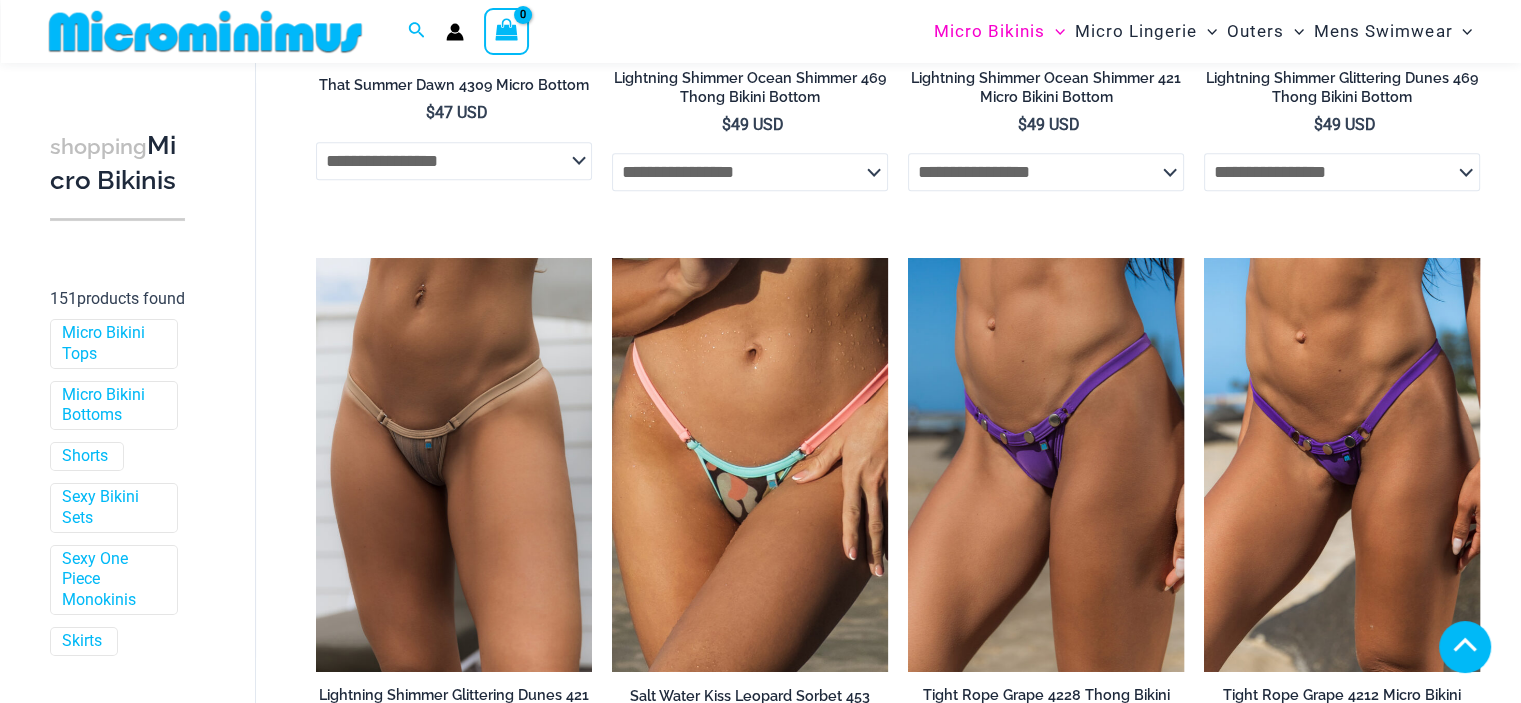 scroll, scrollTop: 1318, scrollLeft: 0, axis: vertical 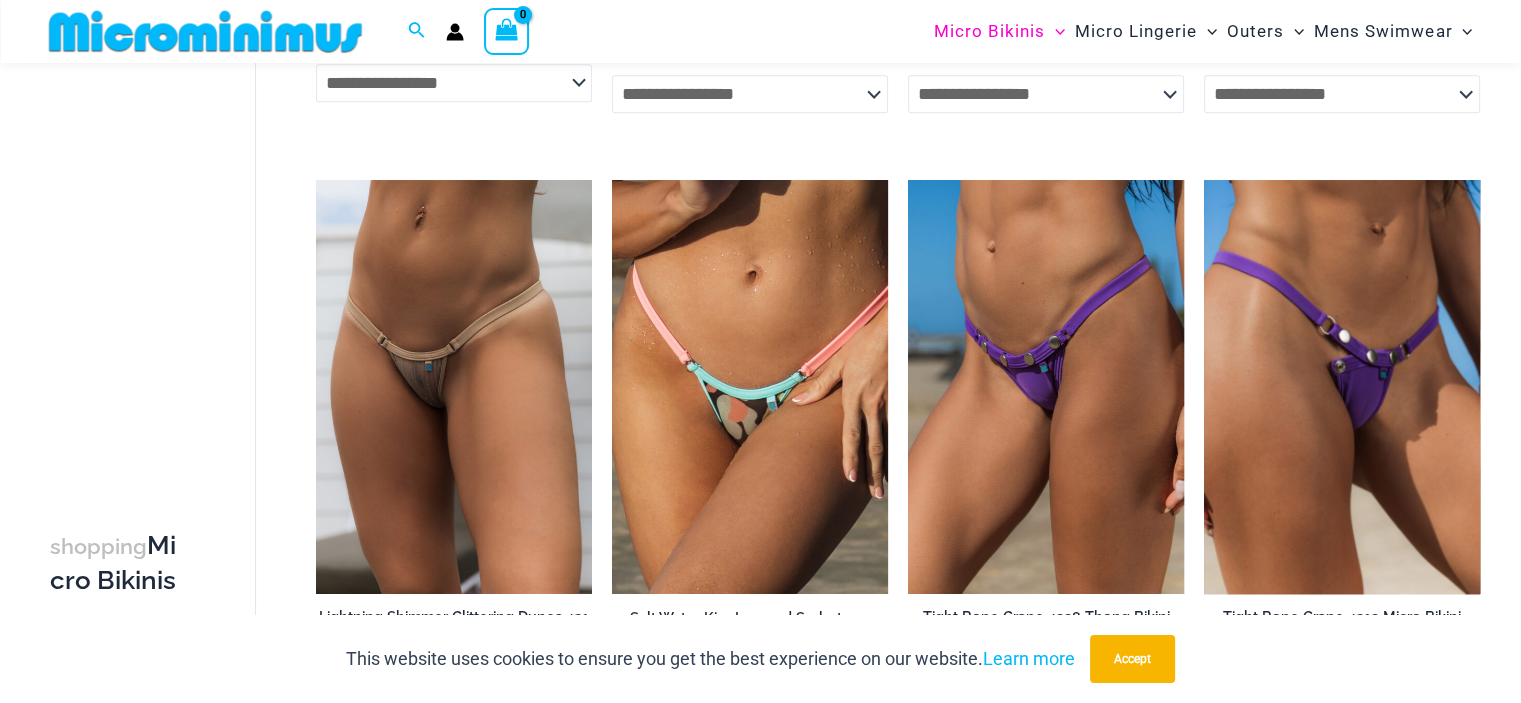 click at bounding box center [1342, 387] 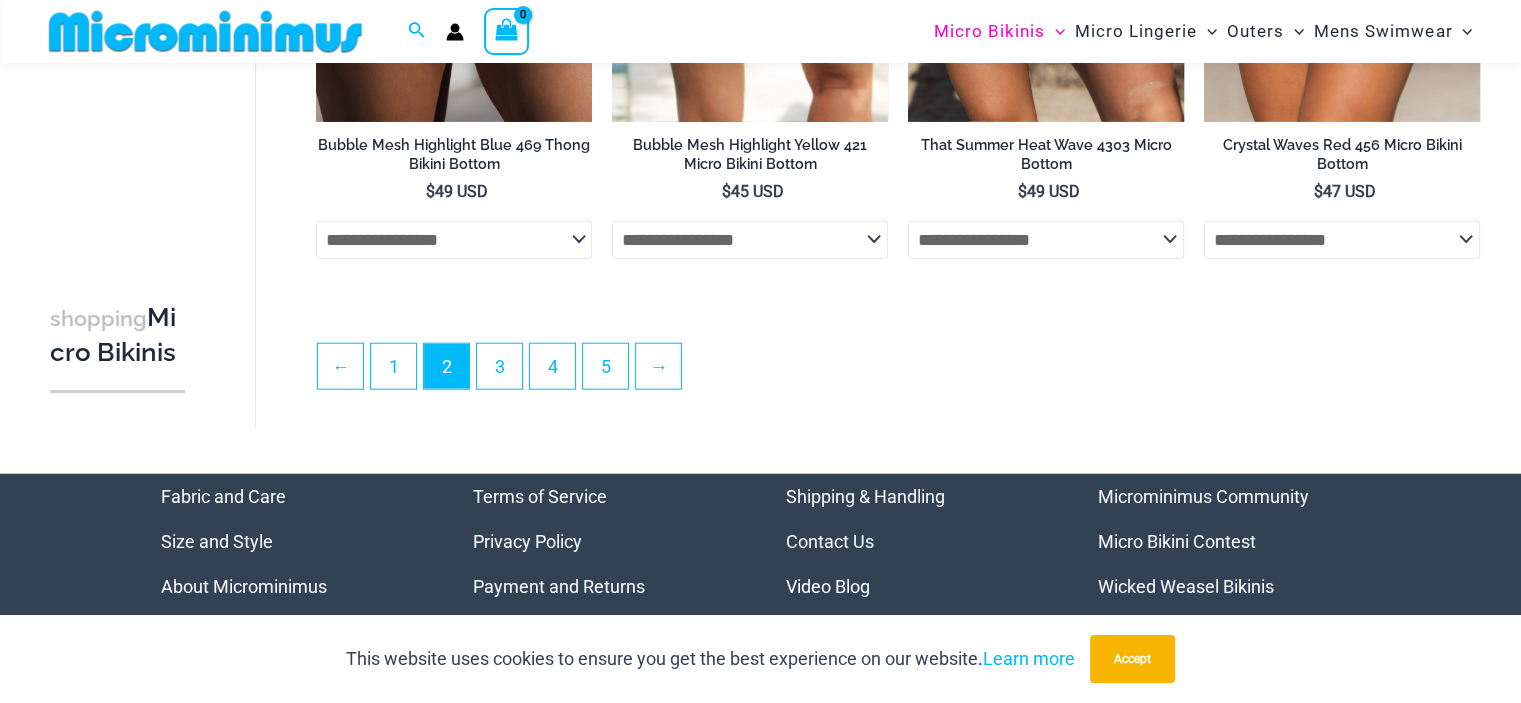 scroll, scrollTop: 4918, scrollLeft: 0, axis: vertical 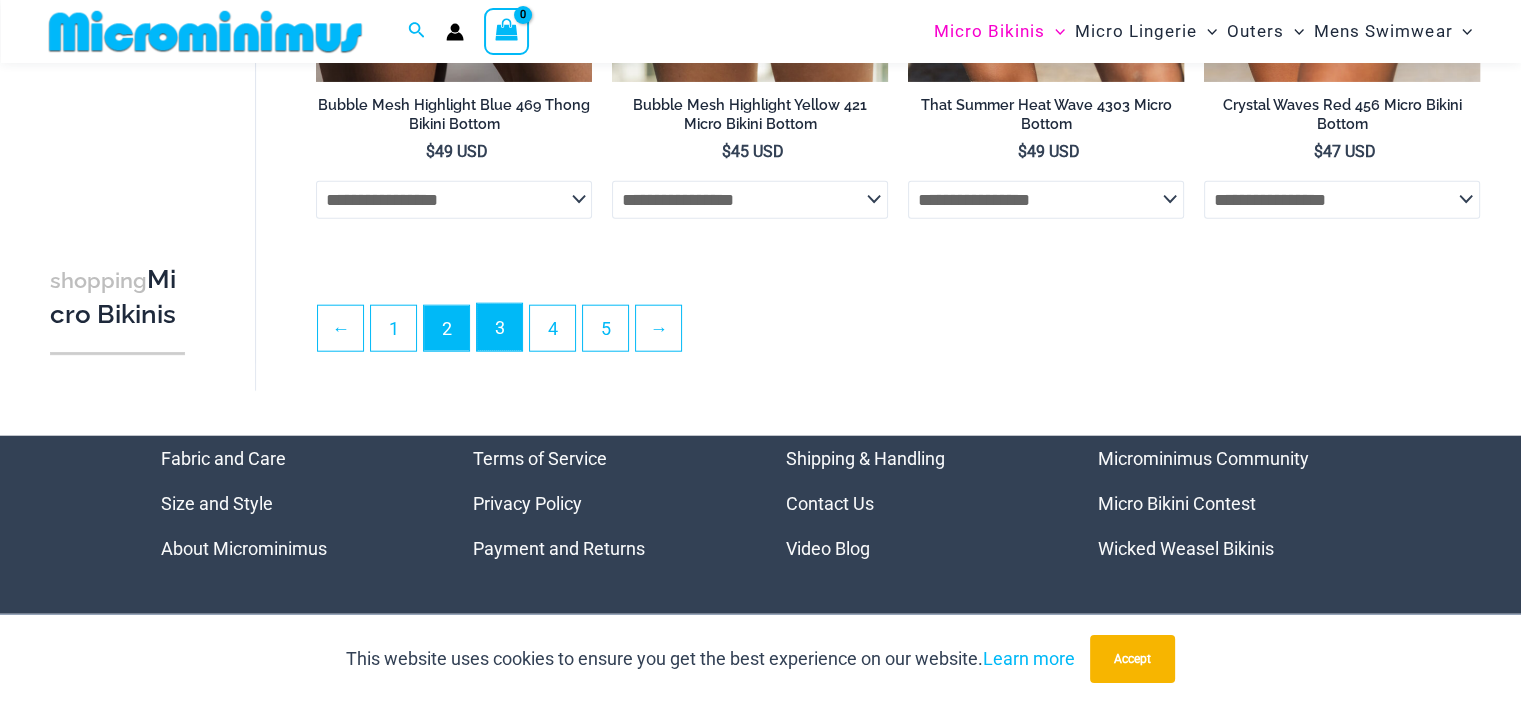 click on "3" at bounding box center [499, 327] 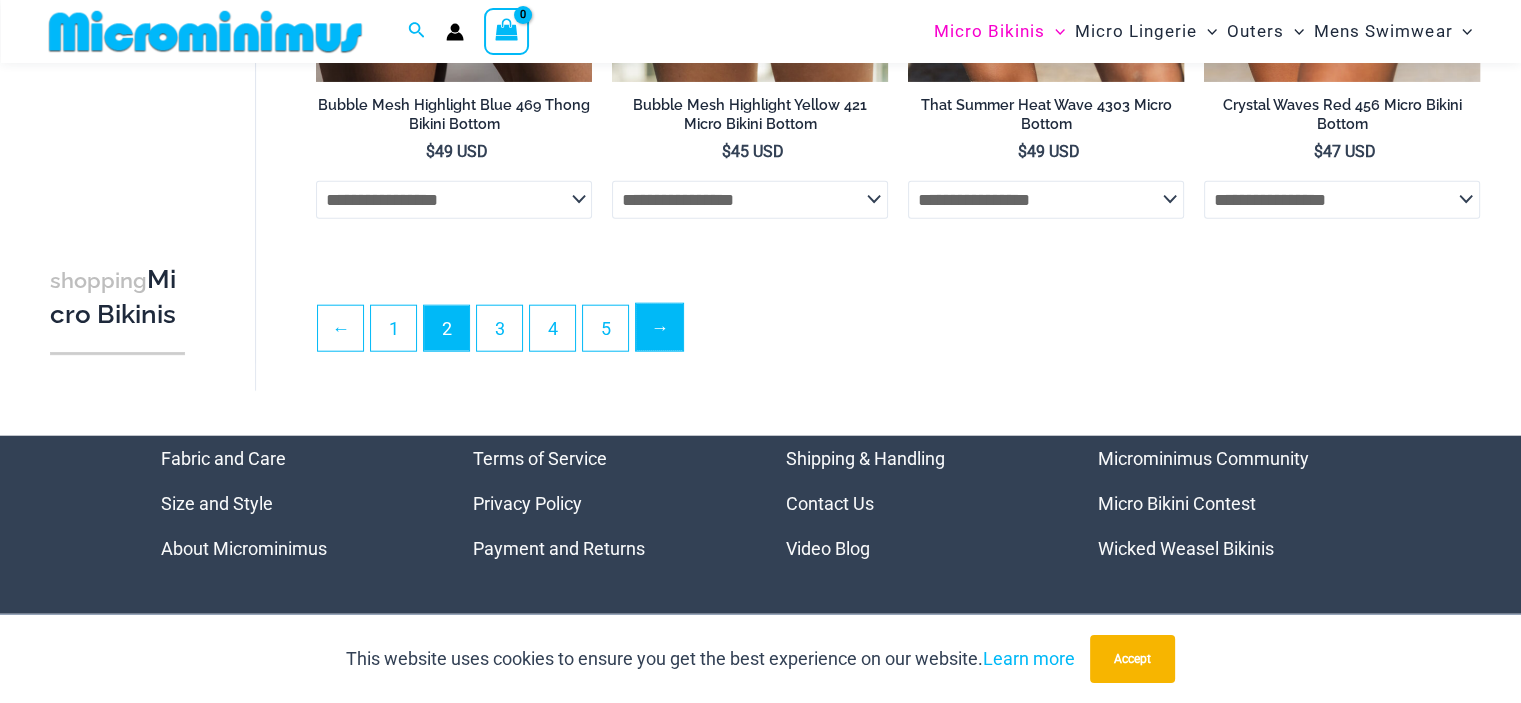 click on "→" at bounding box center (659, 327) 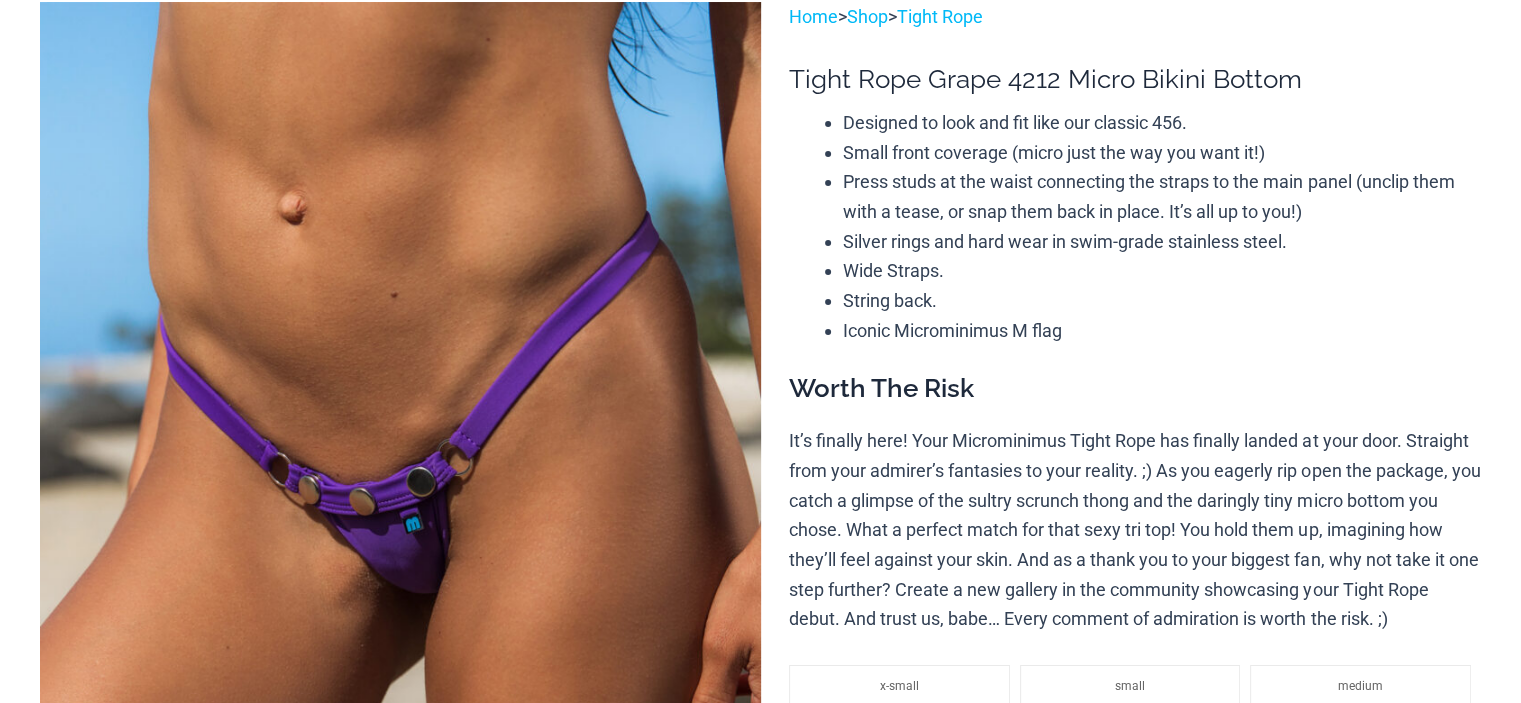 scroll, scrollTop: 200, scrollLeft: 0, axis: vertical 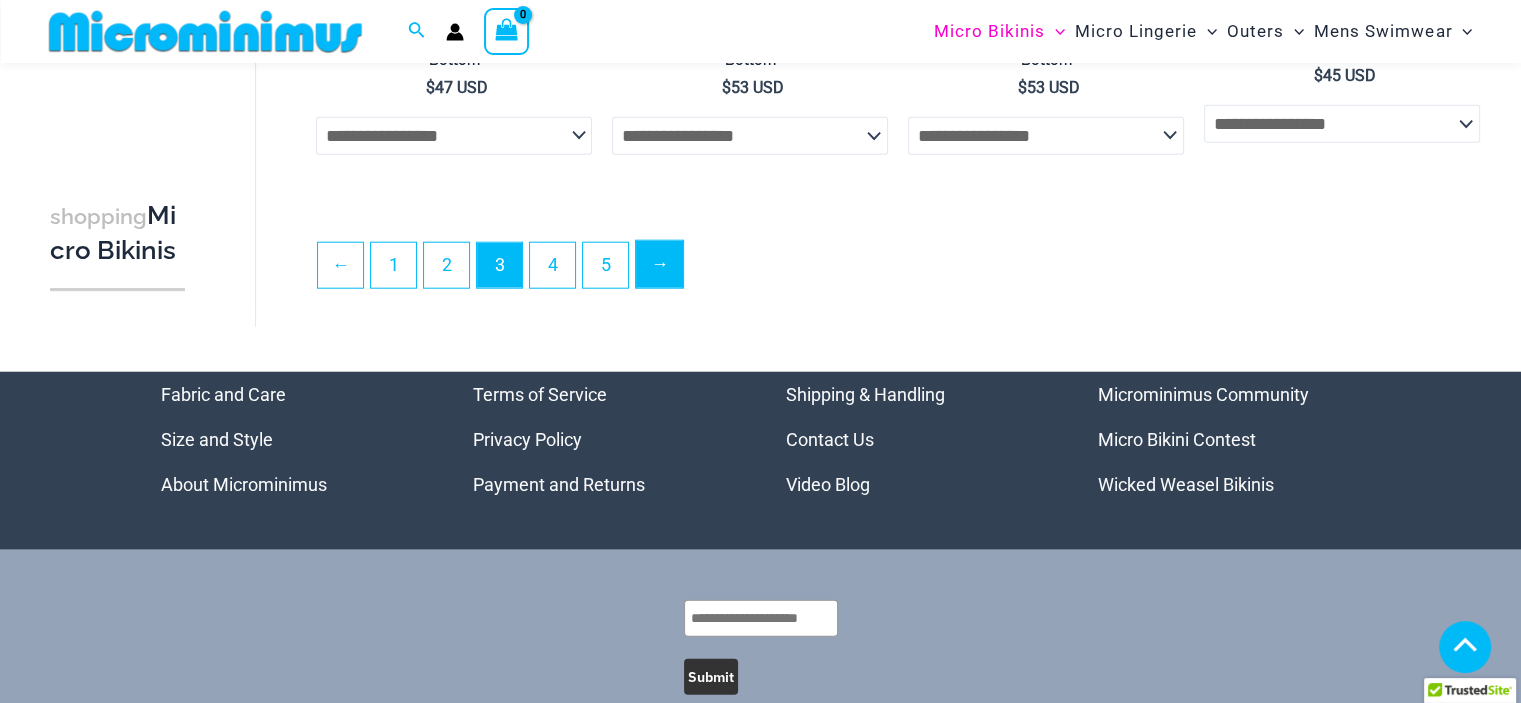 click on "→" at bounding box center (659, 264) 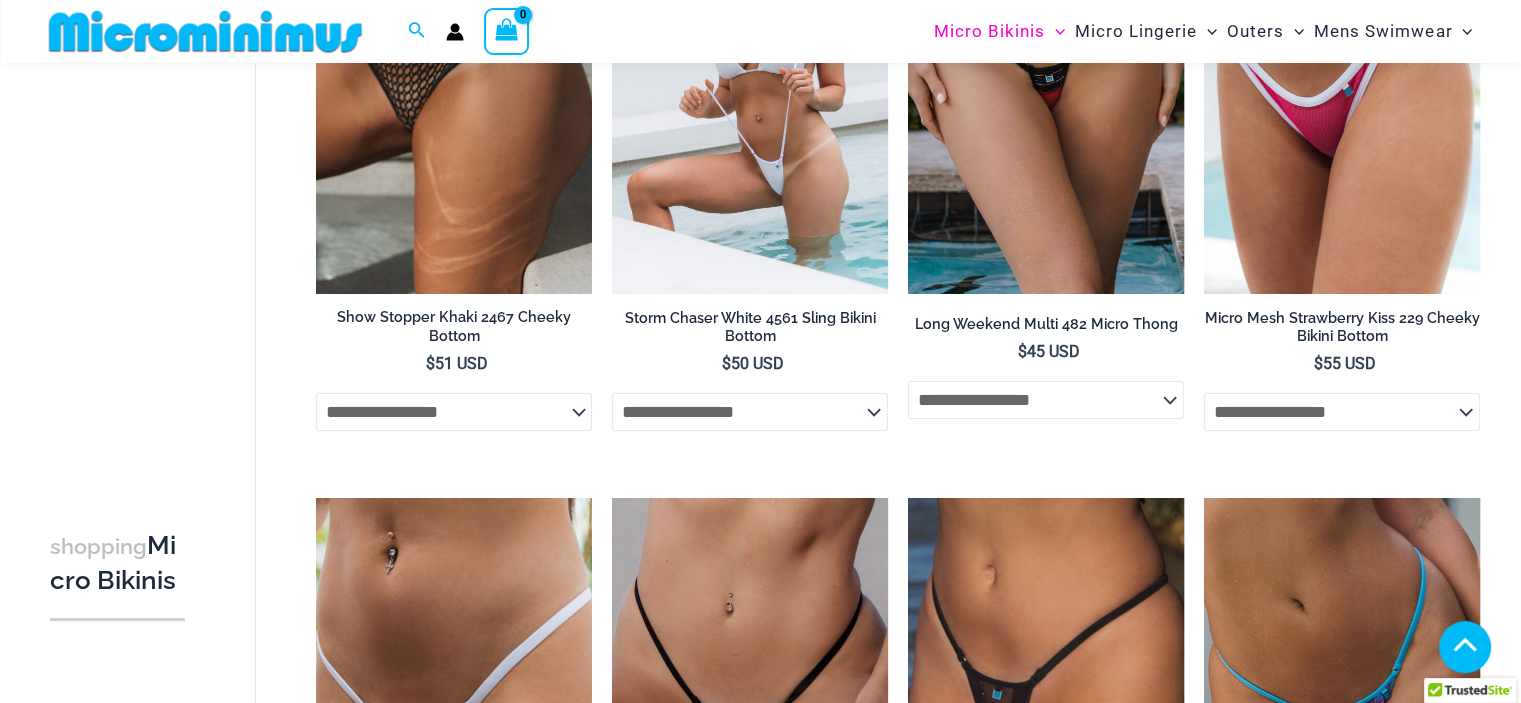 scroll, scrollTop: 116, scrollLeft: 0, axis: vertical 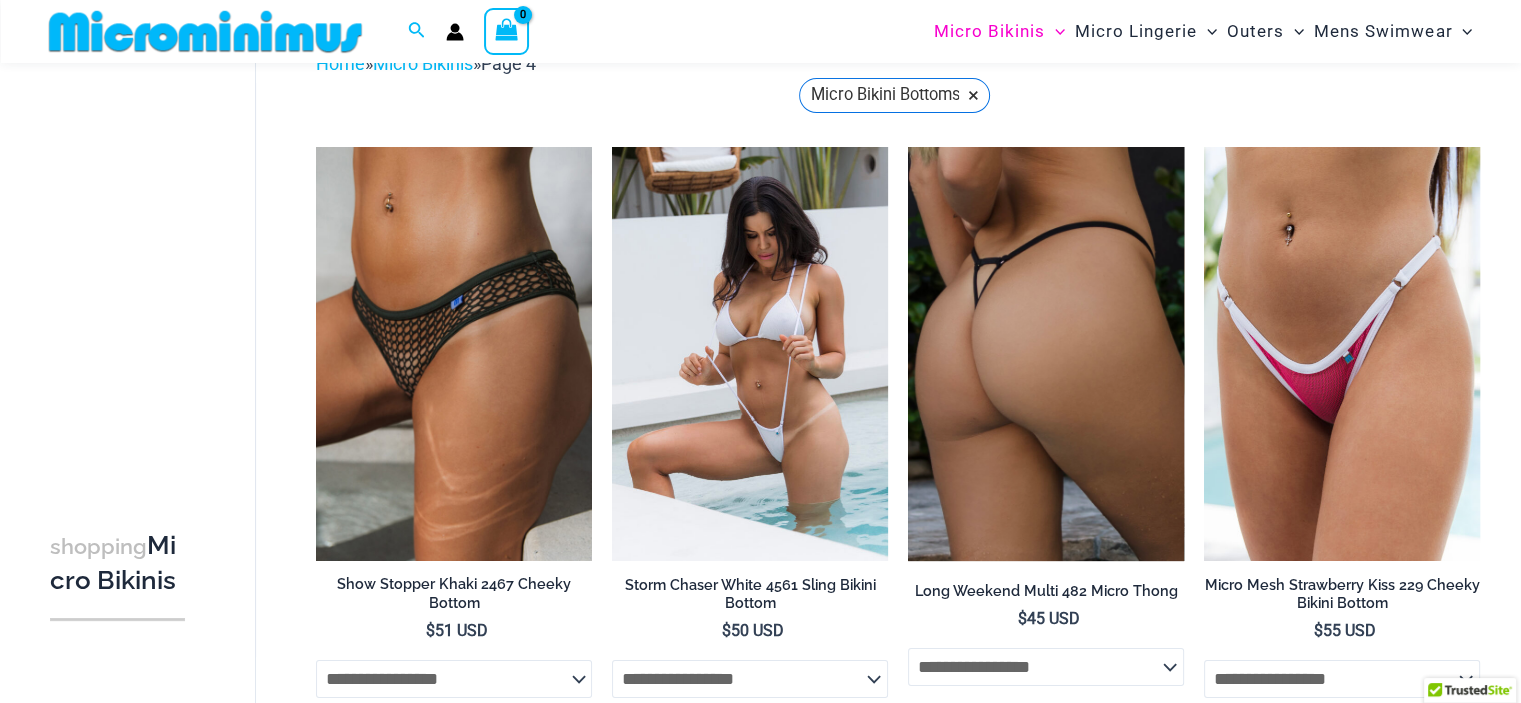 click at bounding box center [1046, 354] 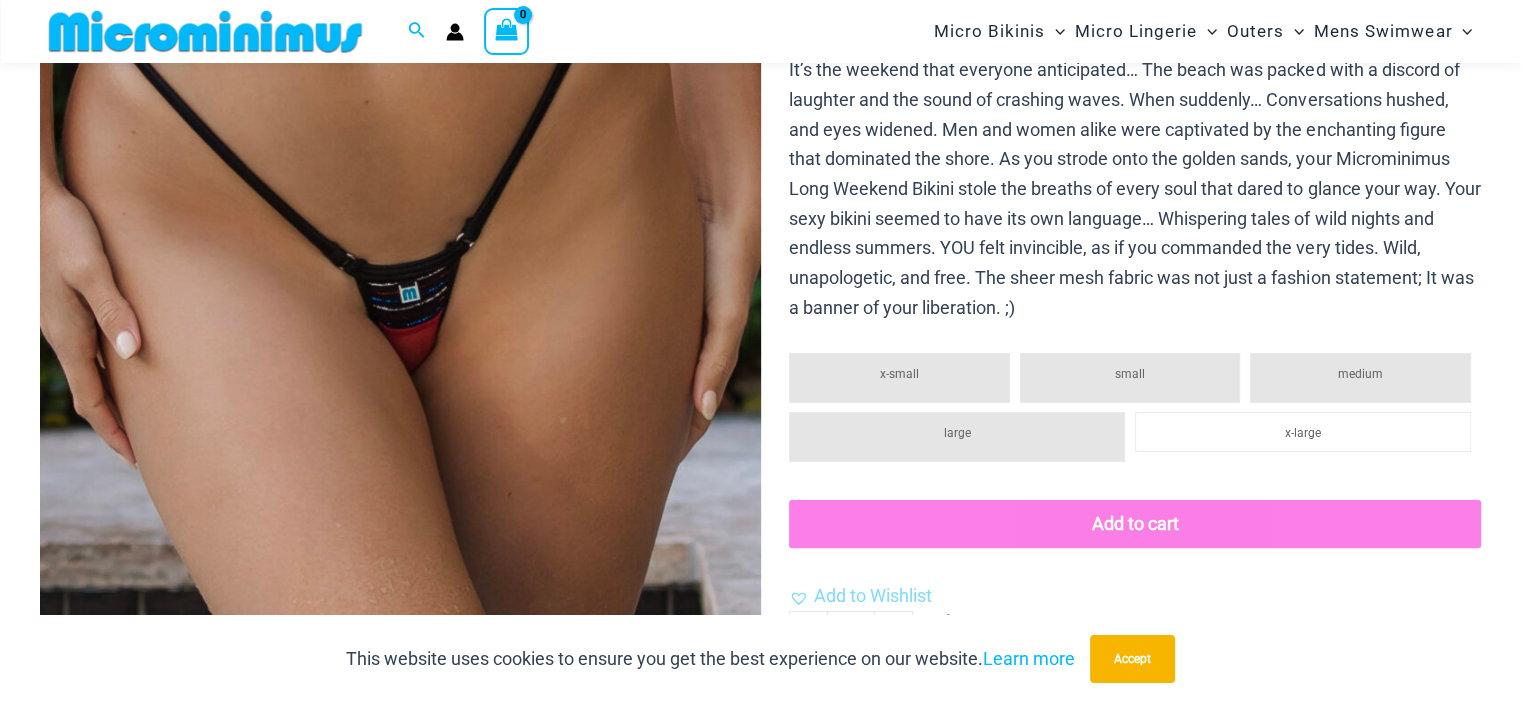 scroll, scrollTop: 384, scrollLeft: 0, axis: vertical 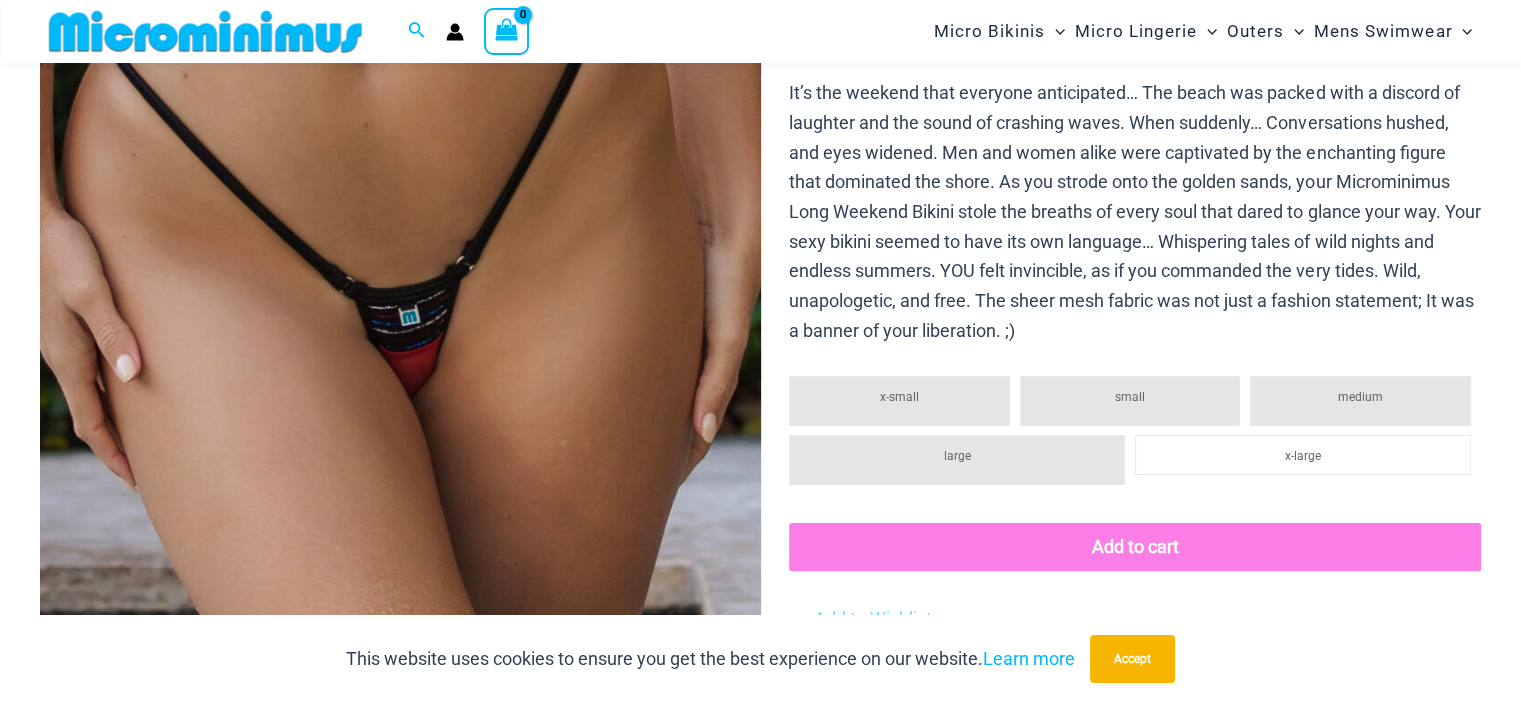 click 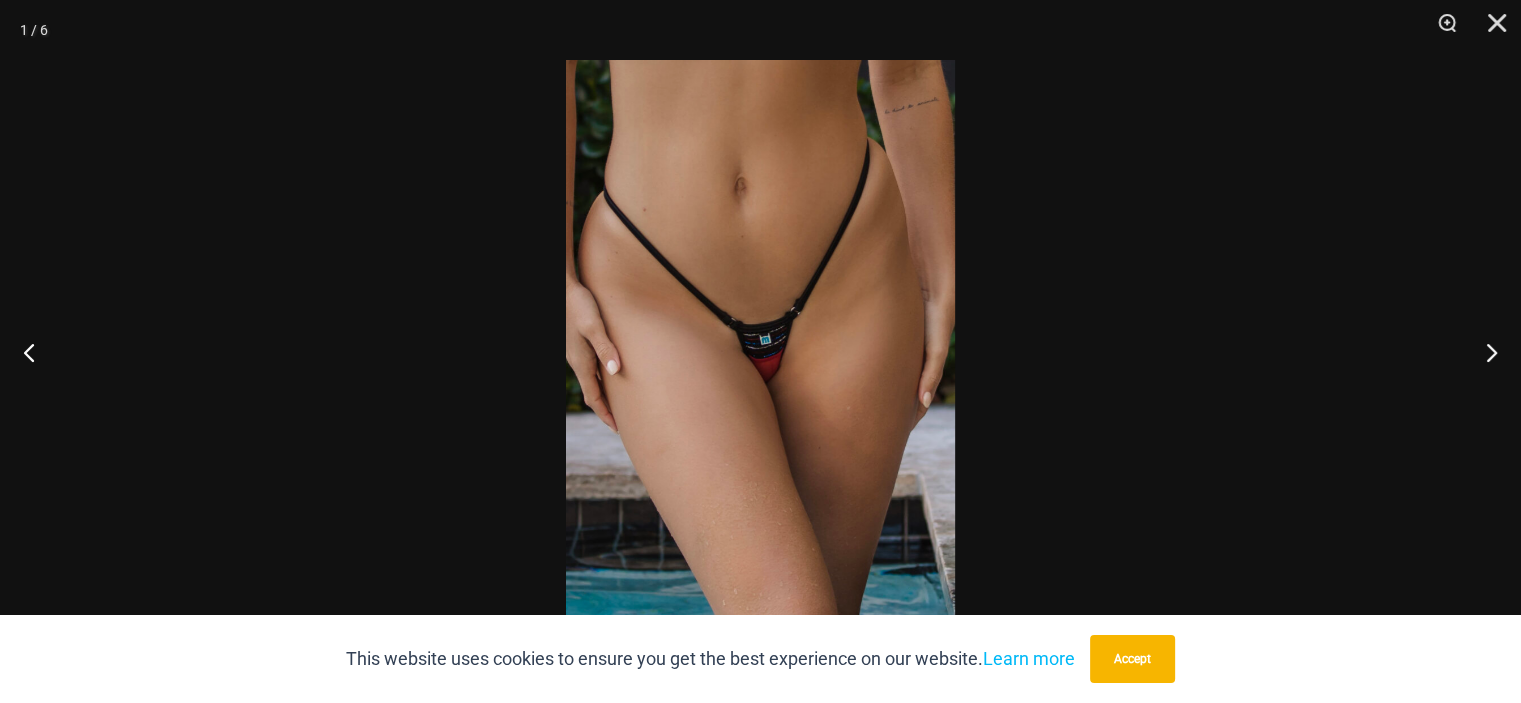 click at bounding box center [760, 351] 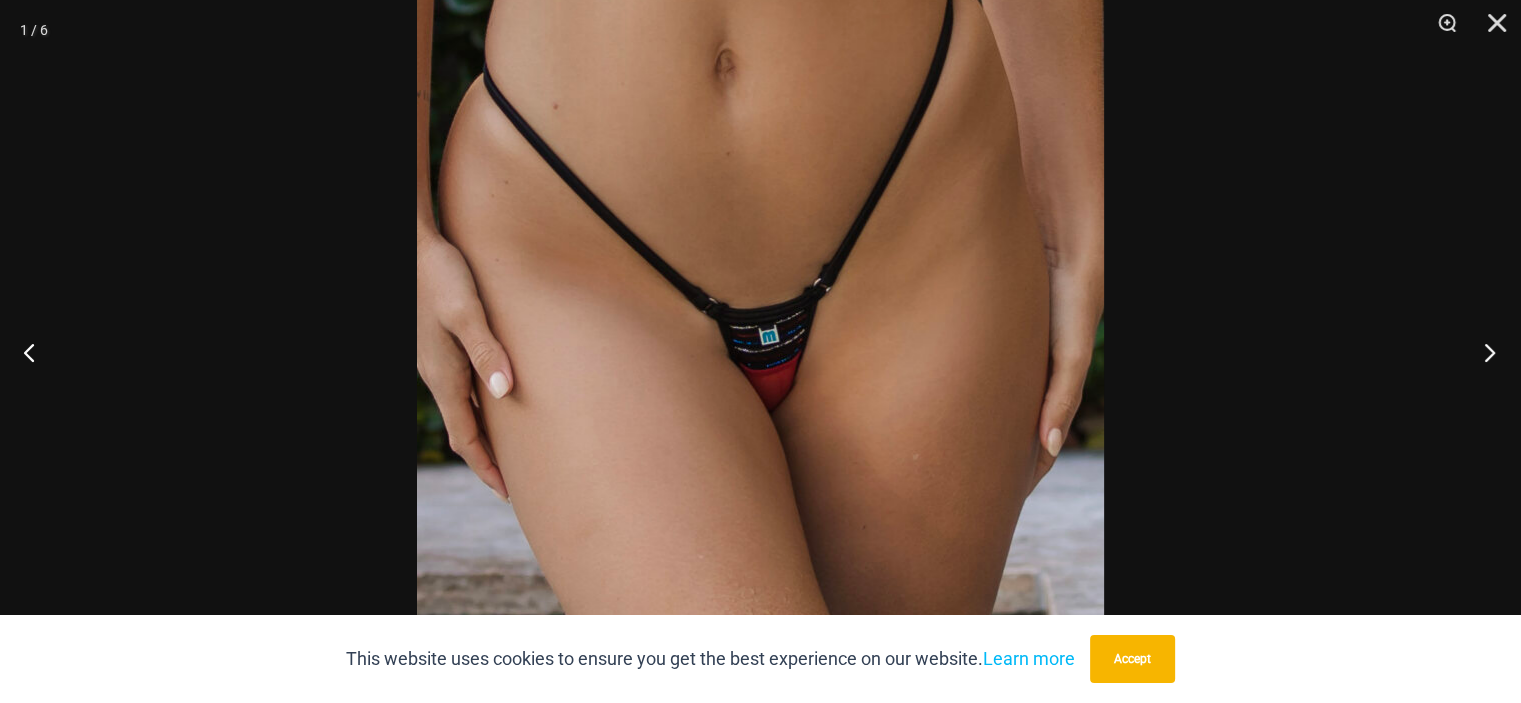 click at bounding box center (1483, 352) 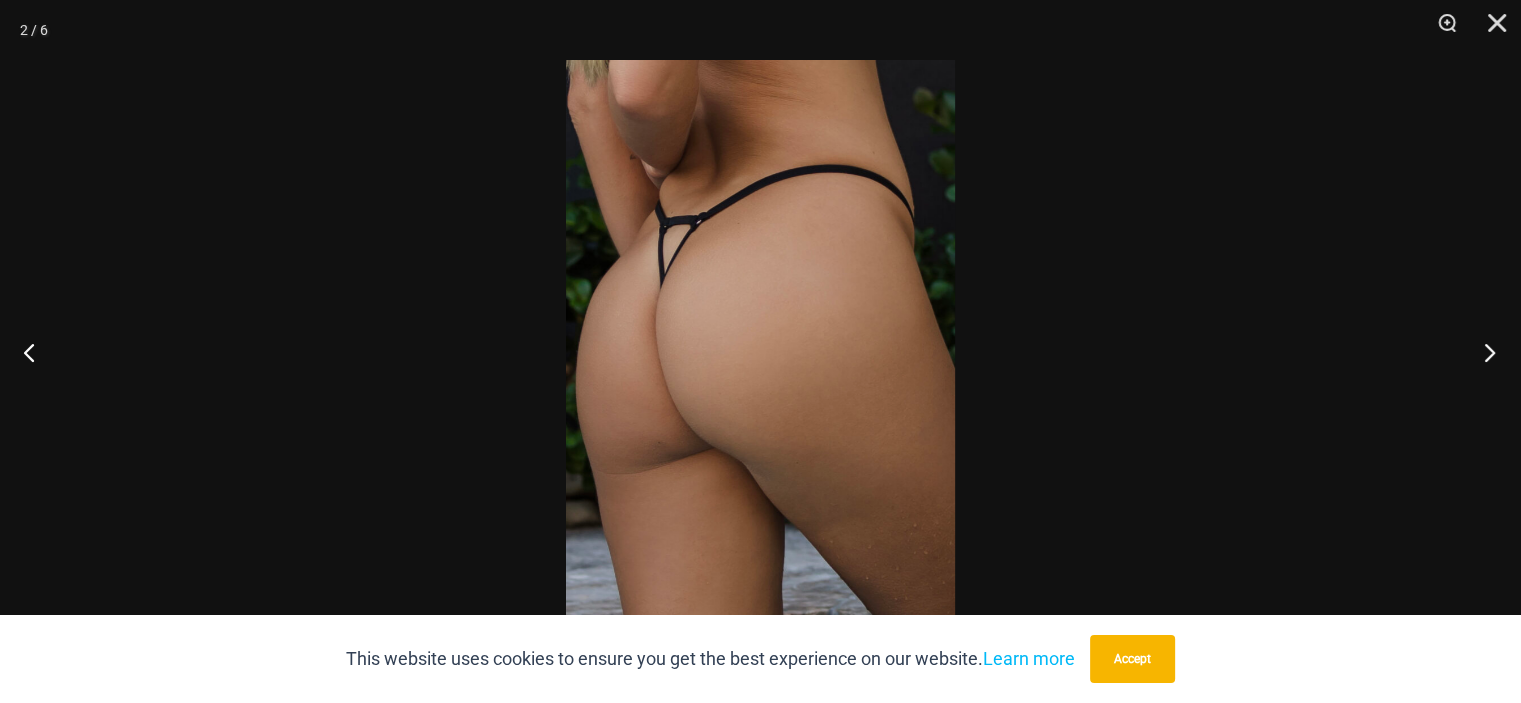 click at bounding box center (1483, 352) 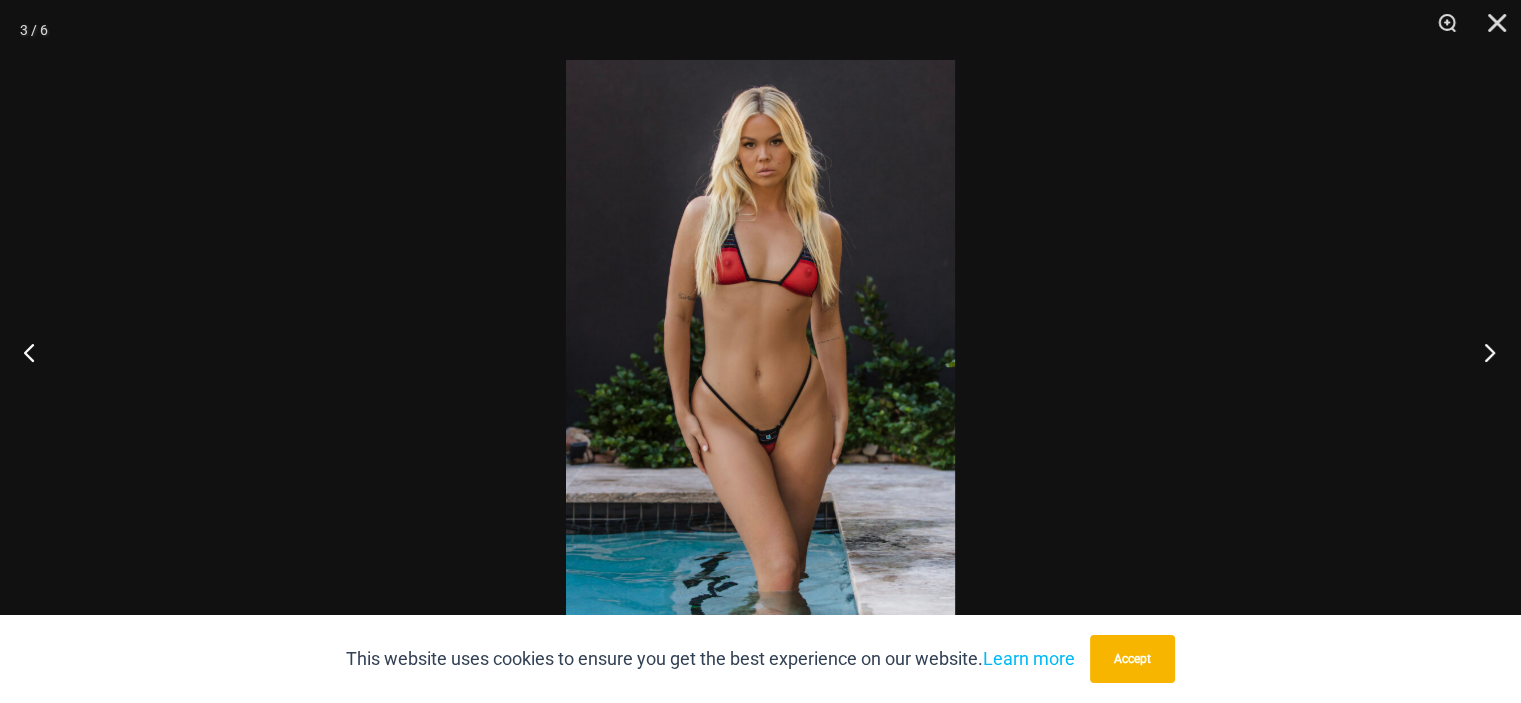 click at bounding box center [1483, 352] 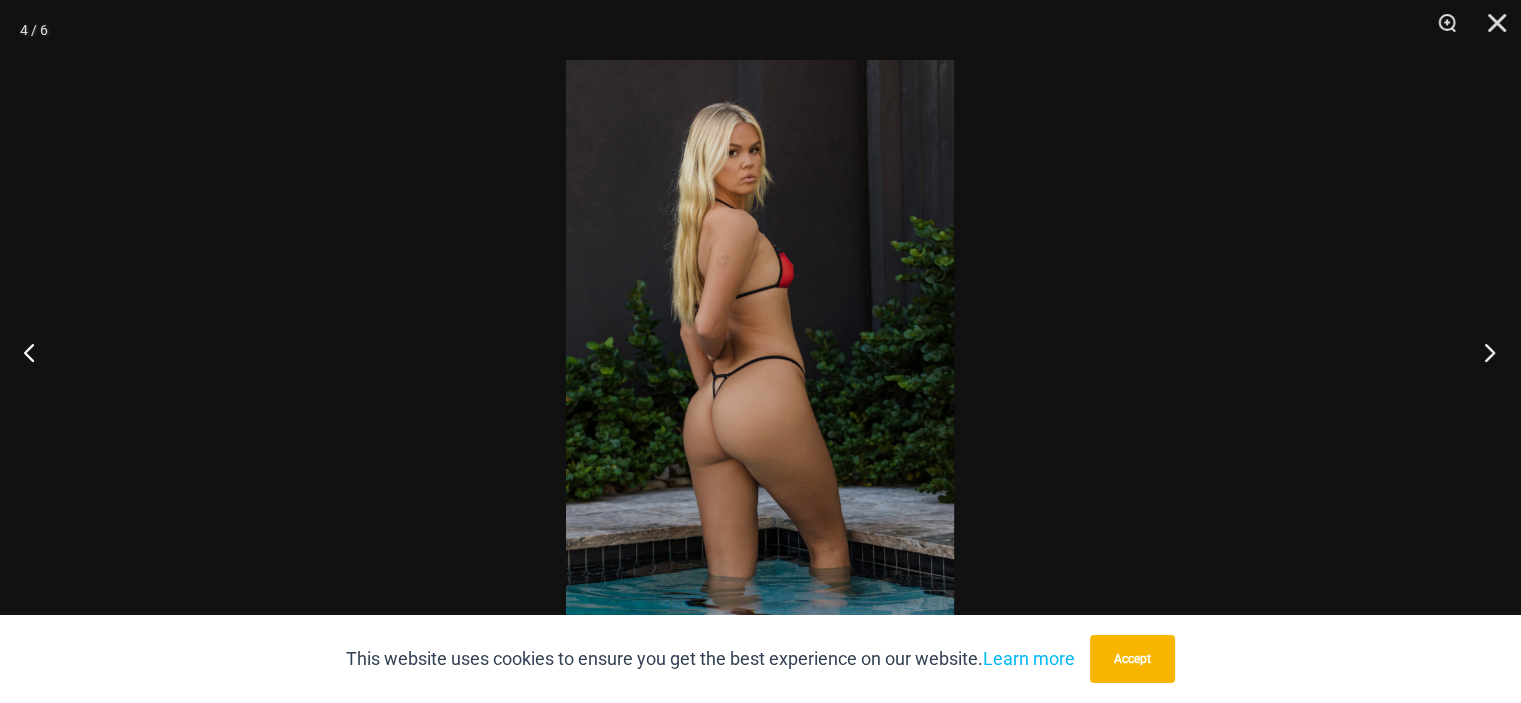 click at bounding box center [1483, 352] 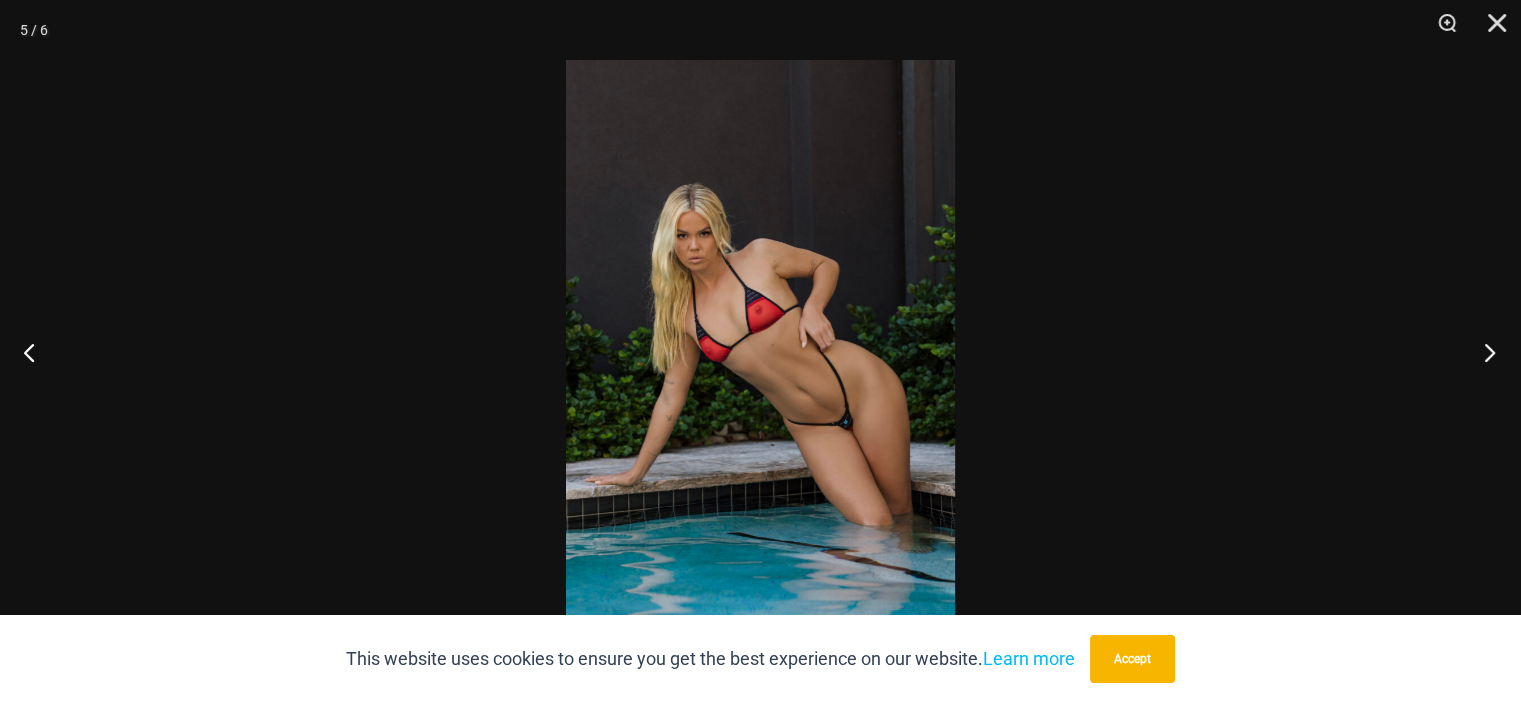 click at bounding box center [1483, 352] 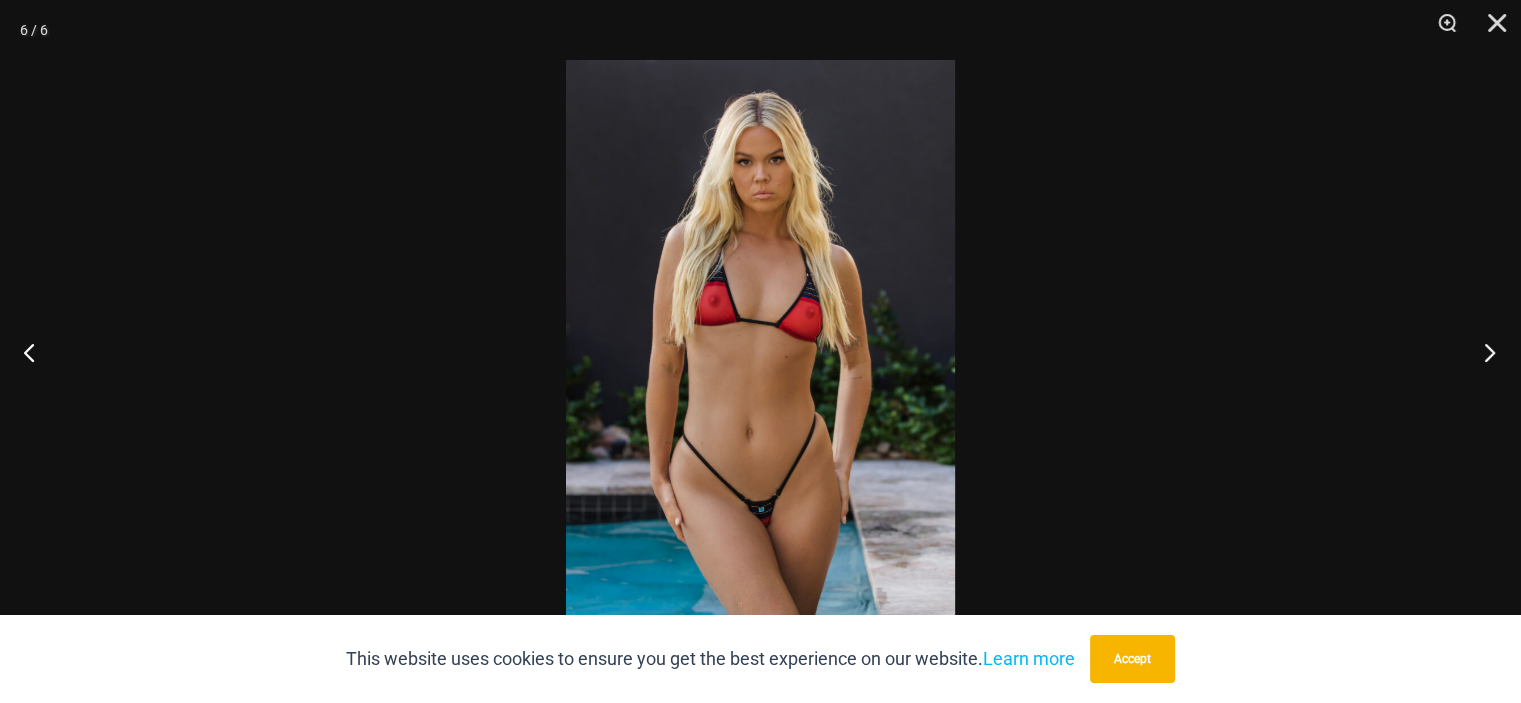 click at bounding box center [1483, 352] 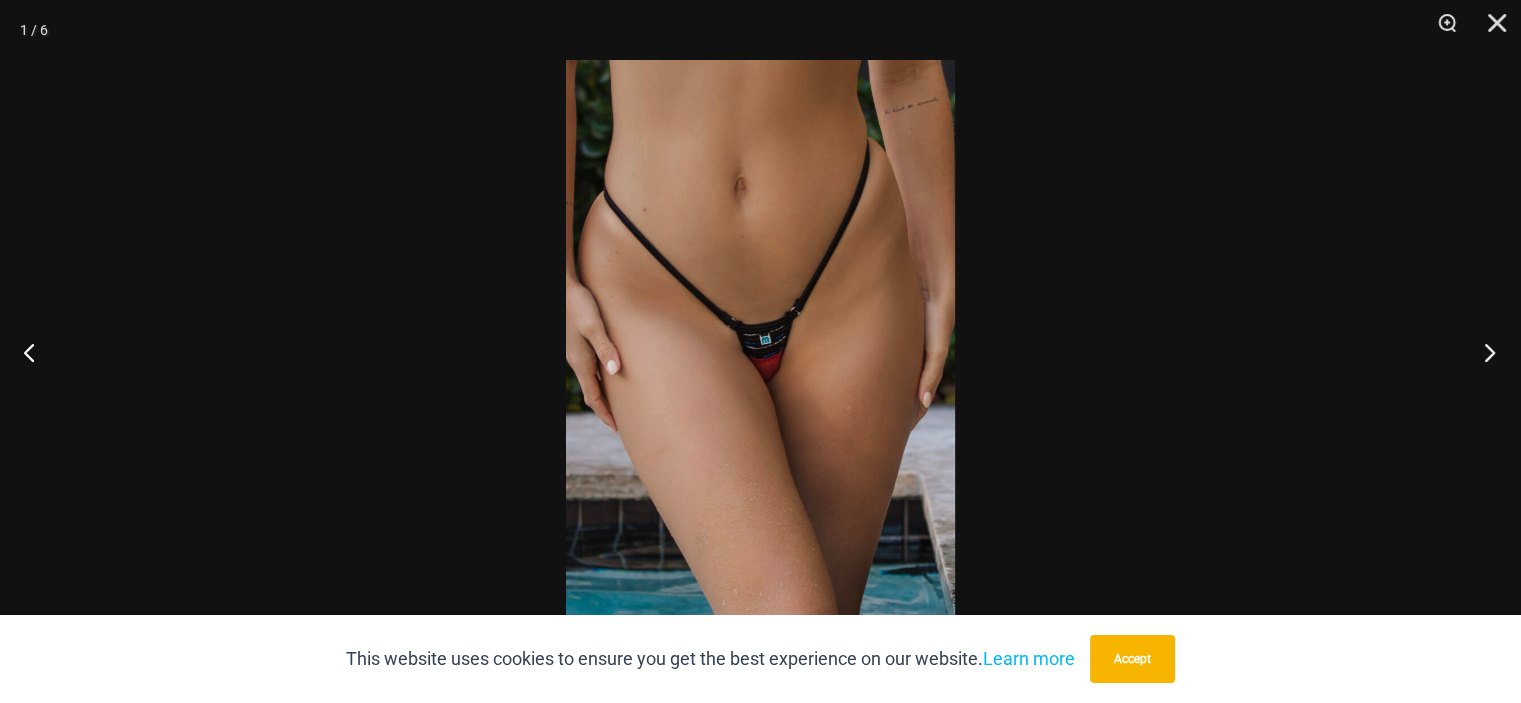 click at bounding box center (1483, 352) 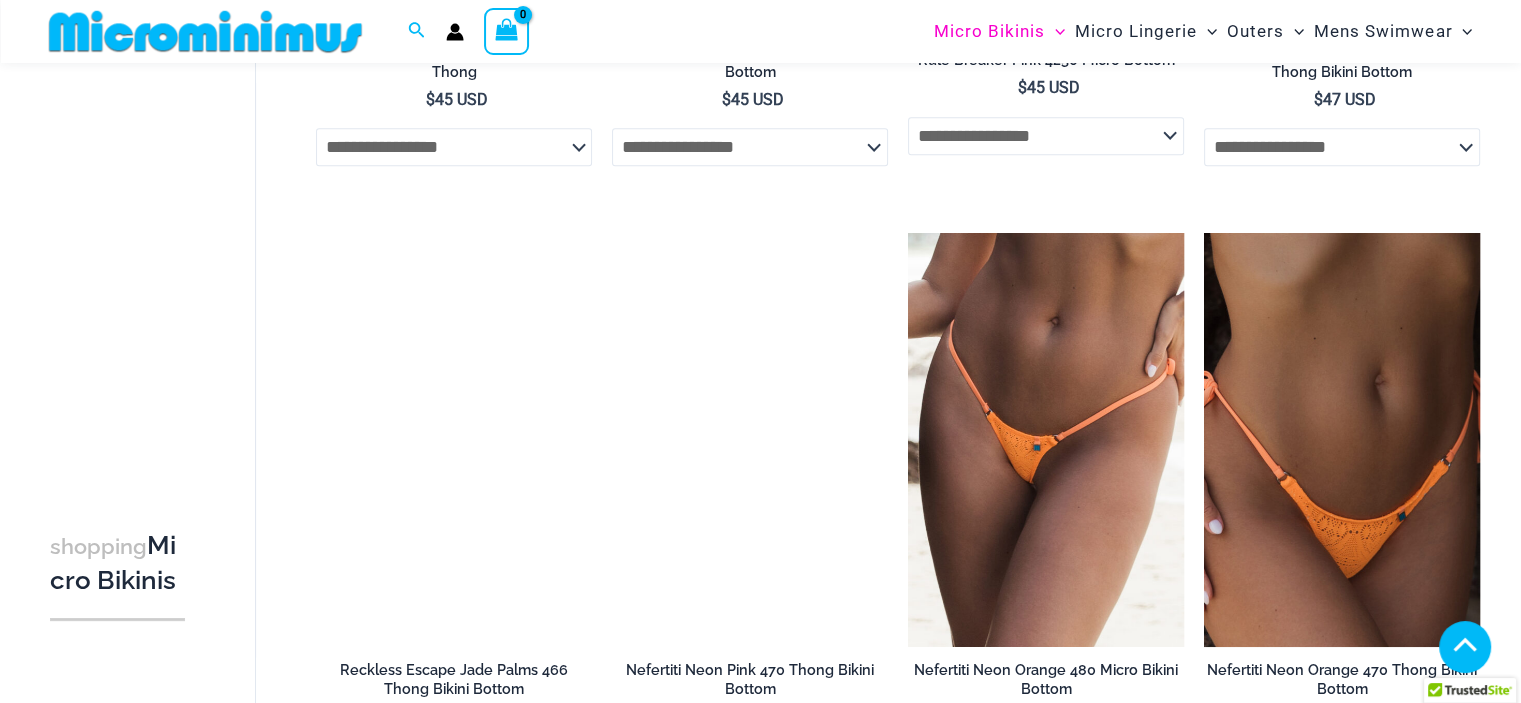 scroll, scrollTop: 1316, scrollLeft: 0, axis: vertical 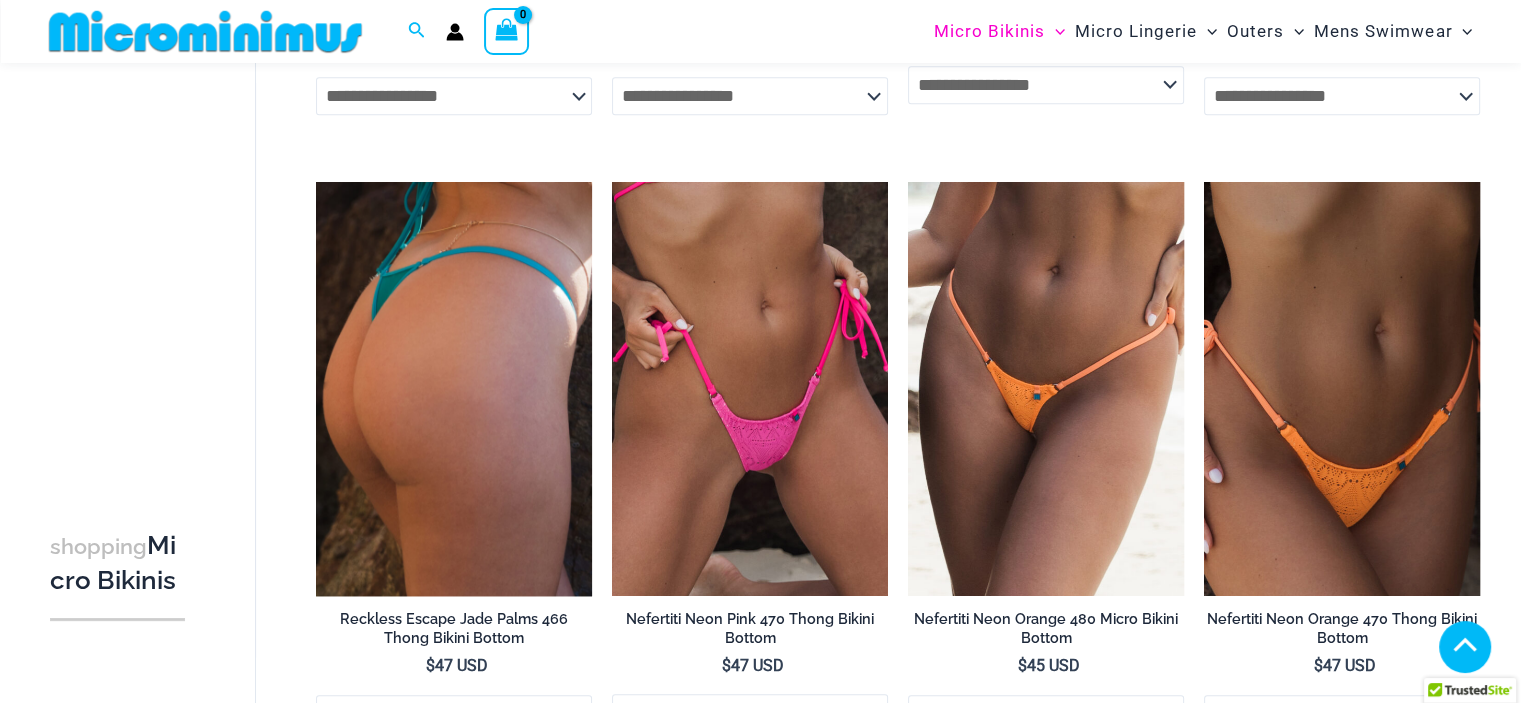 click at bounding box center [454, 389] 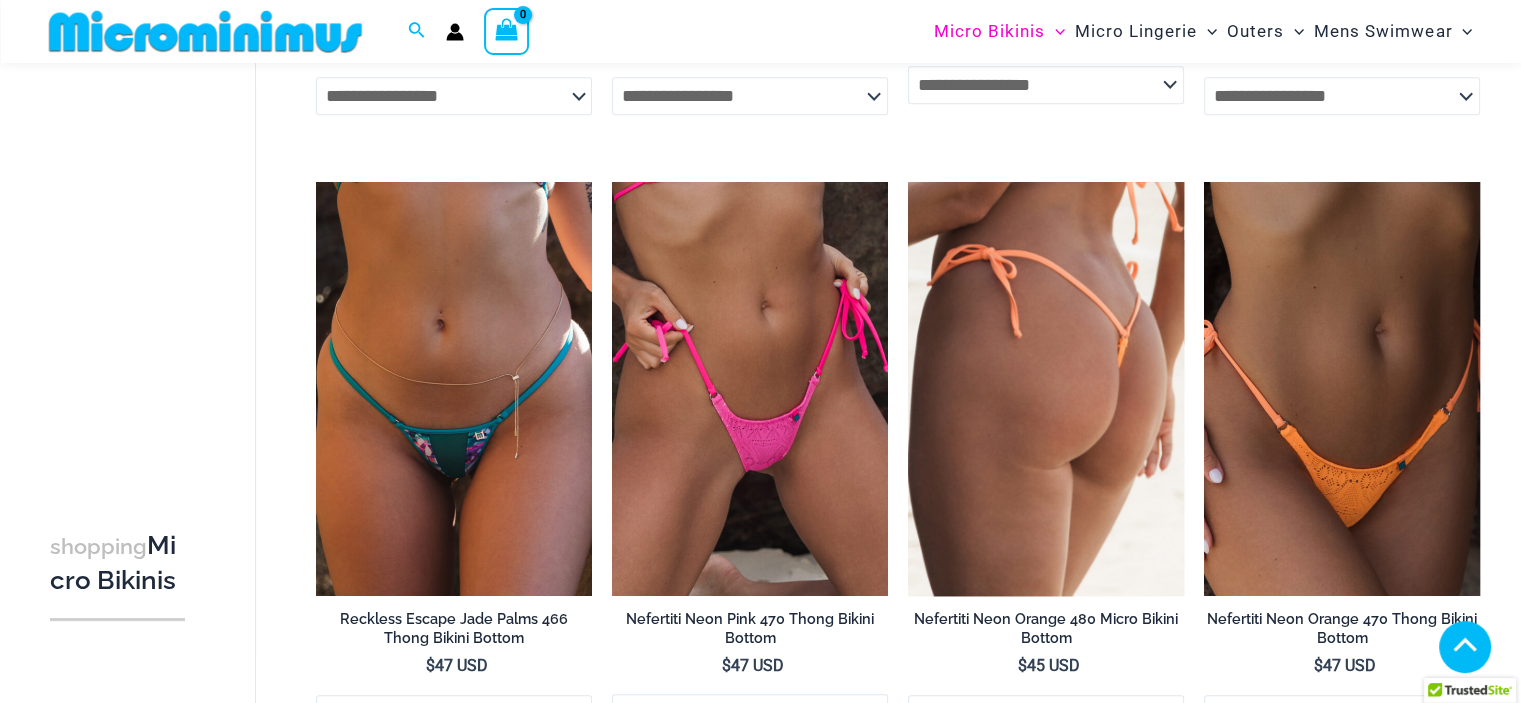 click at bounding box center (1046, 389) 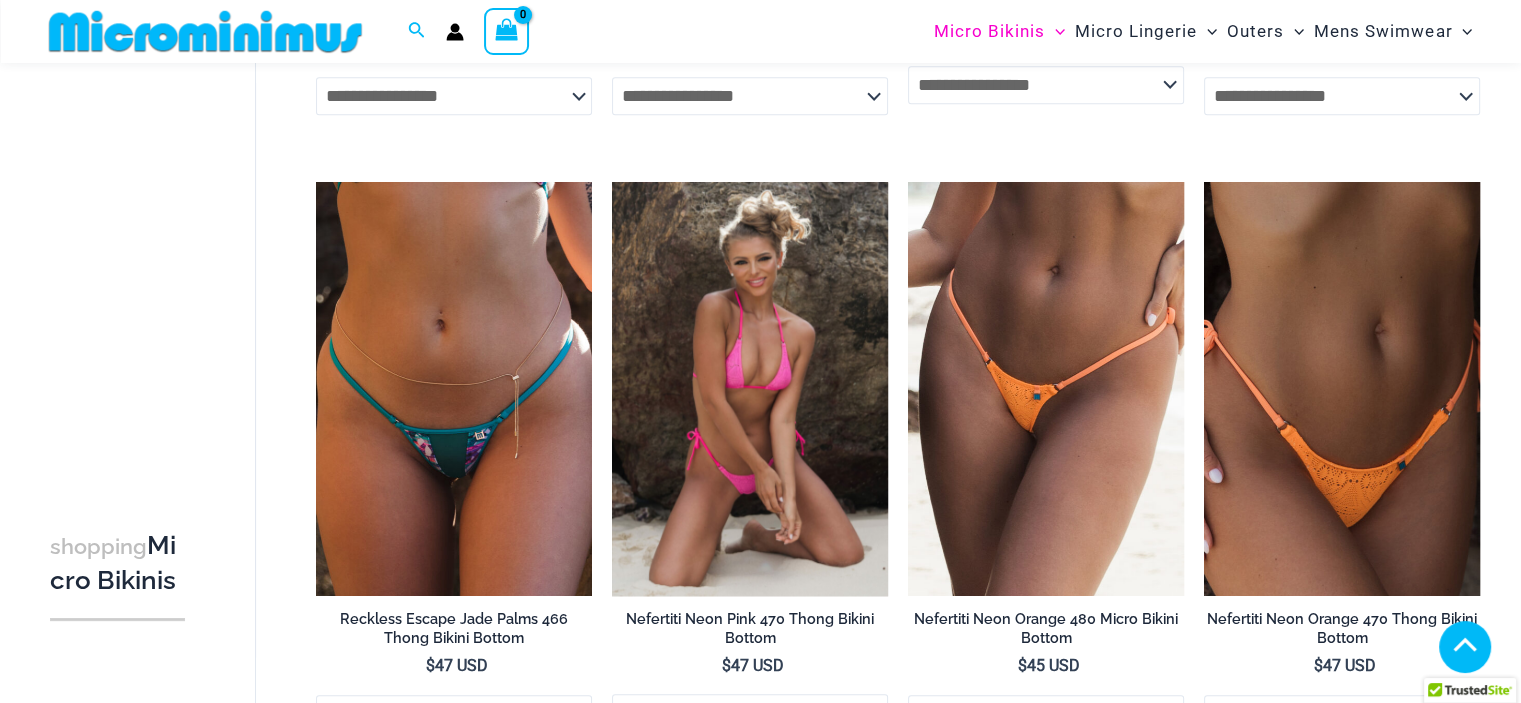 click at bounding box center (750, 388) 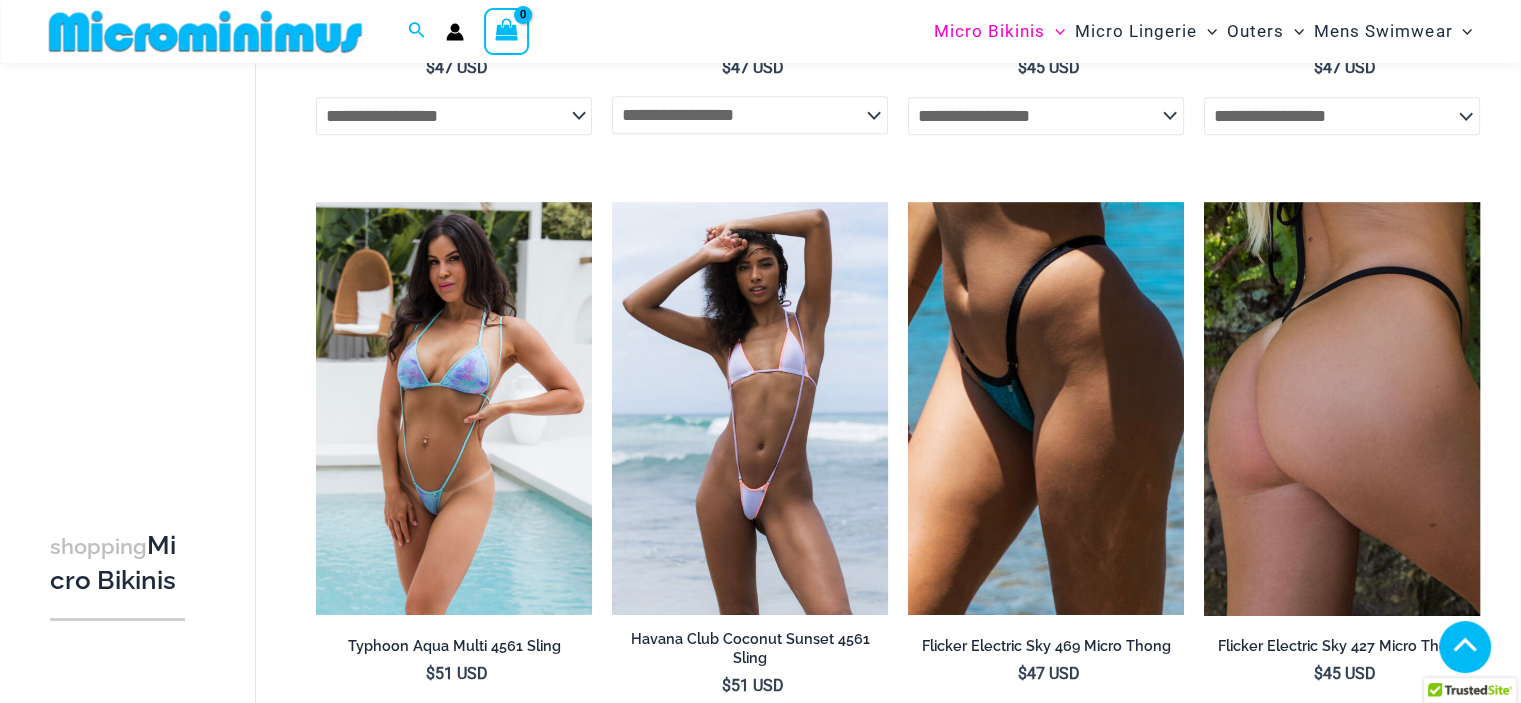 scroll, scrollTop: 1916, scrollLeft: 0, axis: vertical 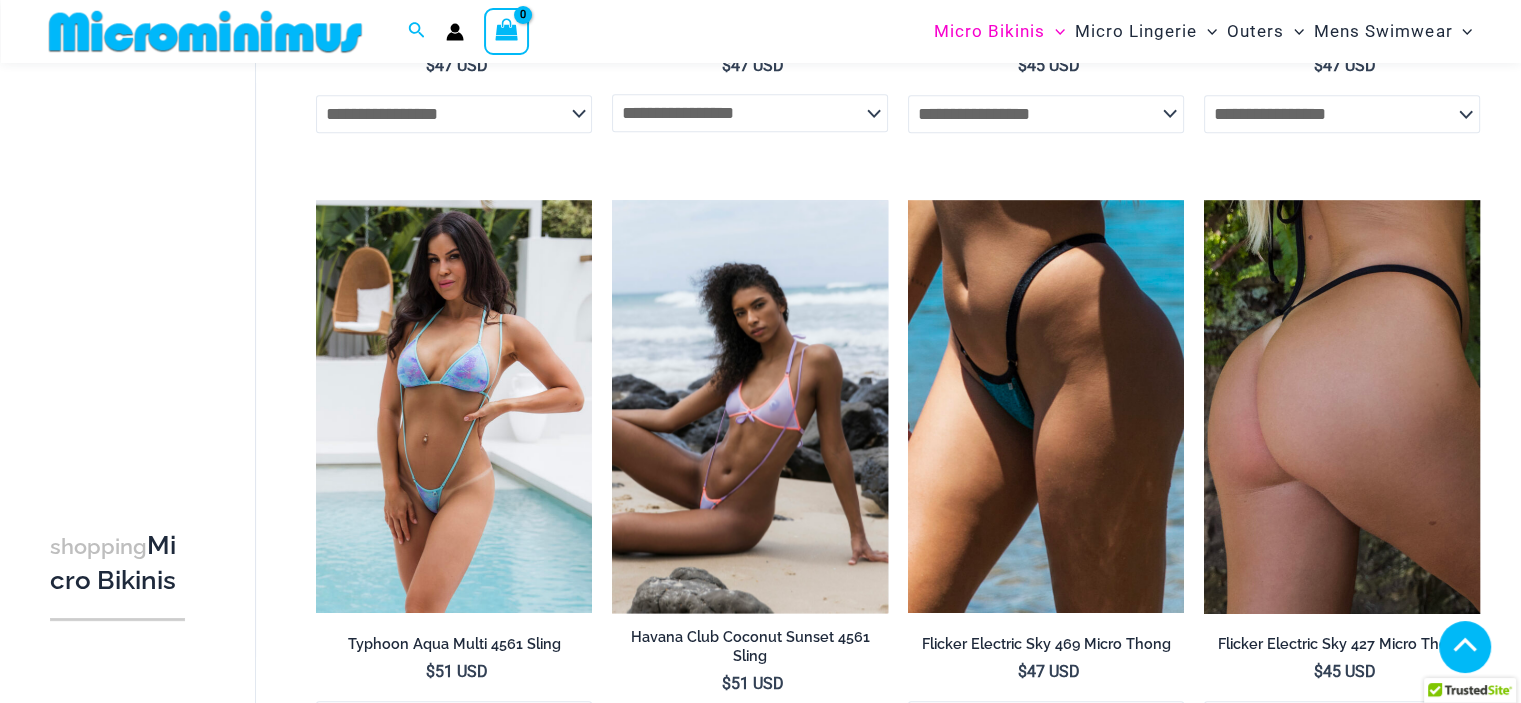 click at bounding box center (750, 407) 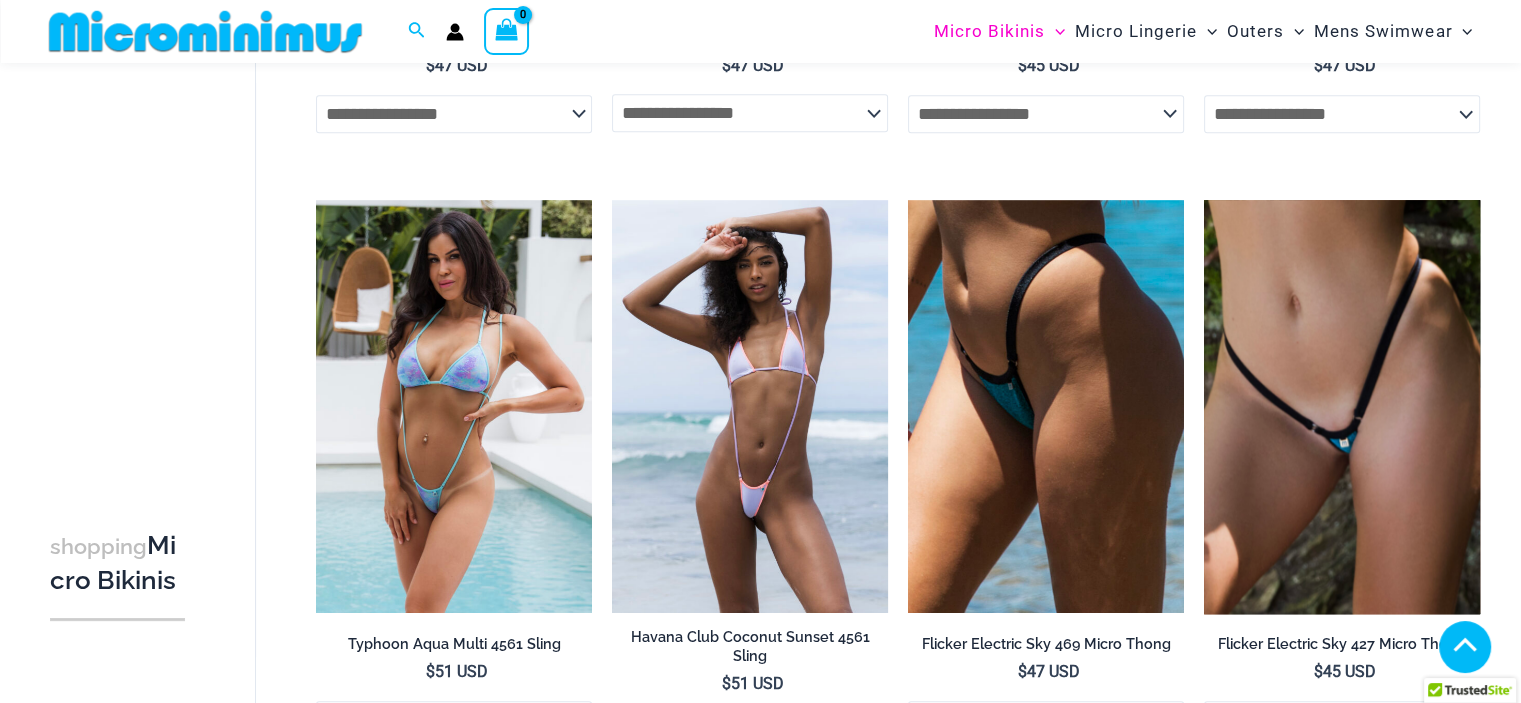click at bounding box center [1342, 407] 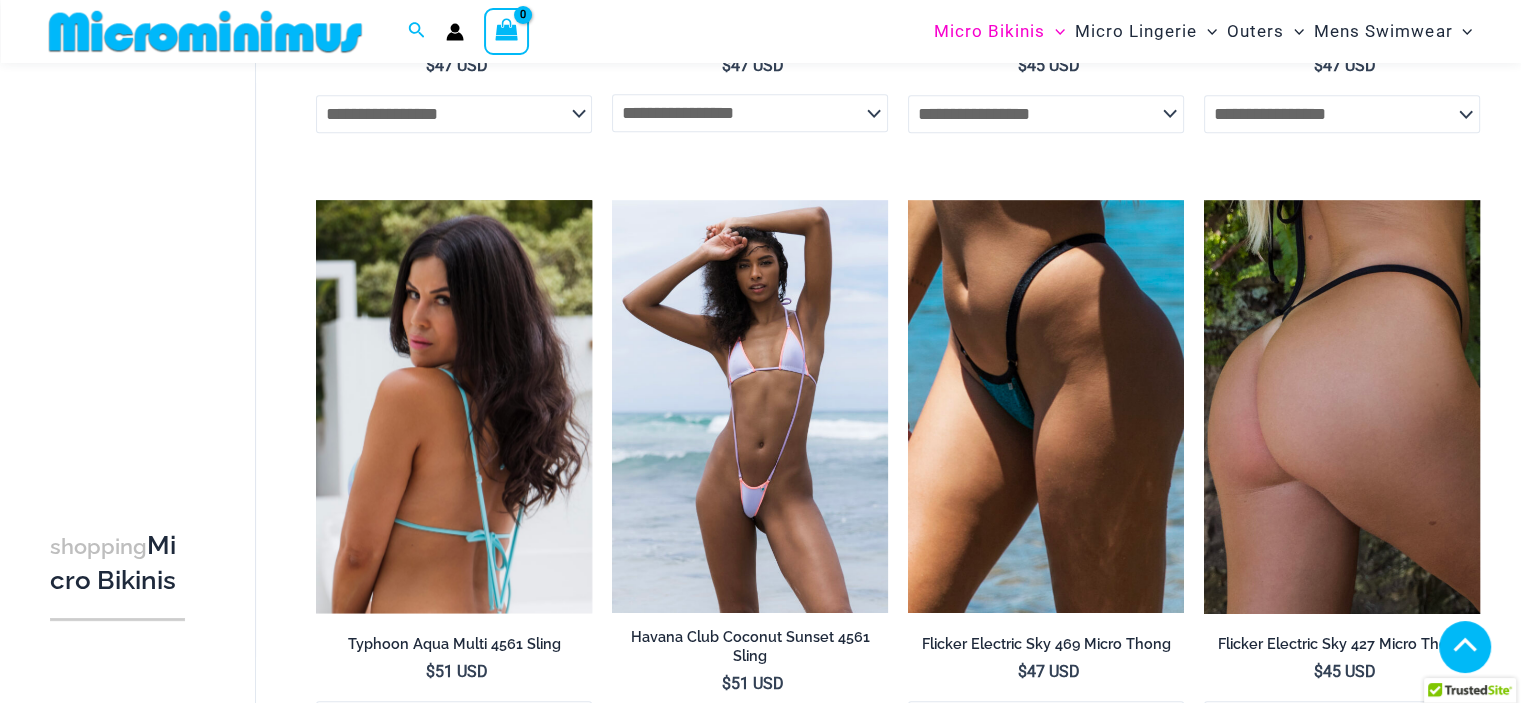 click at bounding box center (454, 407) 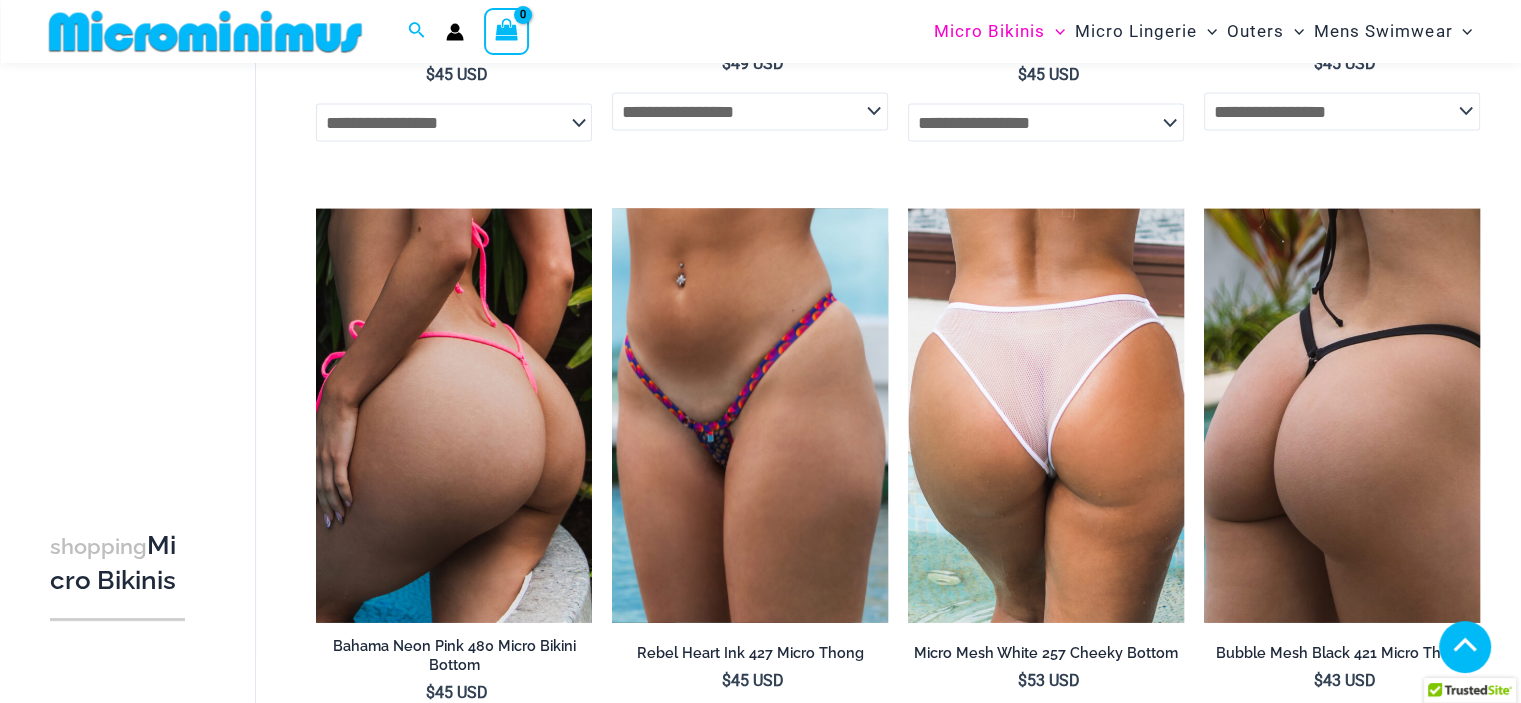 scroll, scrollTop: 3850, scrollLeft: 0, axis: vertical 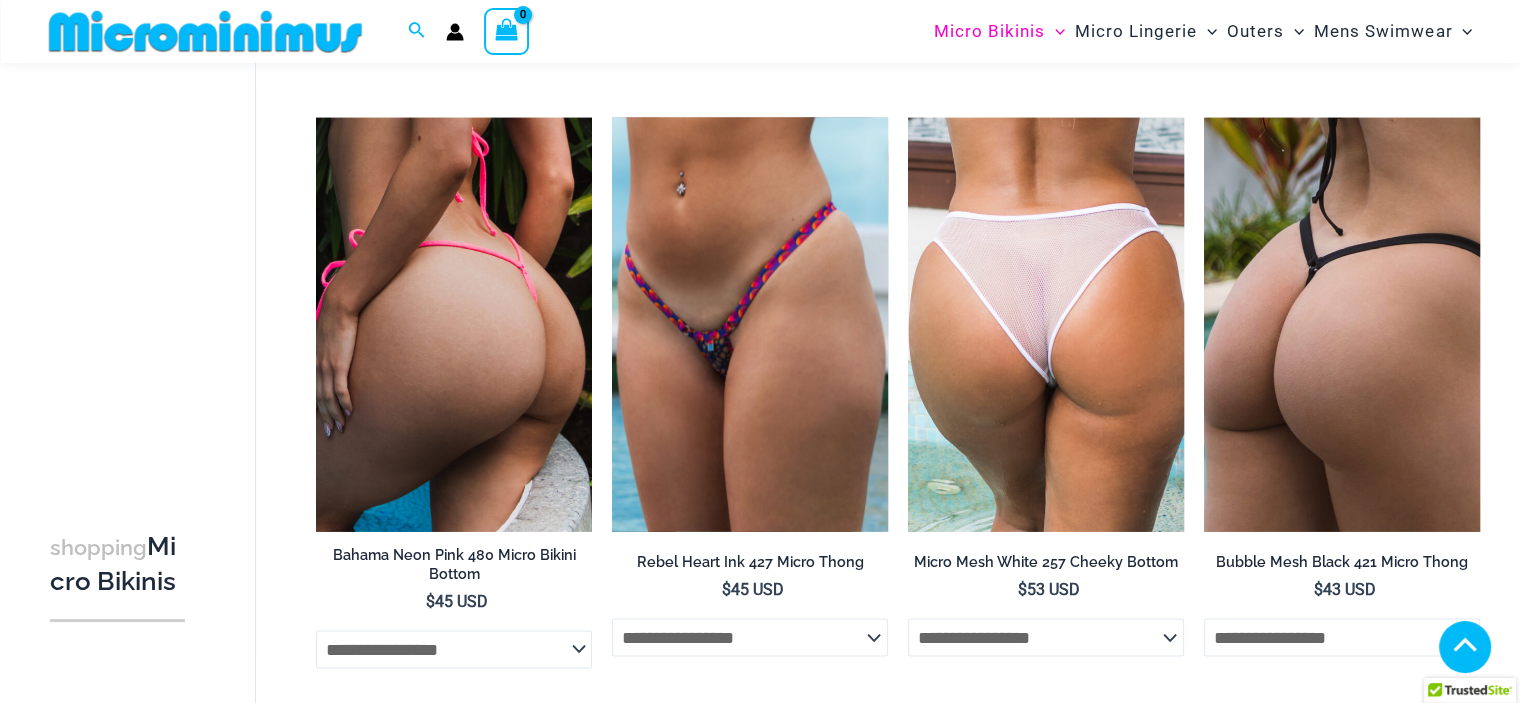 click at bounding box center [750, 325] 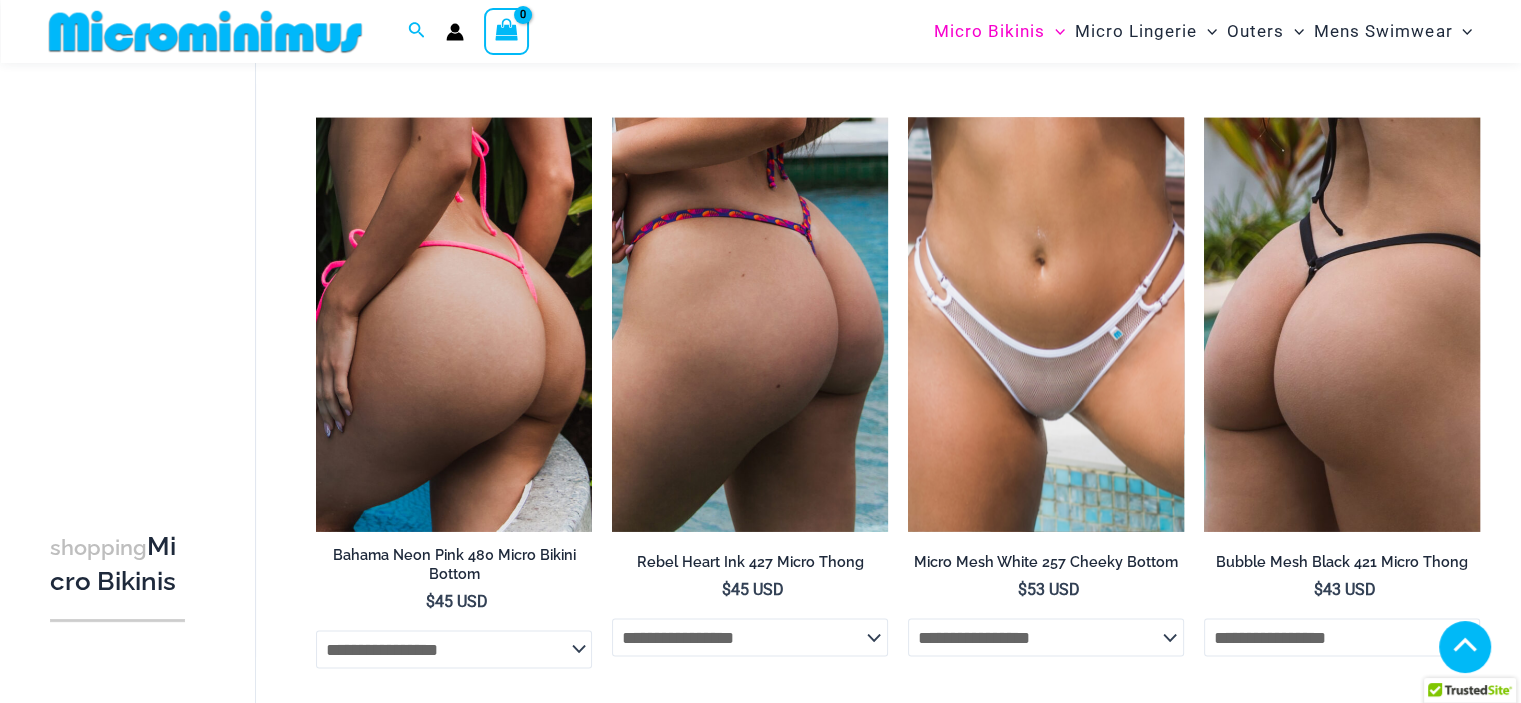 click at bounding box center (1046, 325) 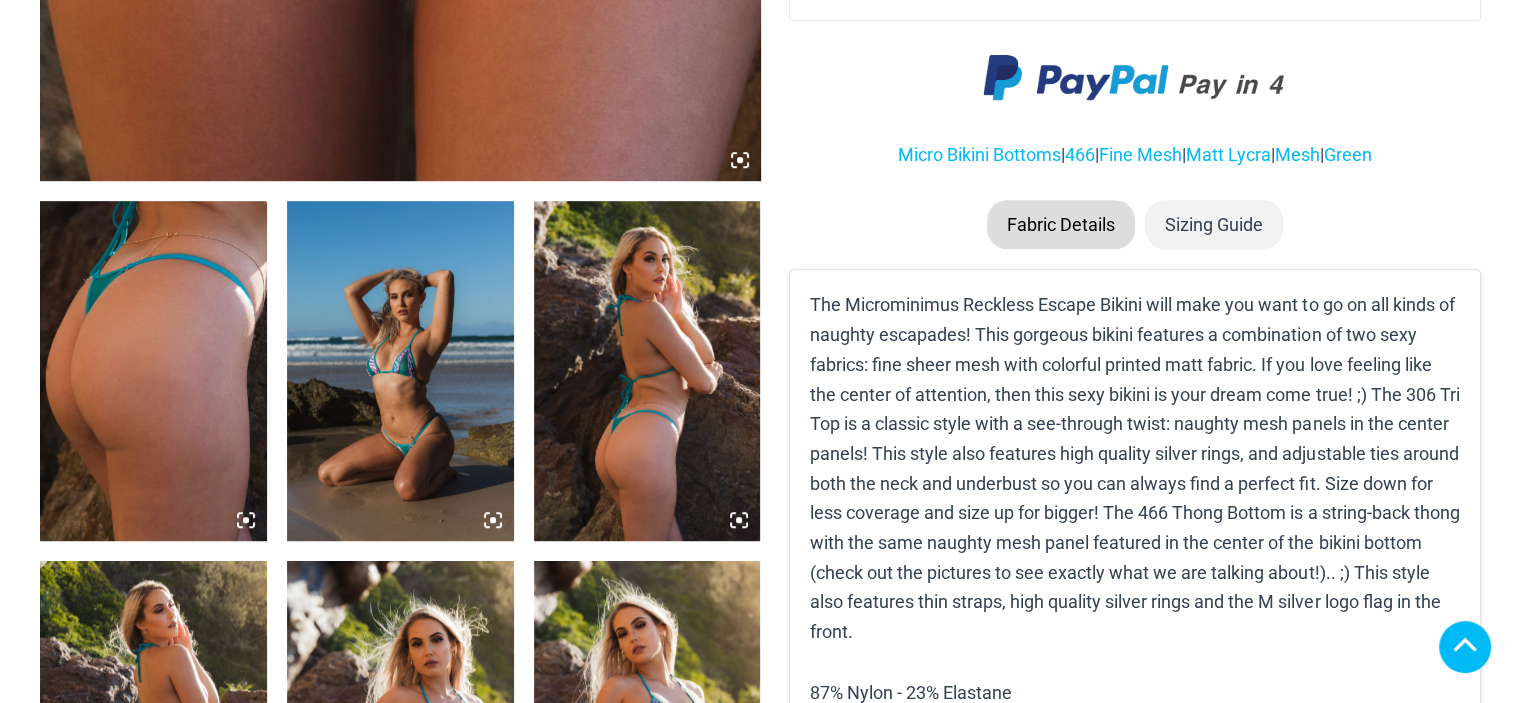 scroll, scrollTop: 1133, scrollLeft: 0, axis: vertical 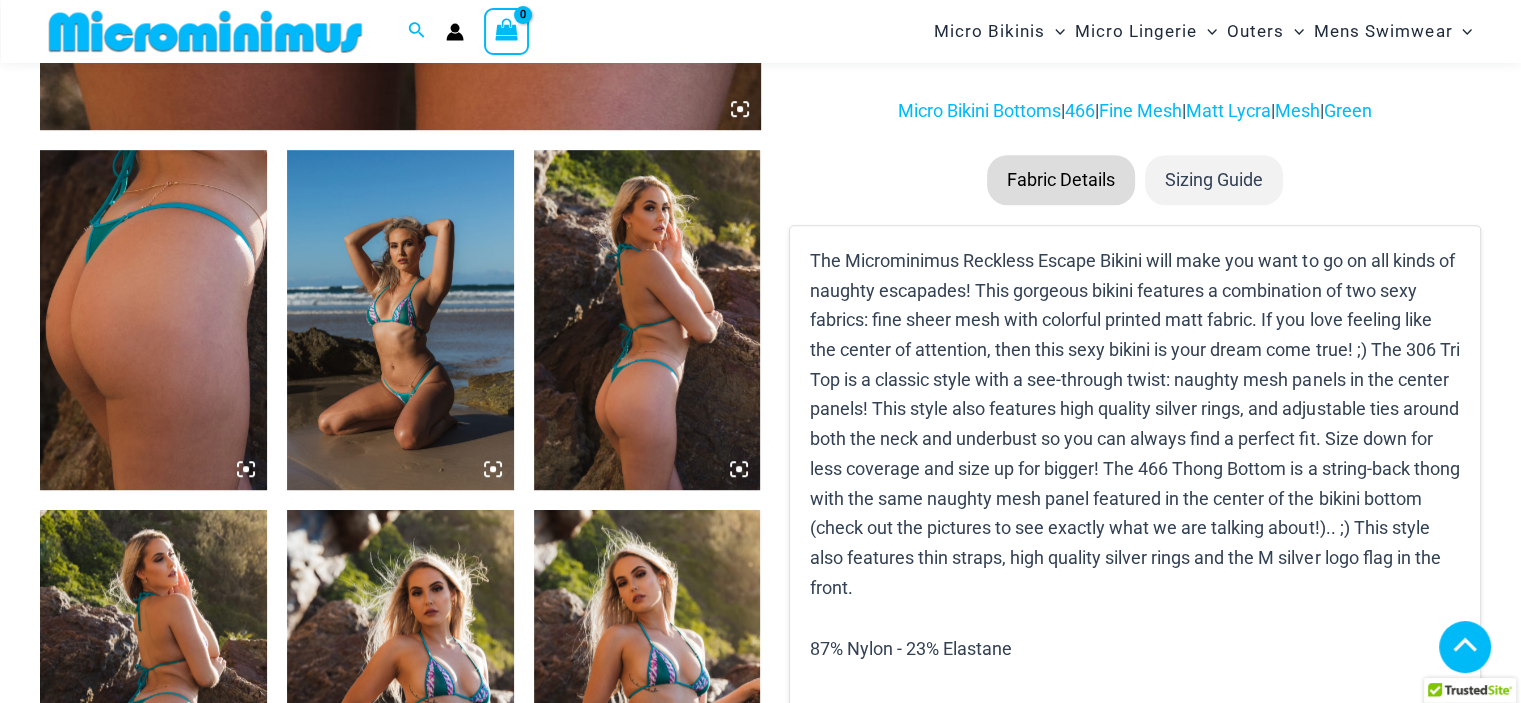 click at bounding box center (153, 320) 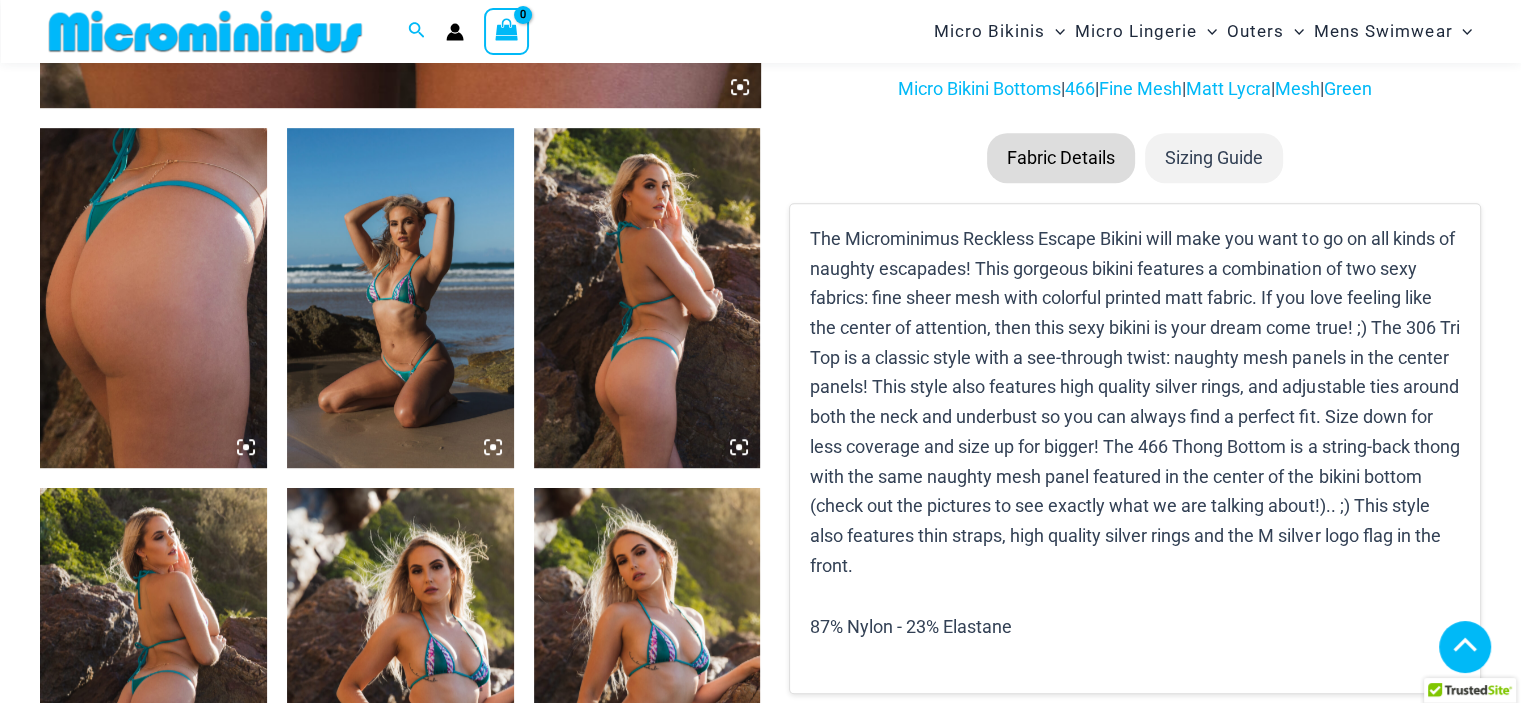 scroll, scrollTop: 1200, scrollLeft: 0, axis: vertical 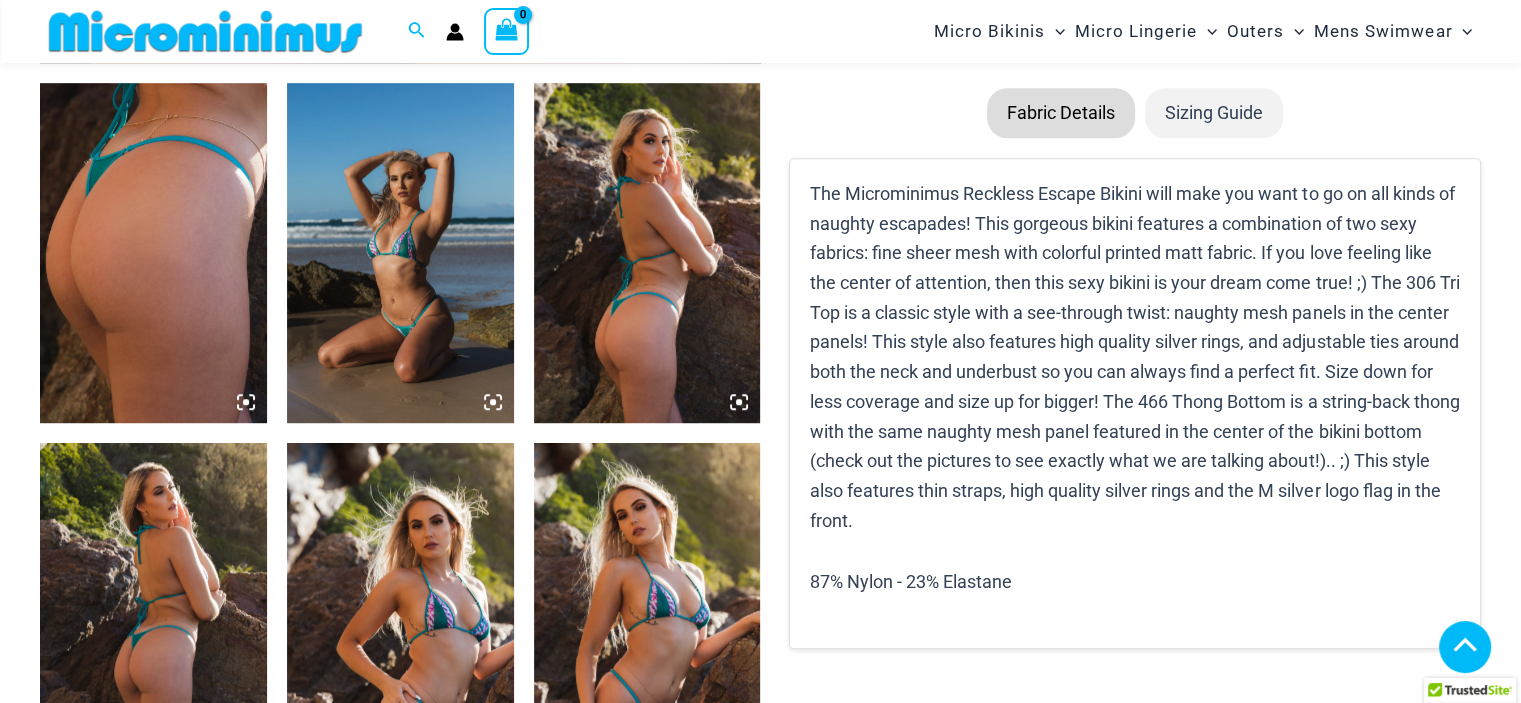 click at bounding box center [153, 253] 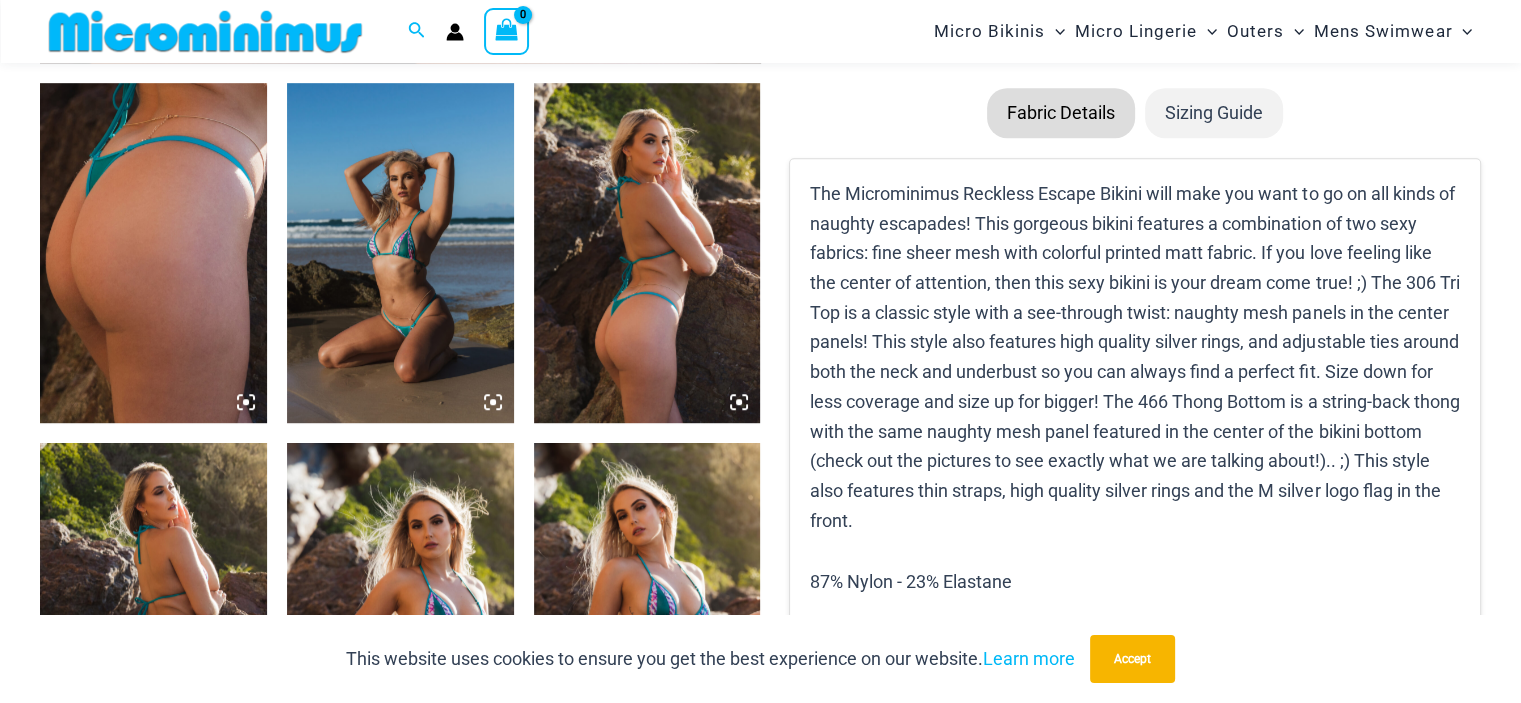 click 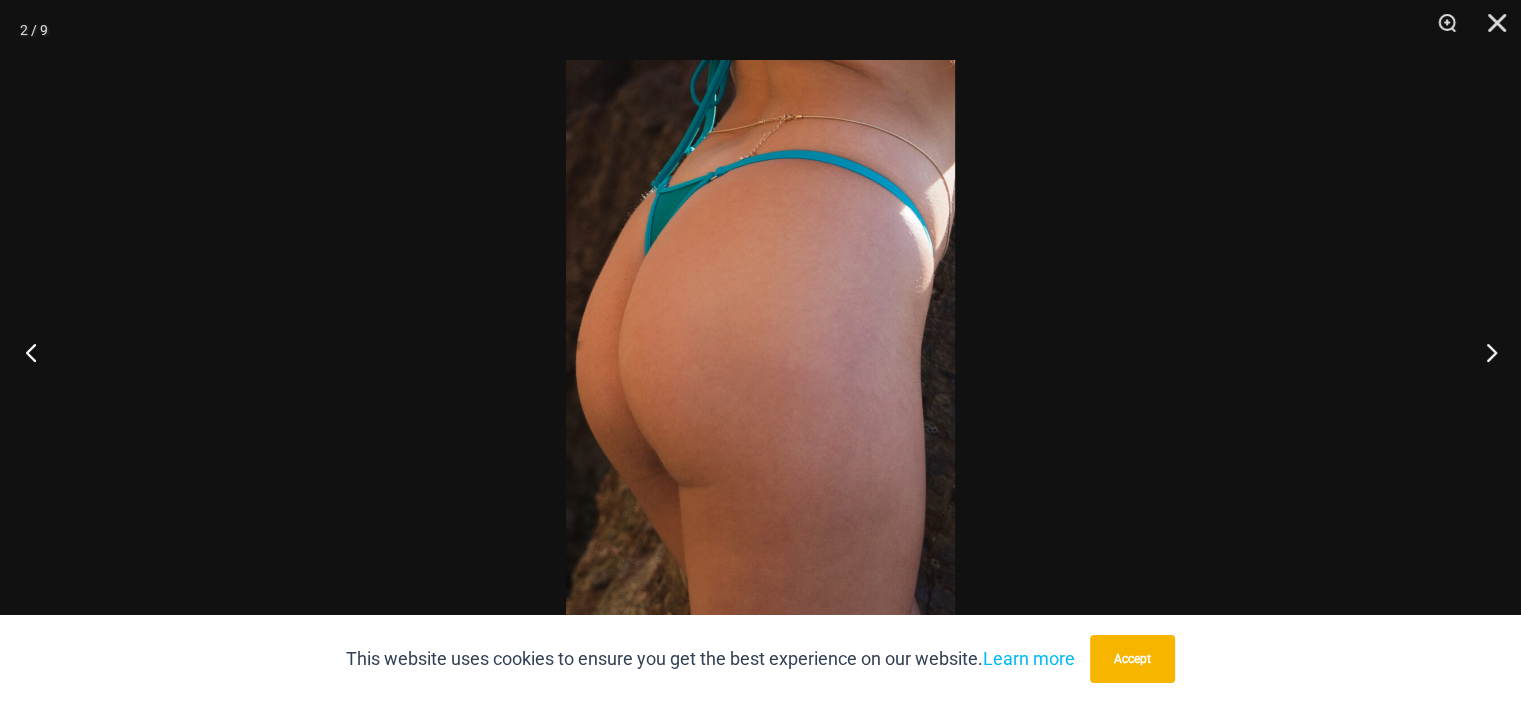 click at bounding box center [37, 352] 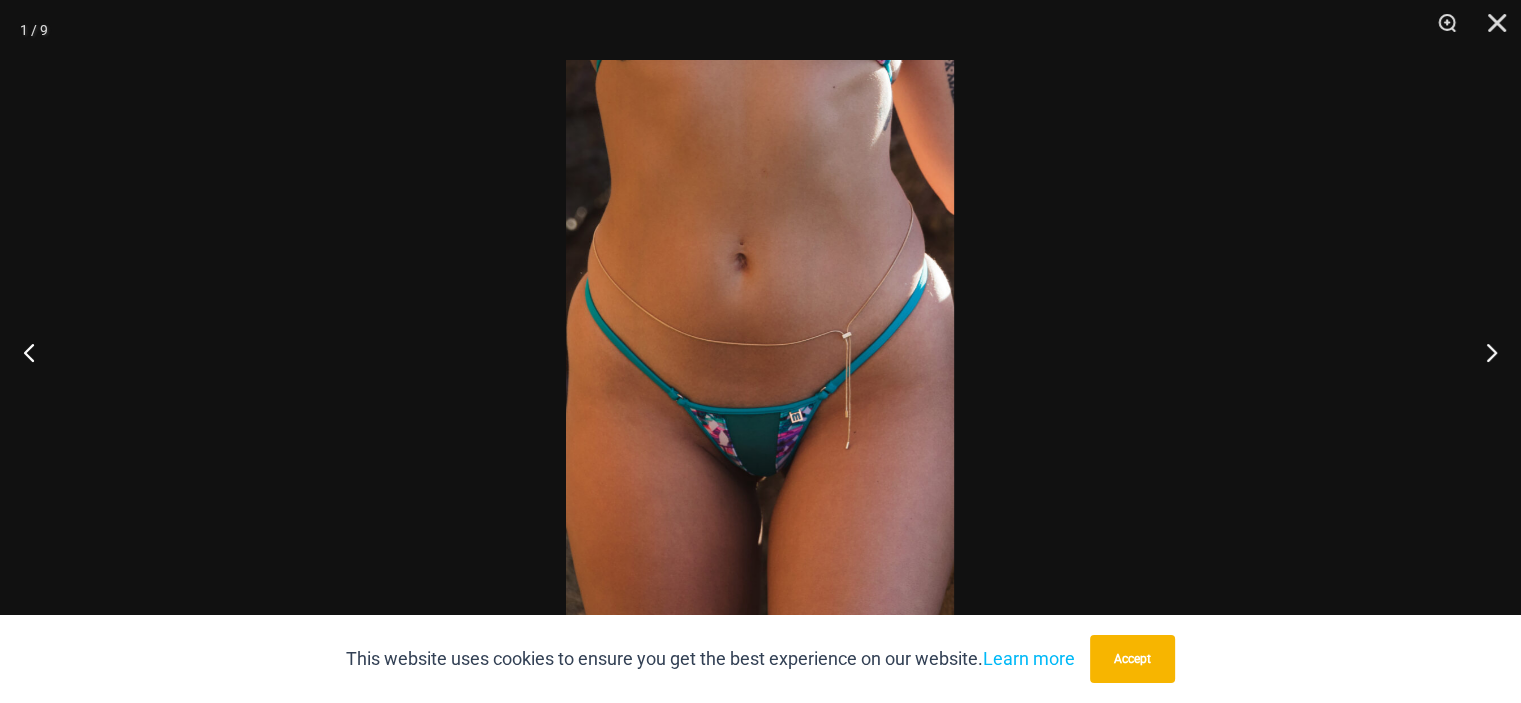click at bounding box center [760, 351] 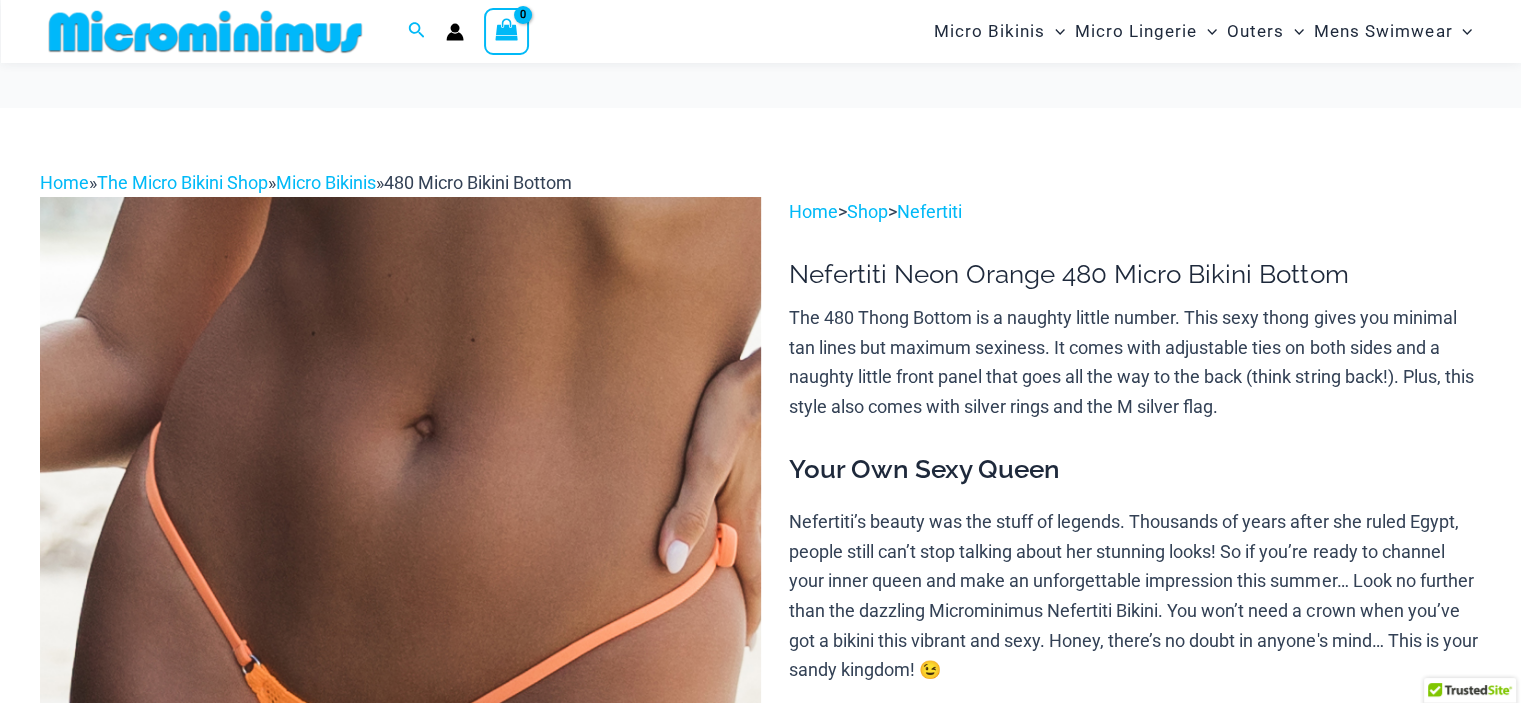 scroll, scrollTop: 249, scrollLeft: 0, axis: vertical 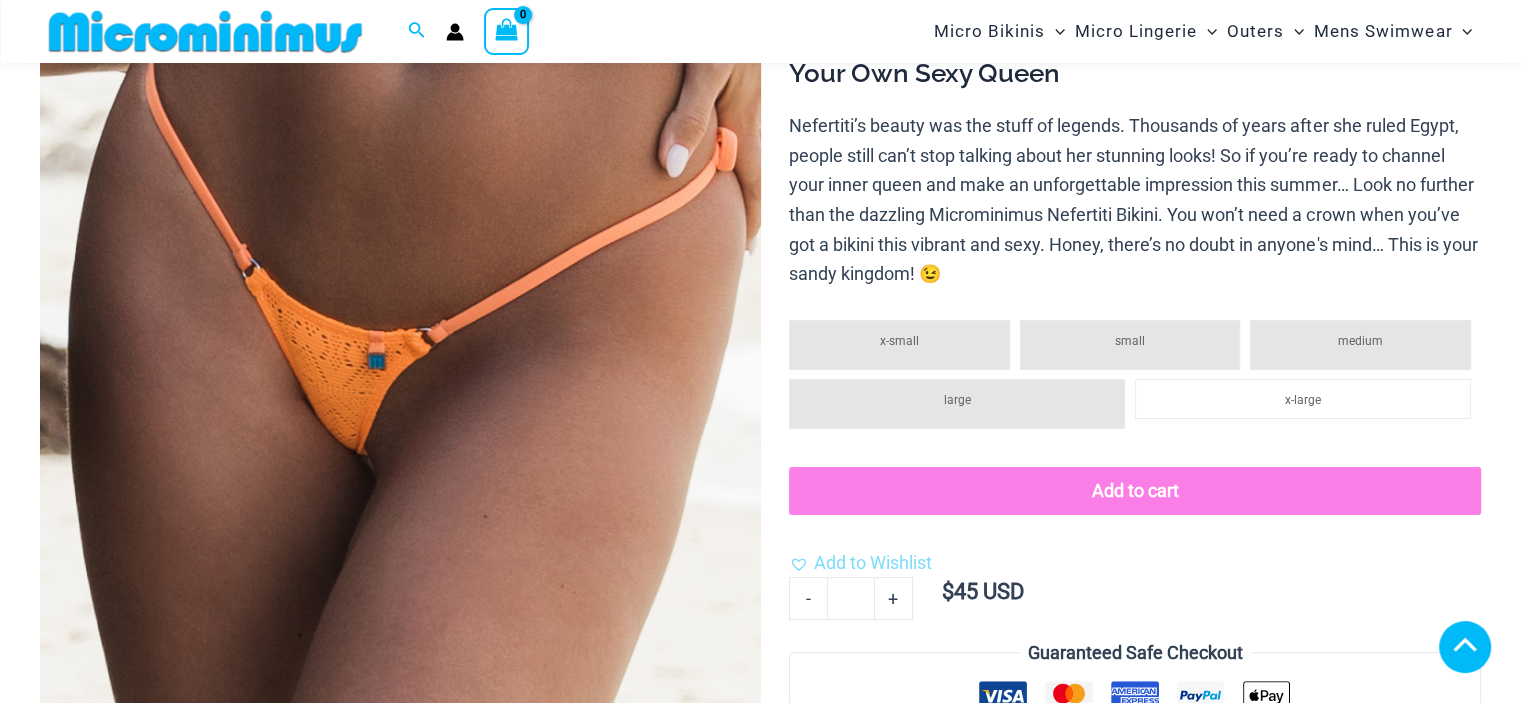 click at bounding box center [400, 341] 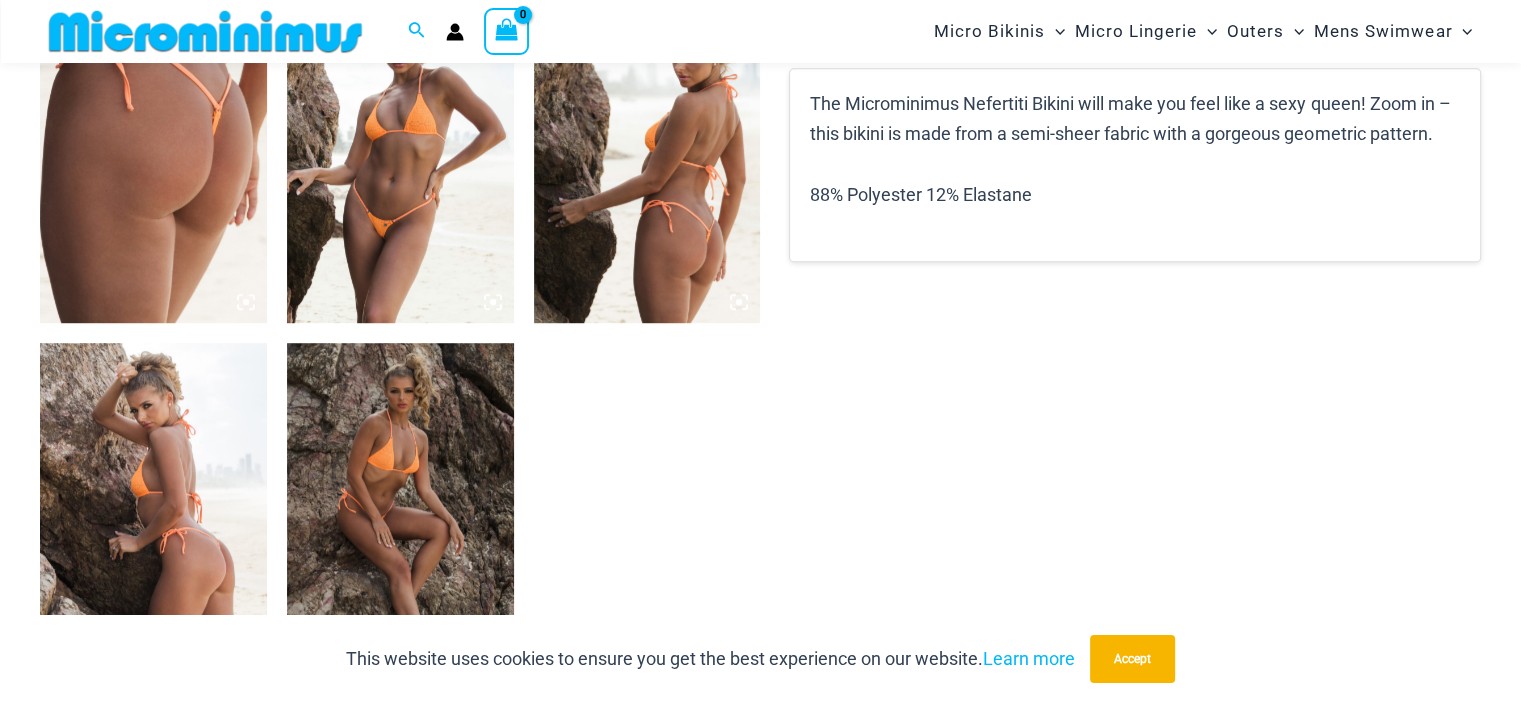 scroll, scrollTop: 1315, scrollLeft: 0, axis: vertical 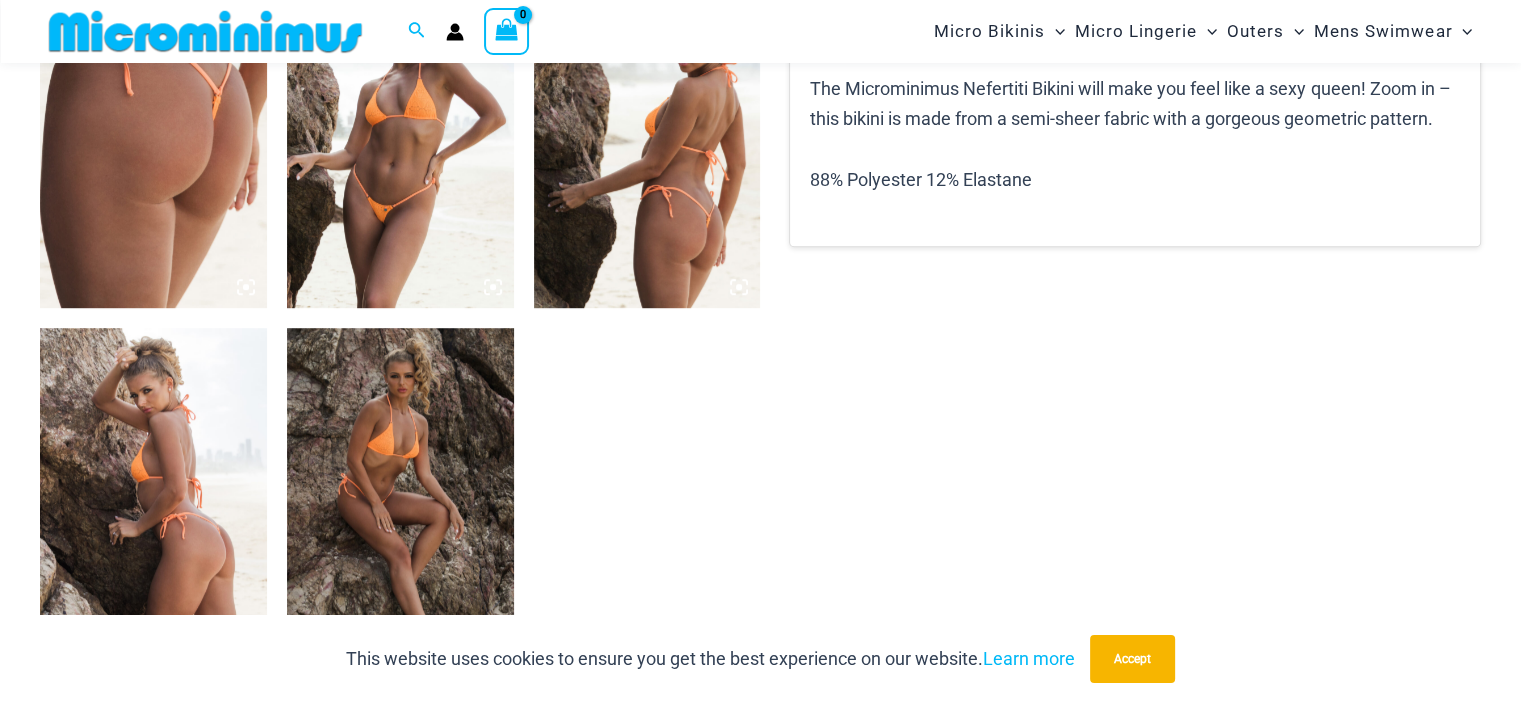 click at bounding box center (400, 138) 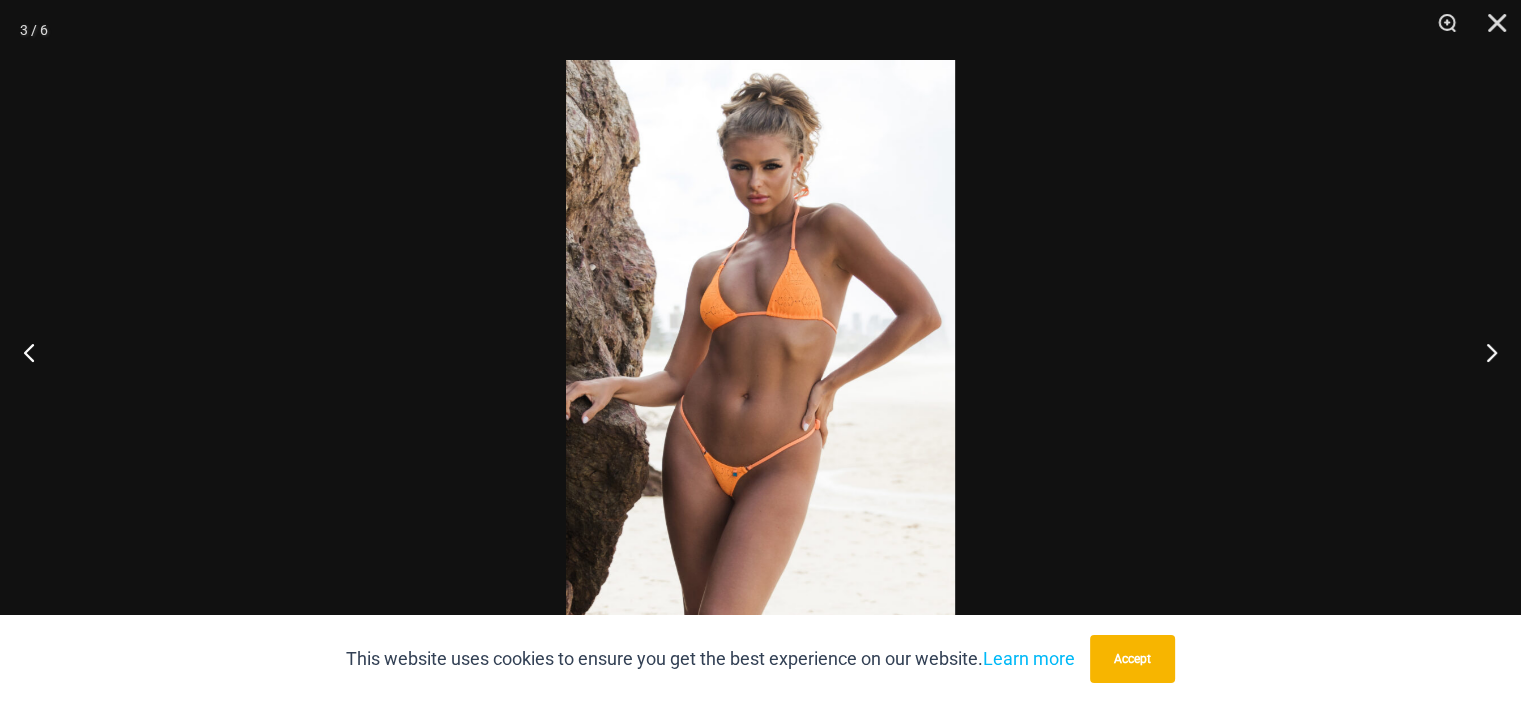 click at bounding box center [760, 351] 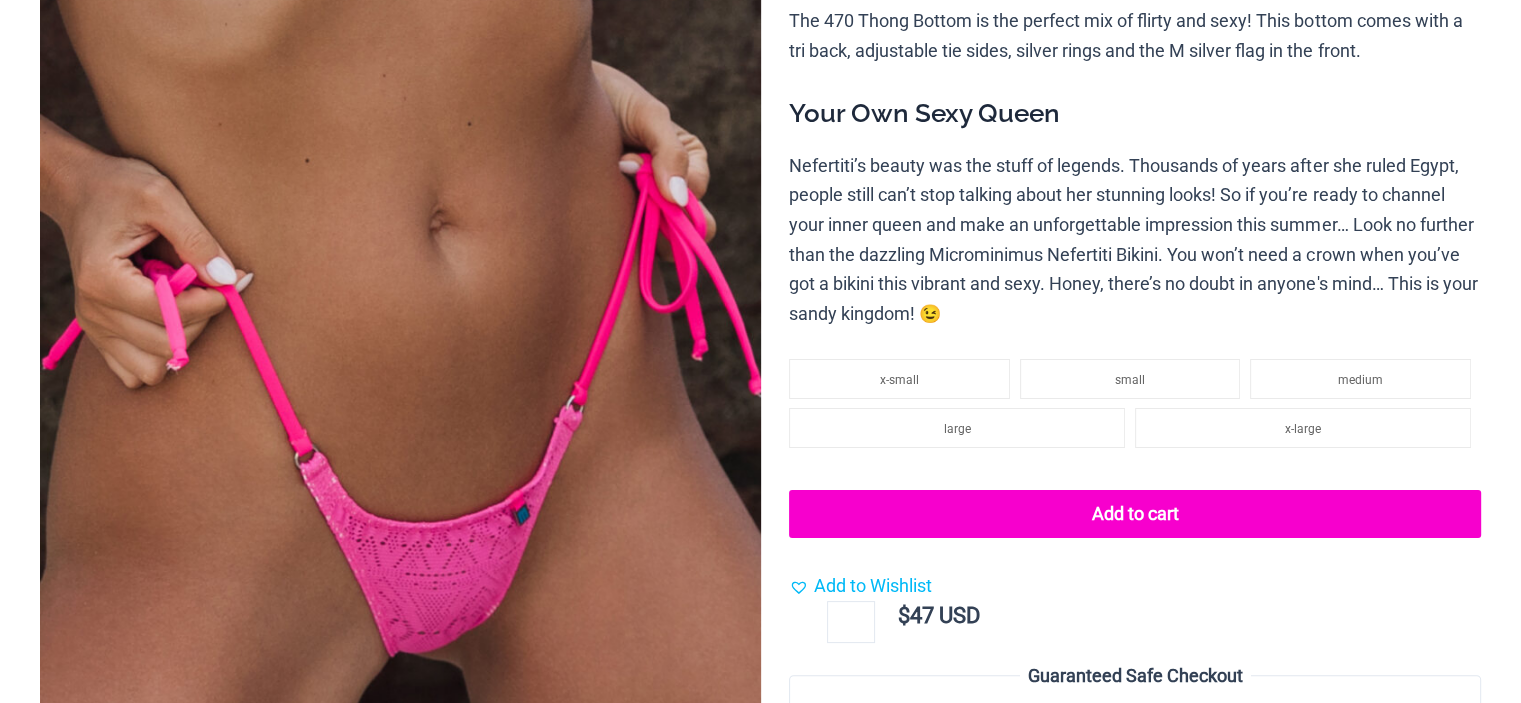 scroll, scrollTop: 400, scrollLeft: 0, axis: vertical 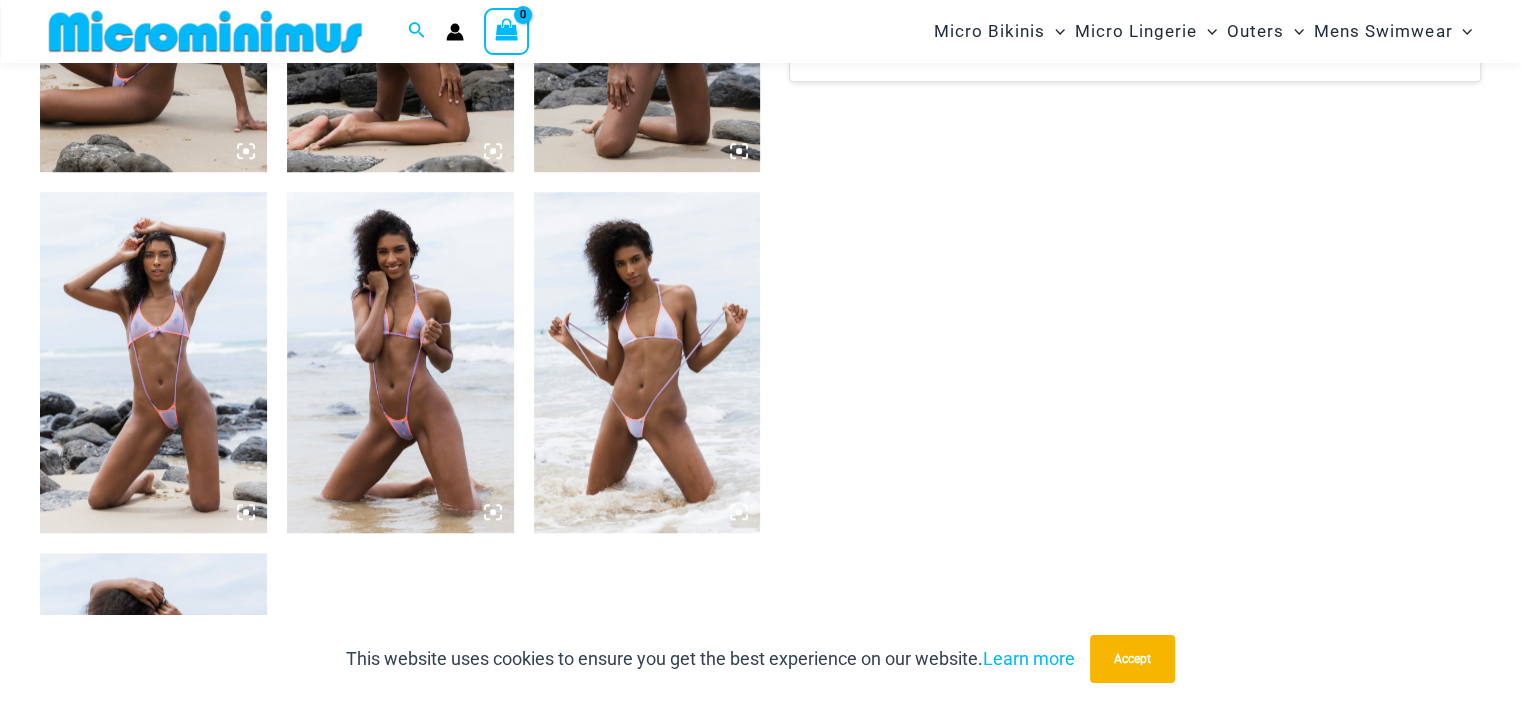 click at bounding box center (400, 362) 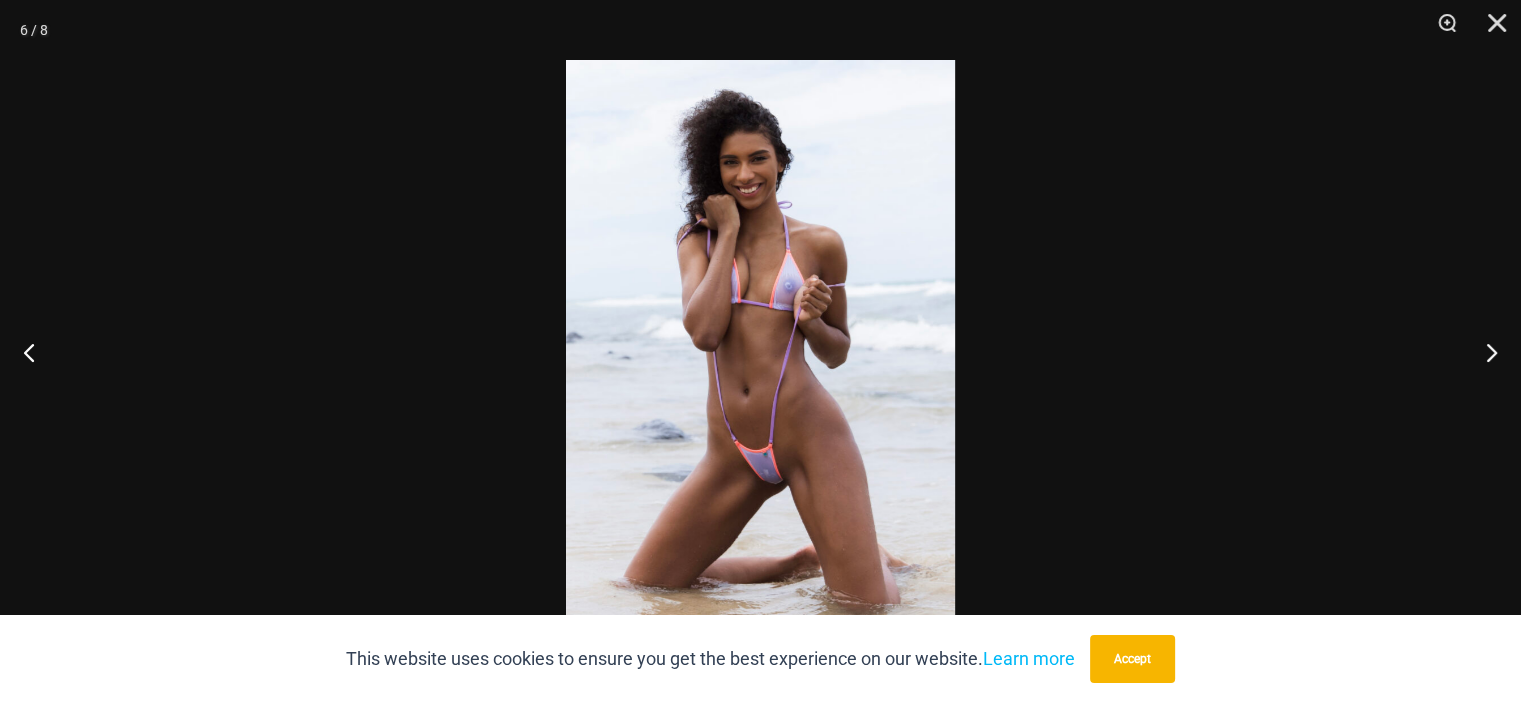 click at bounding box center [760, 351] 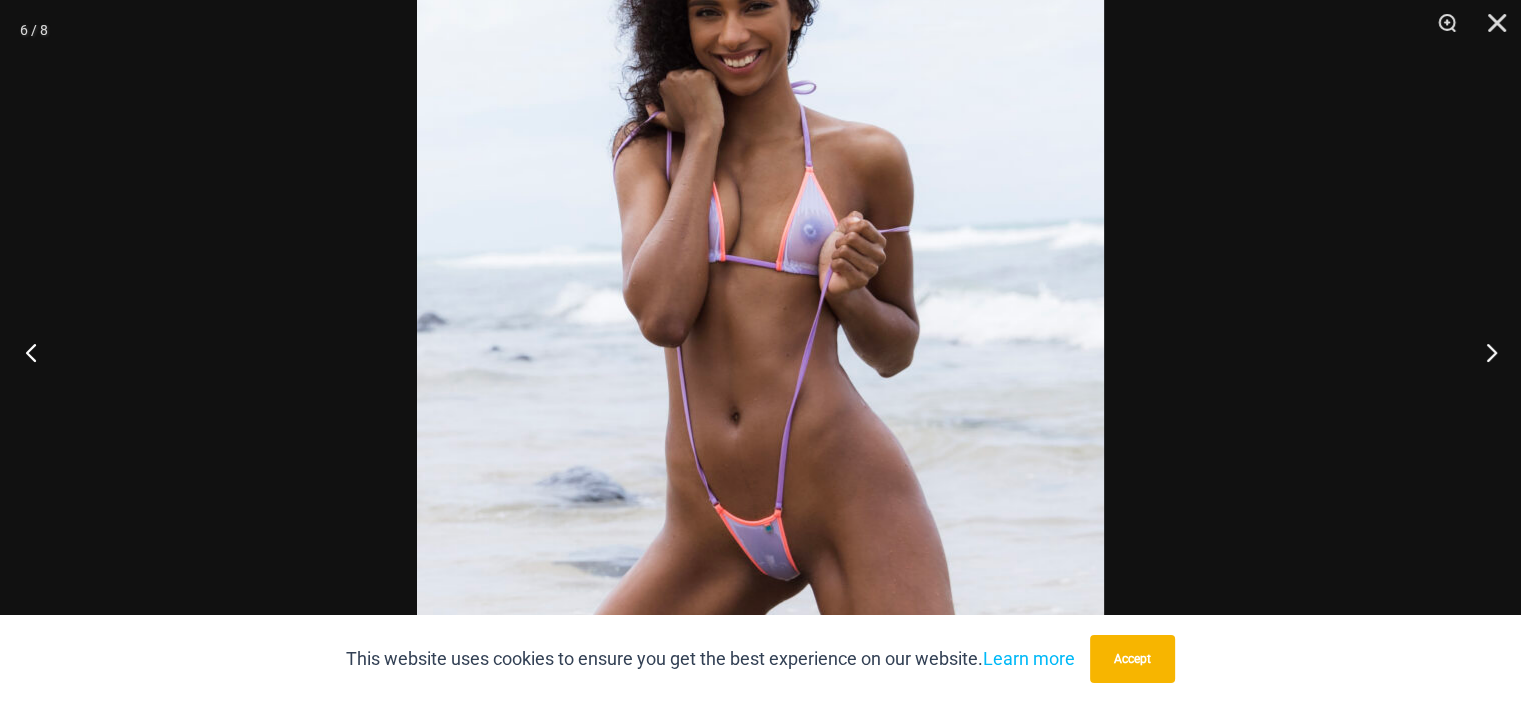 click at bounding box center [37, 352] 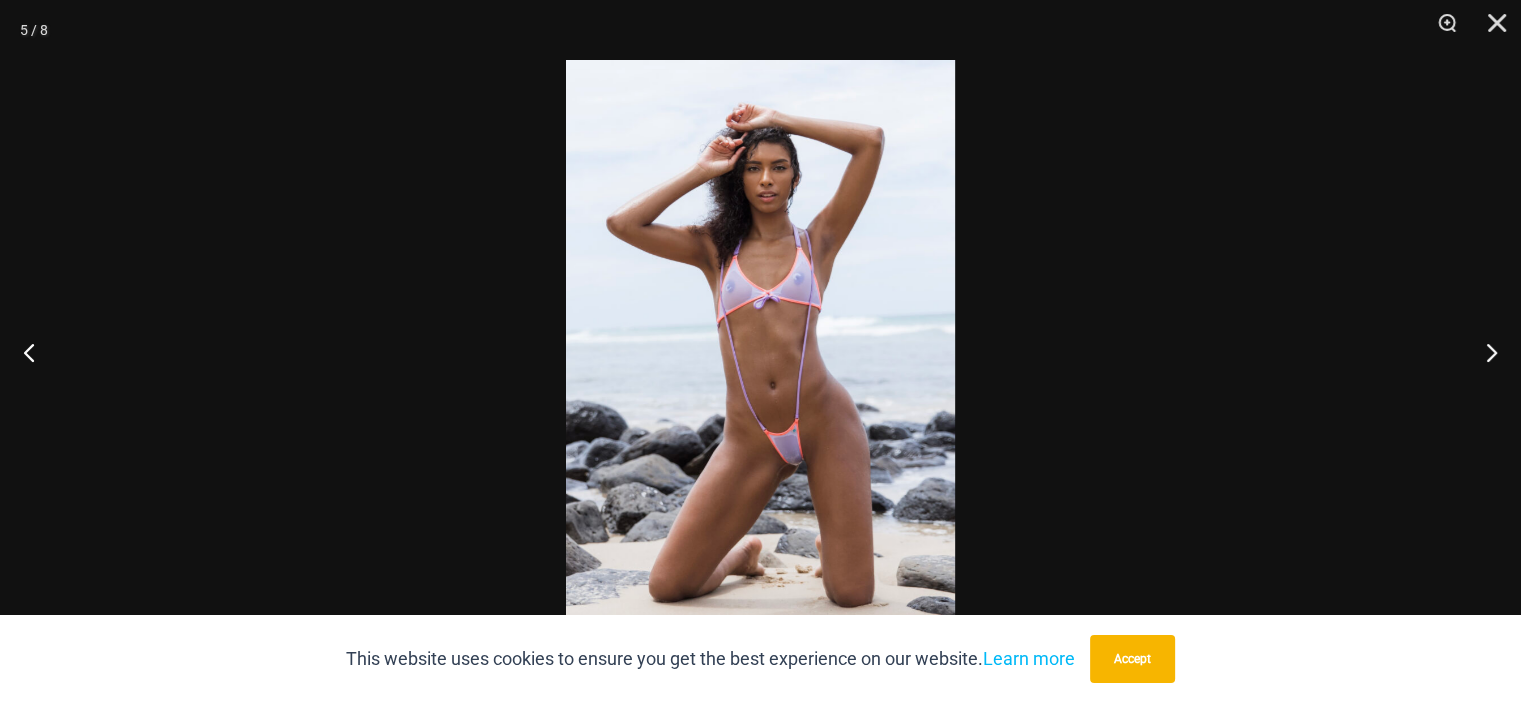 click at bounding box center [760, 351] 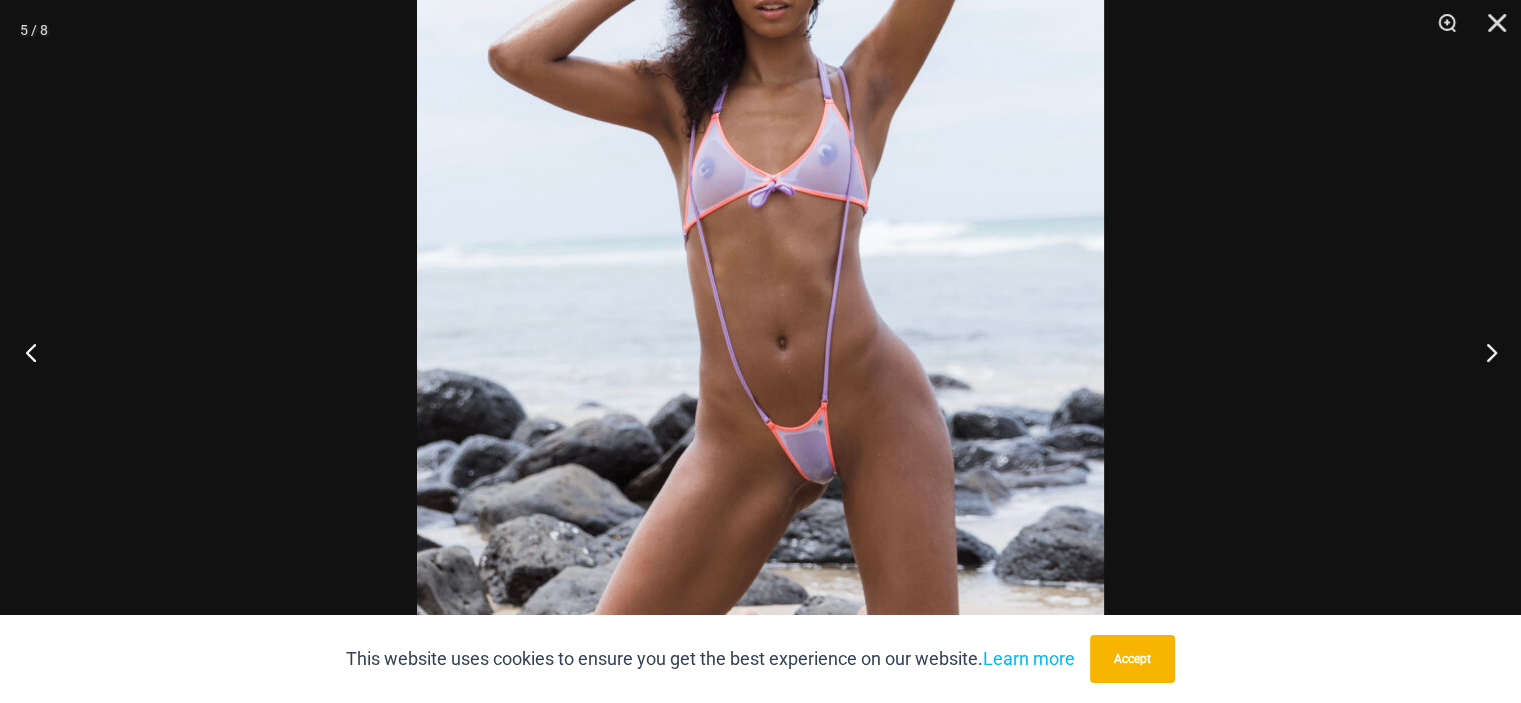 click at bounding box center (37, 352) 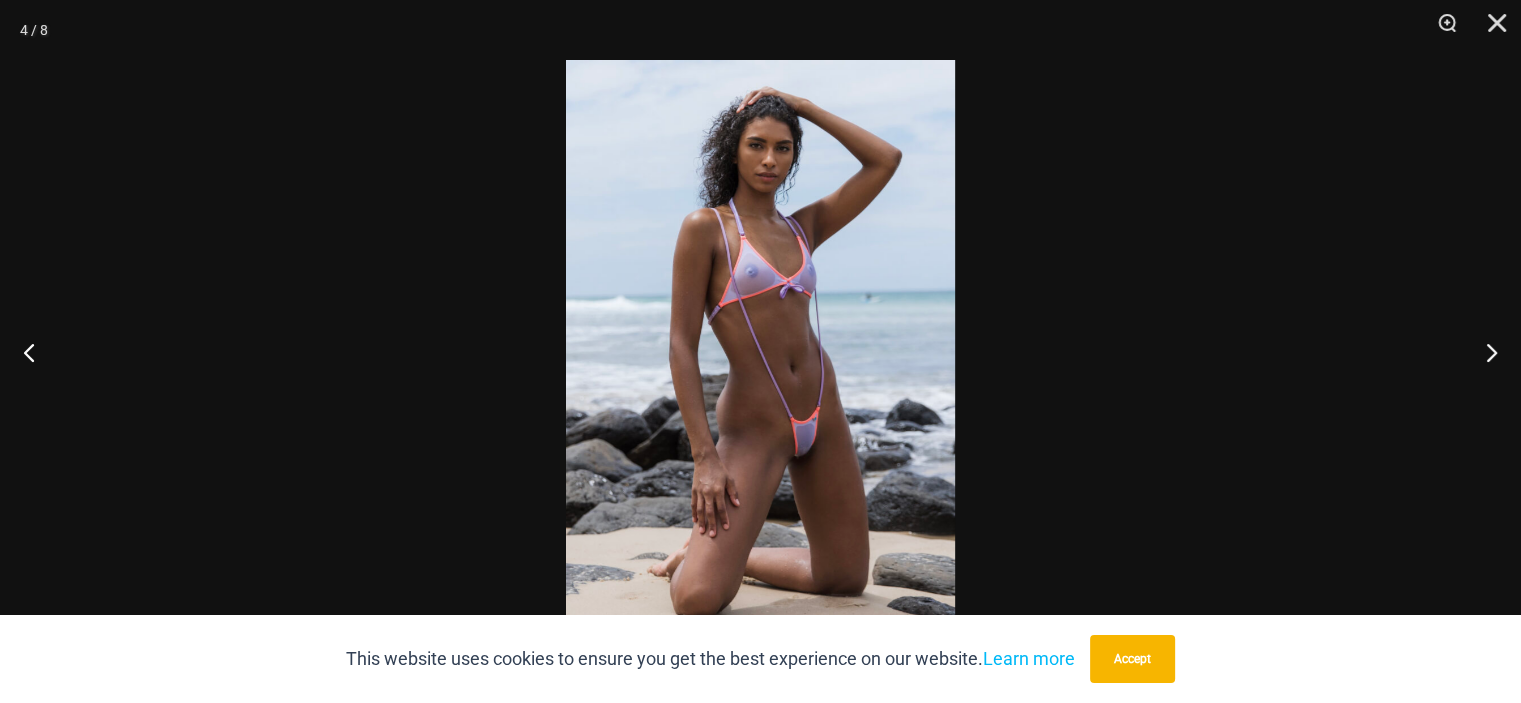 click at bounding box center (760, 351) 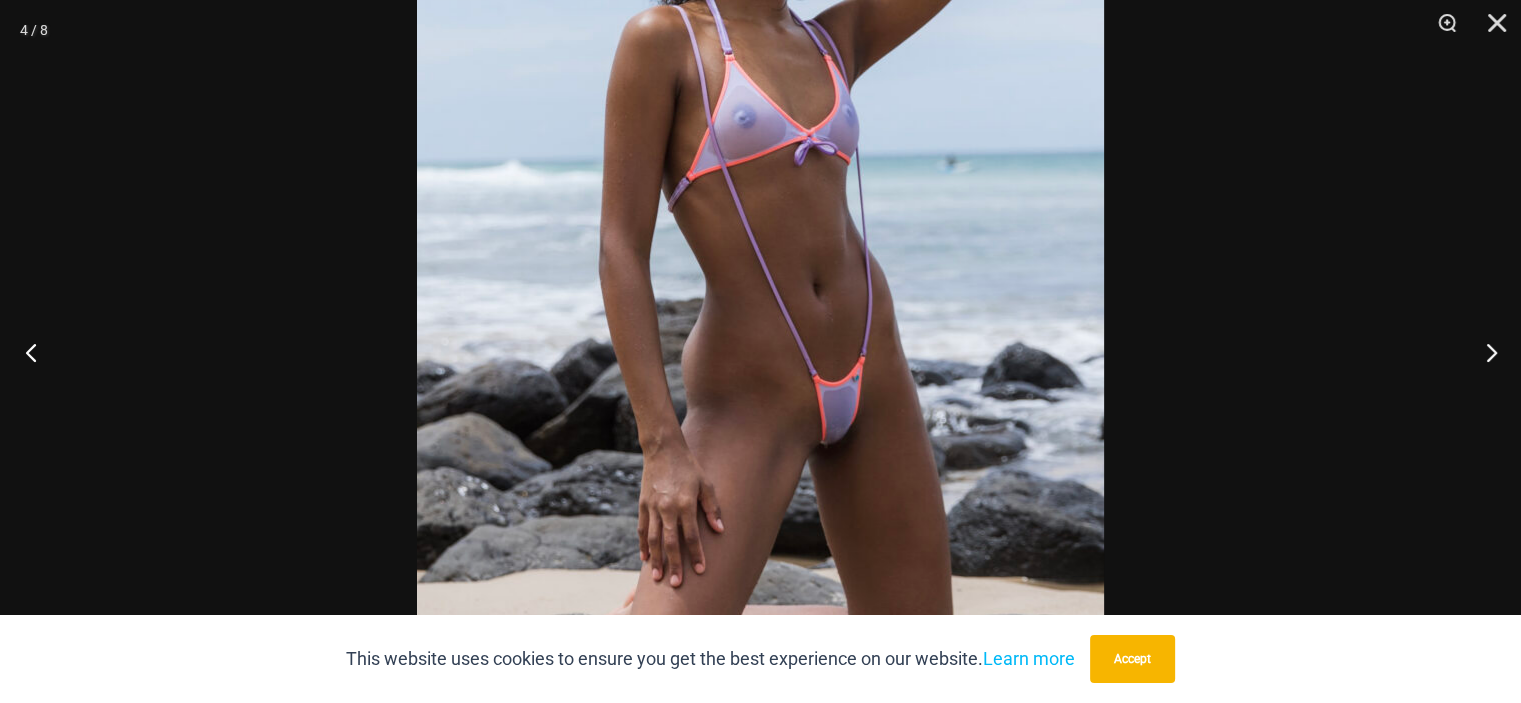 click at bounding box center [37, 352] 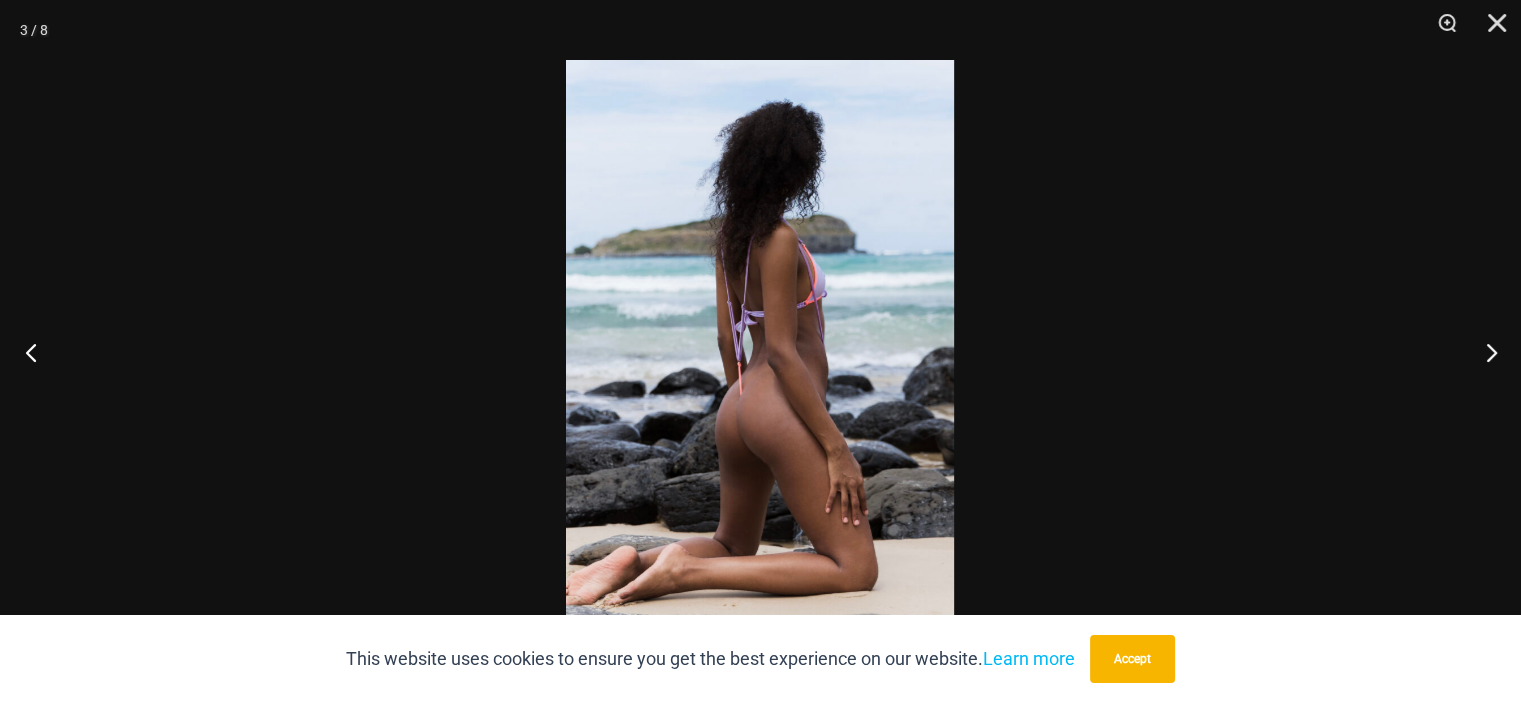 click at bounding box center [37, 352] 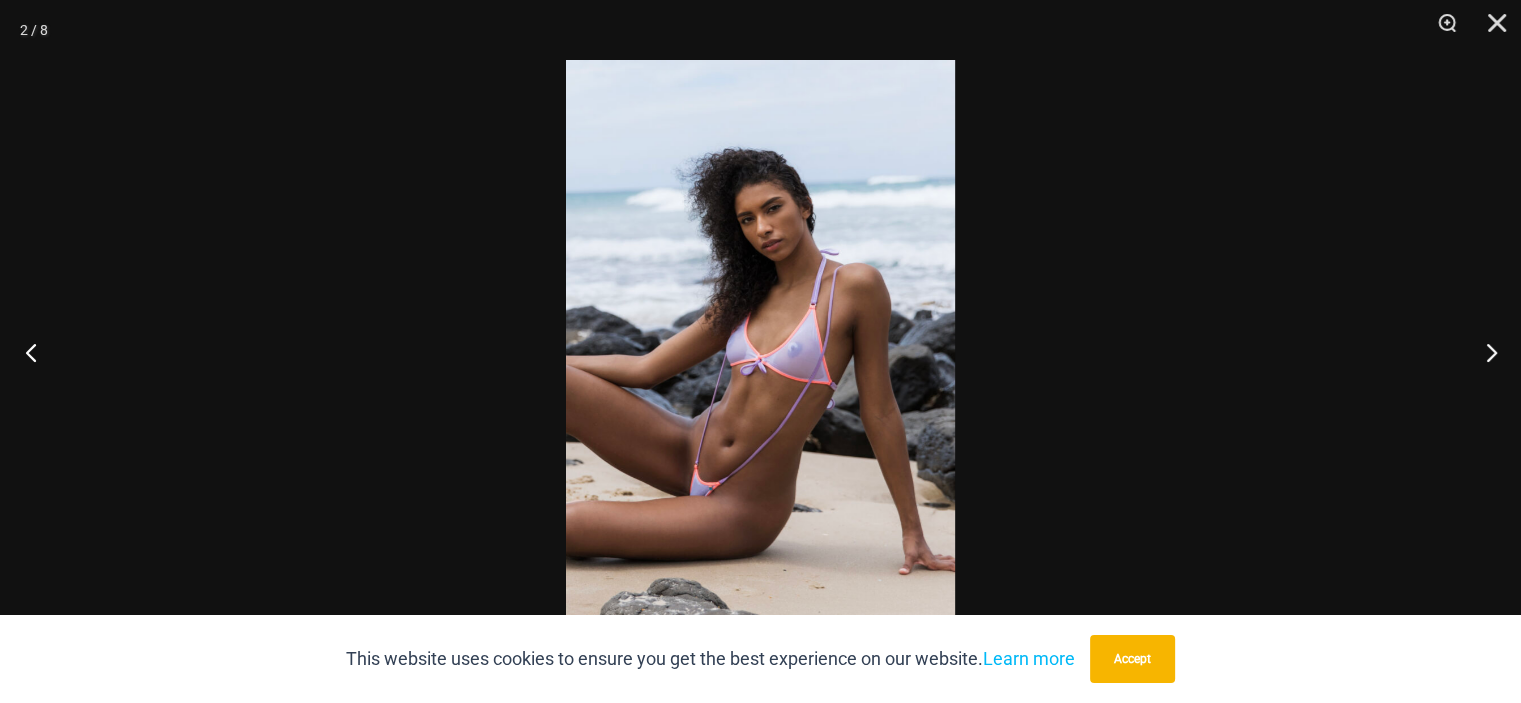 click at bounding box center [37, 352] 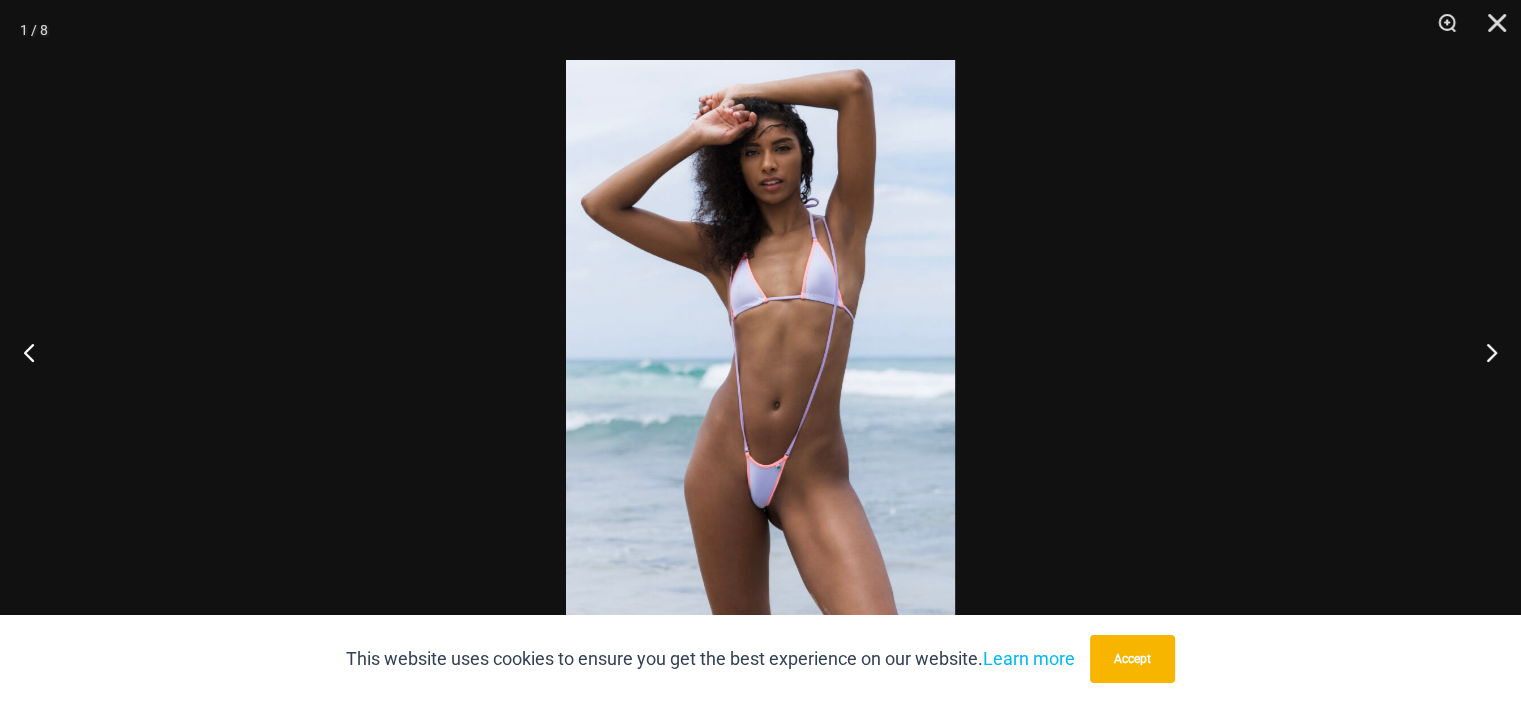 click at bounding box center (760, 351) 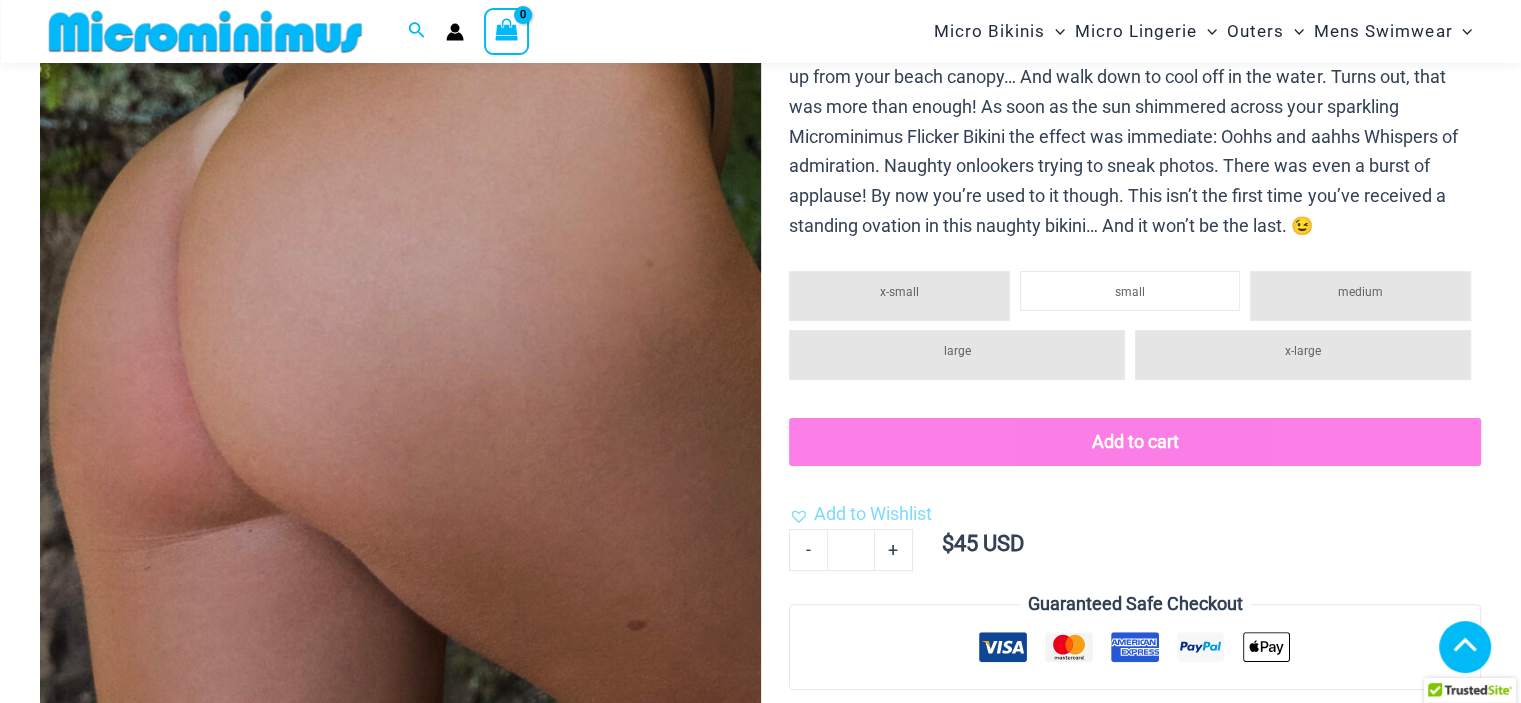 scroll, scrollTop: 1200, scrollLeft: 0, axis: vertical 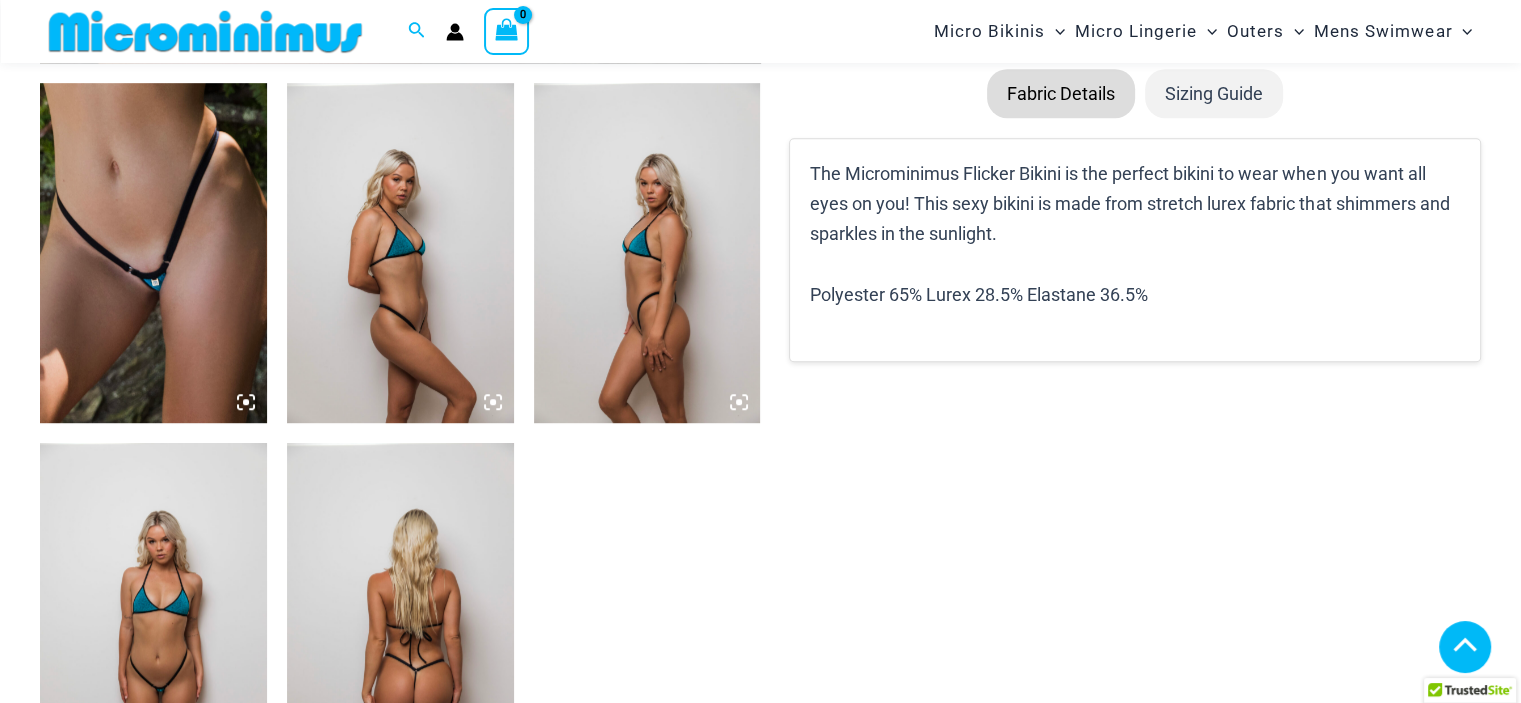 click at bounding box center (153, 613) 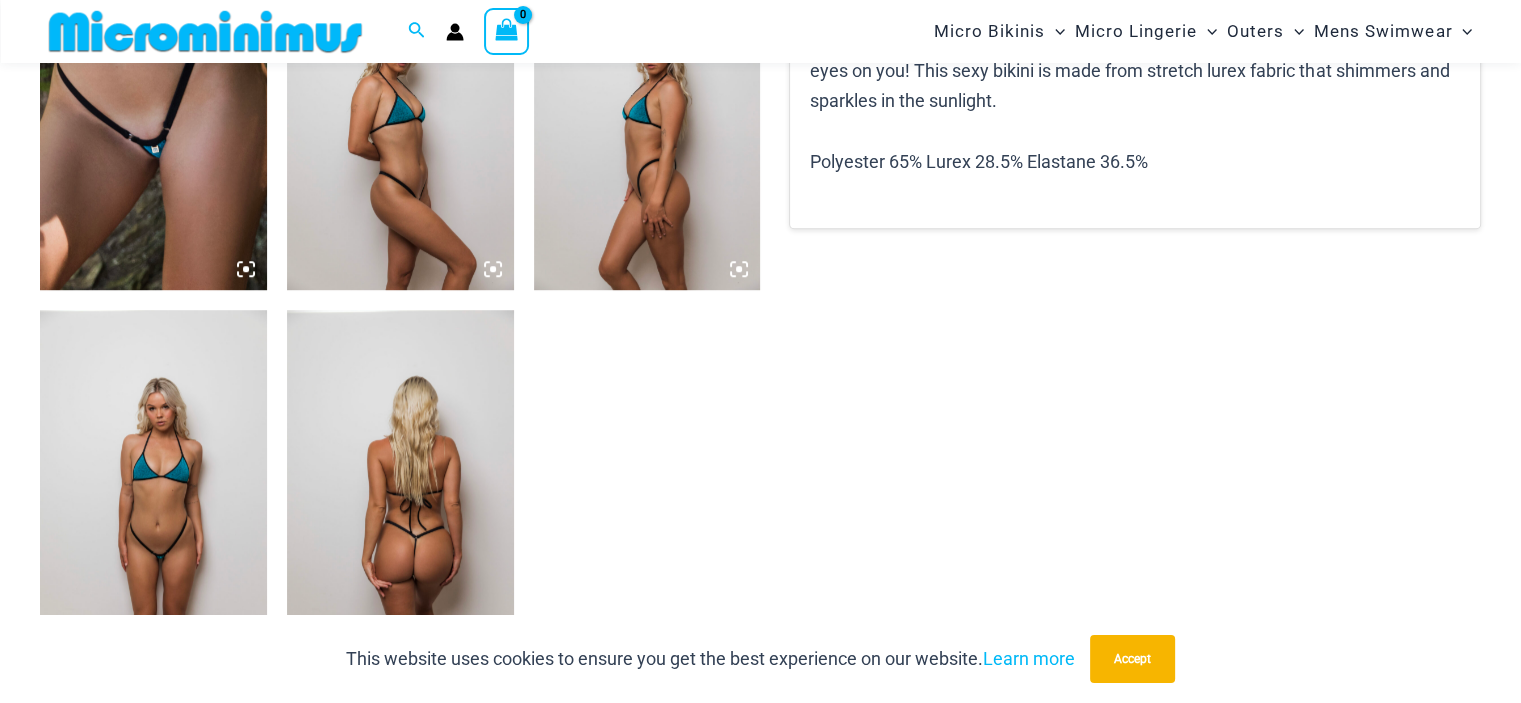 click at bounding box center (153, 480) 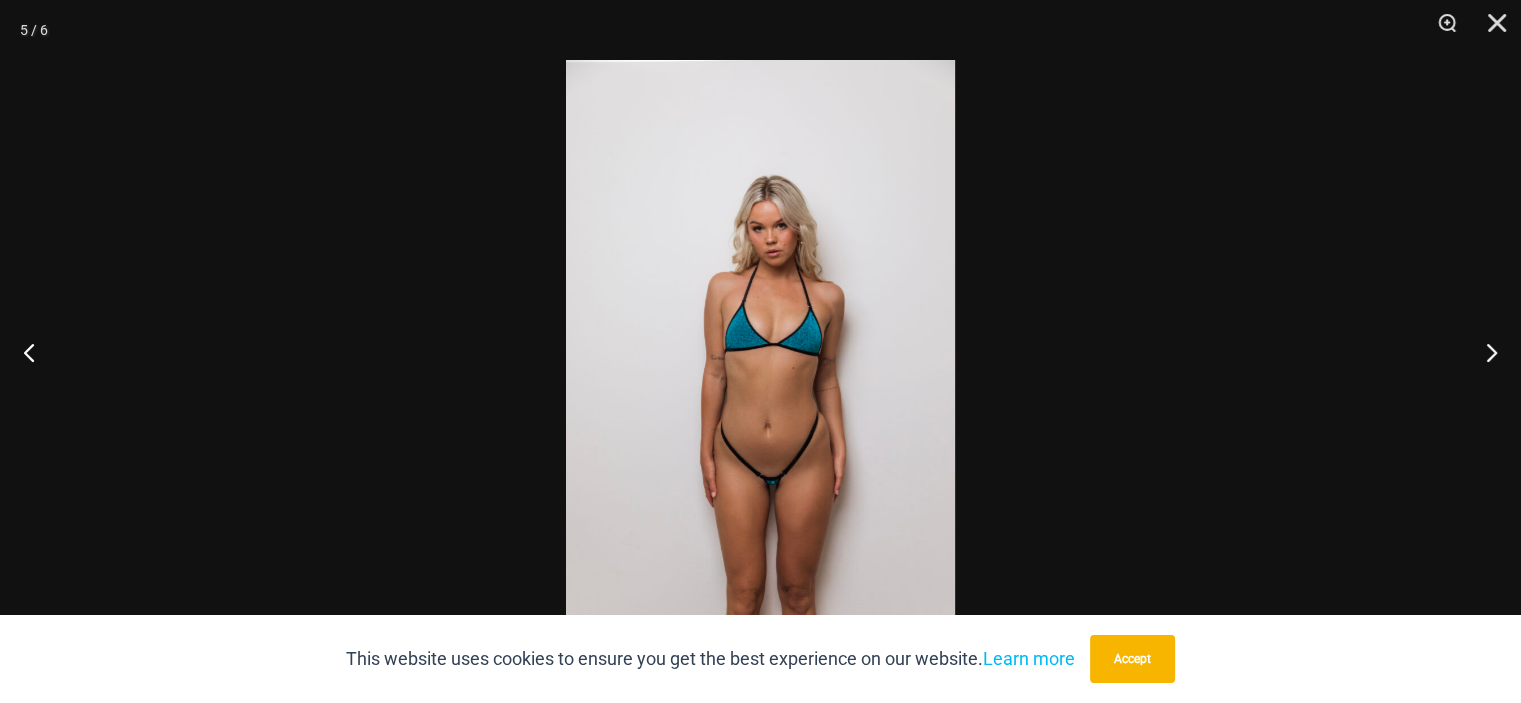 click at bounding box center (760, 351) 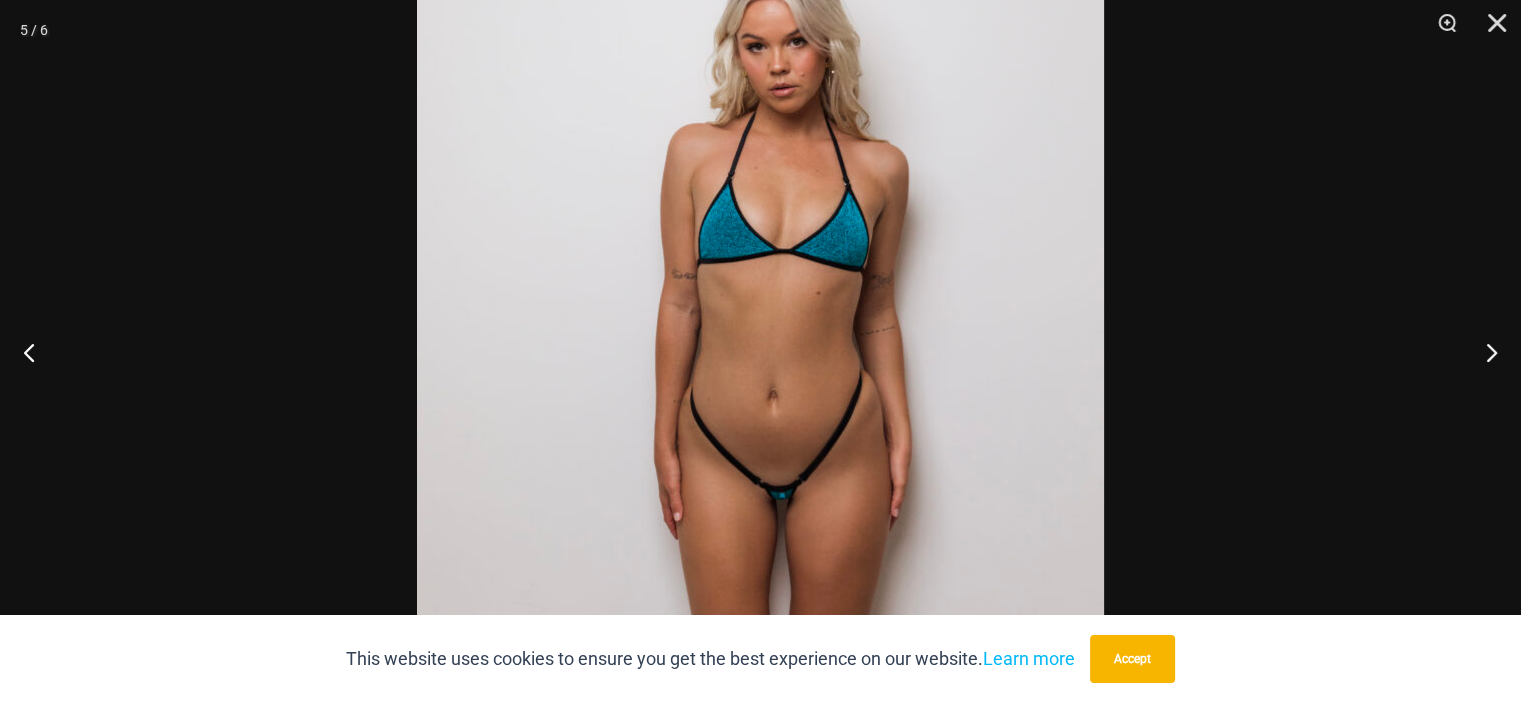 click at bounding box center (760, 264) 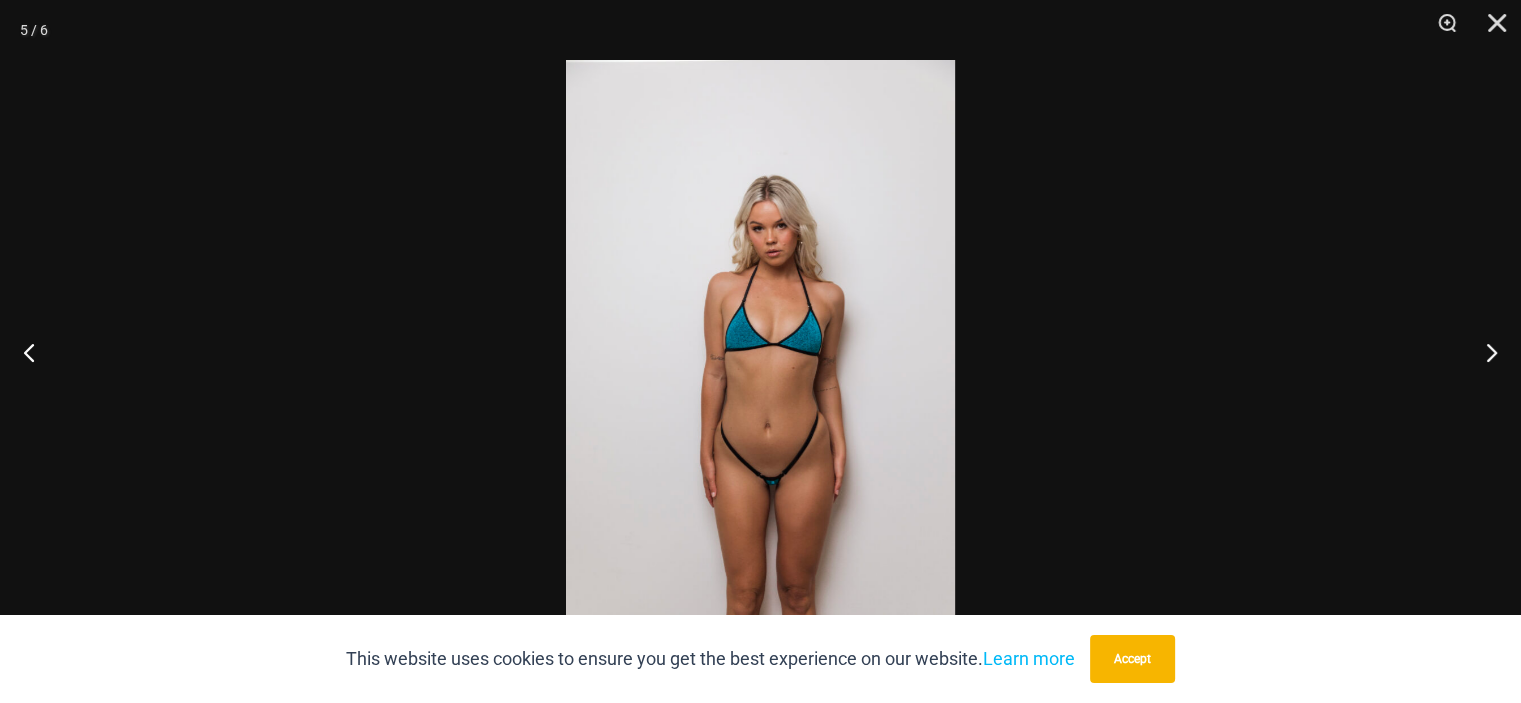 click at bounding box center [760, 351] 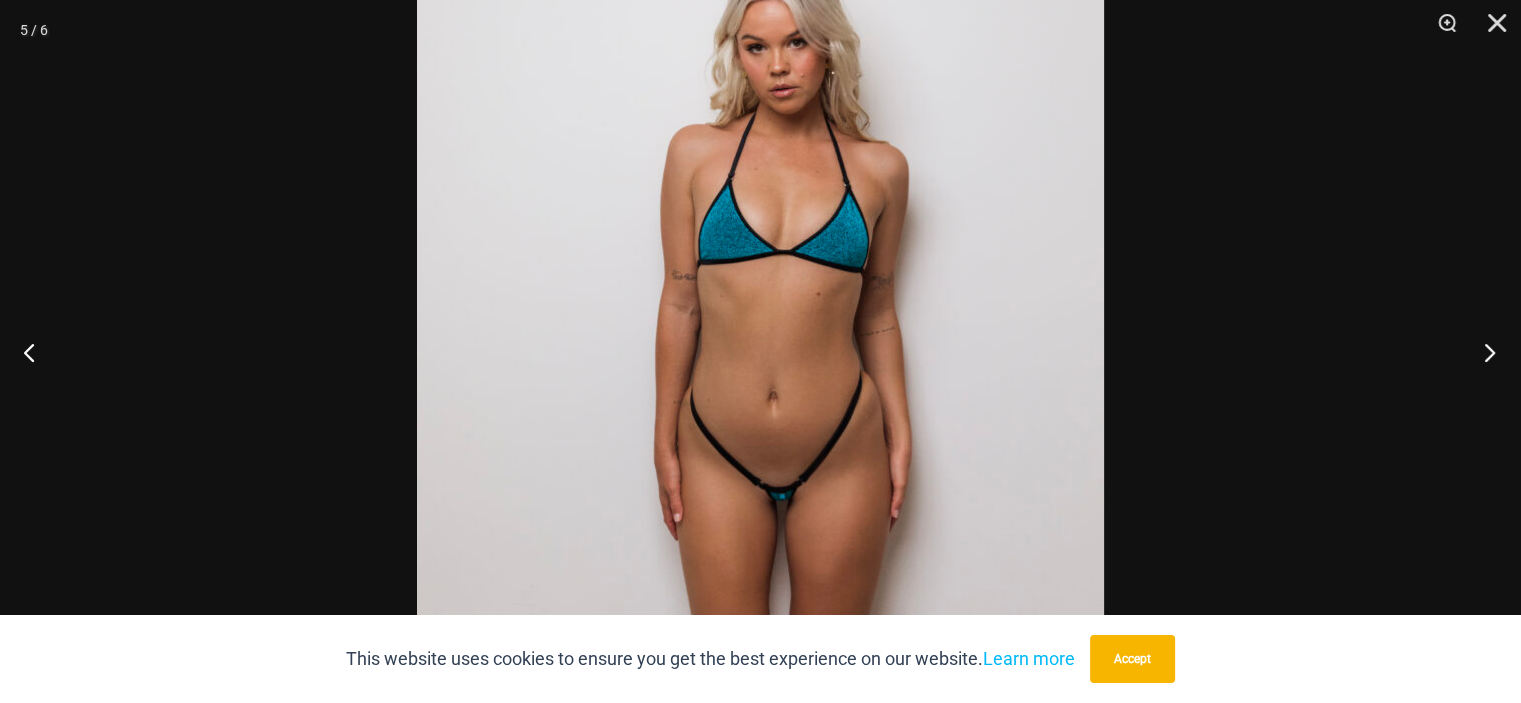 click at bounding box center [1483, 352] 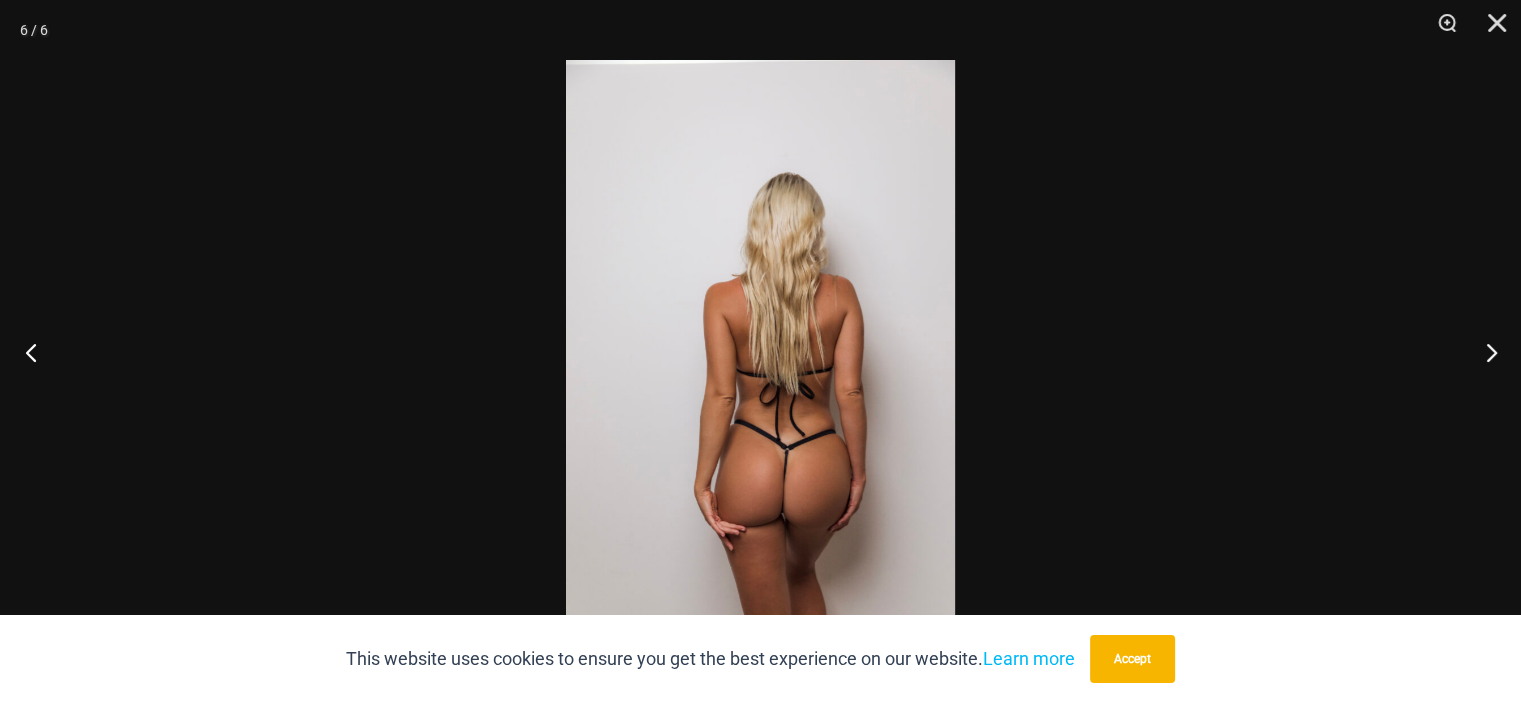 click at bounding box center (37, 352) 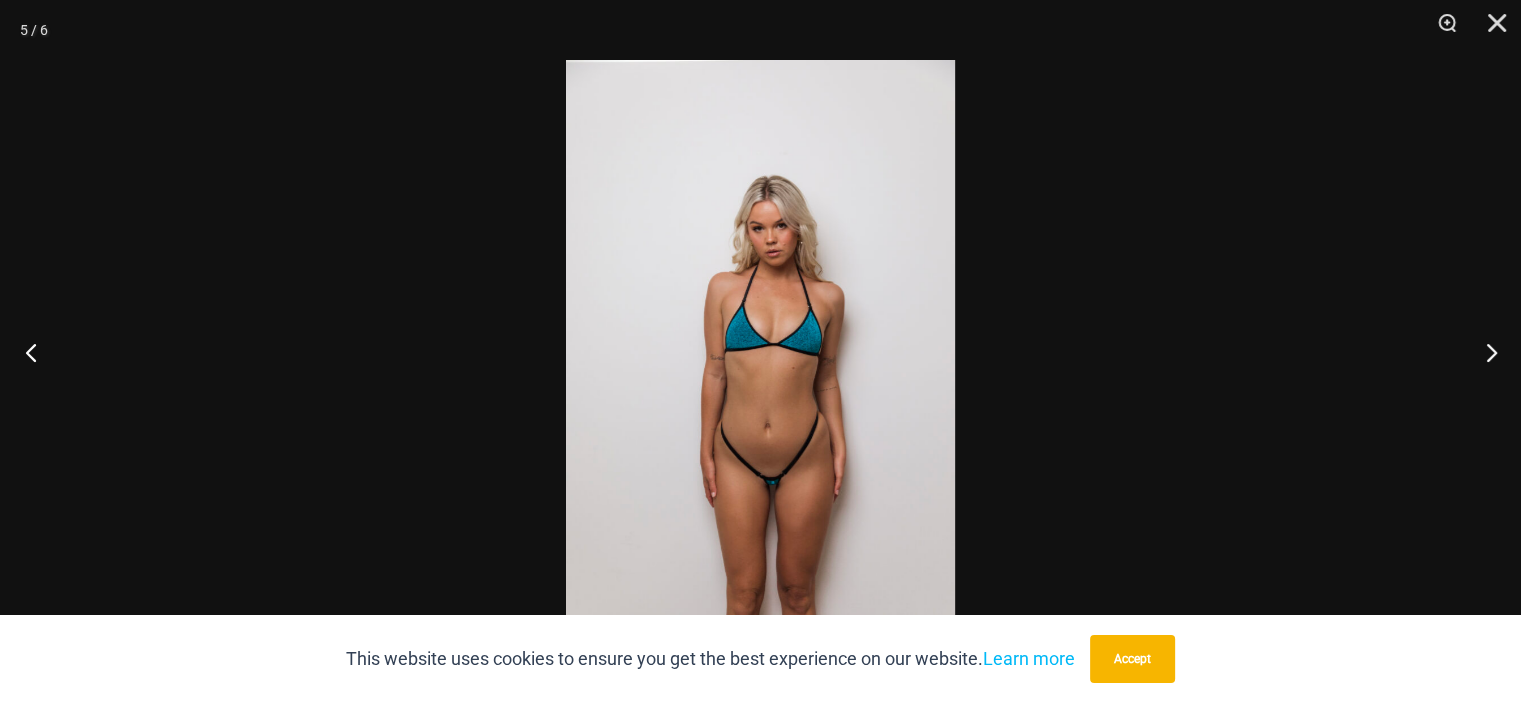 click at bounding box center (37, 352) 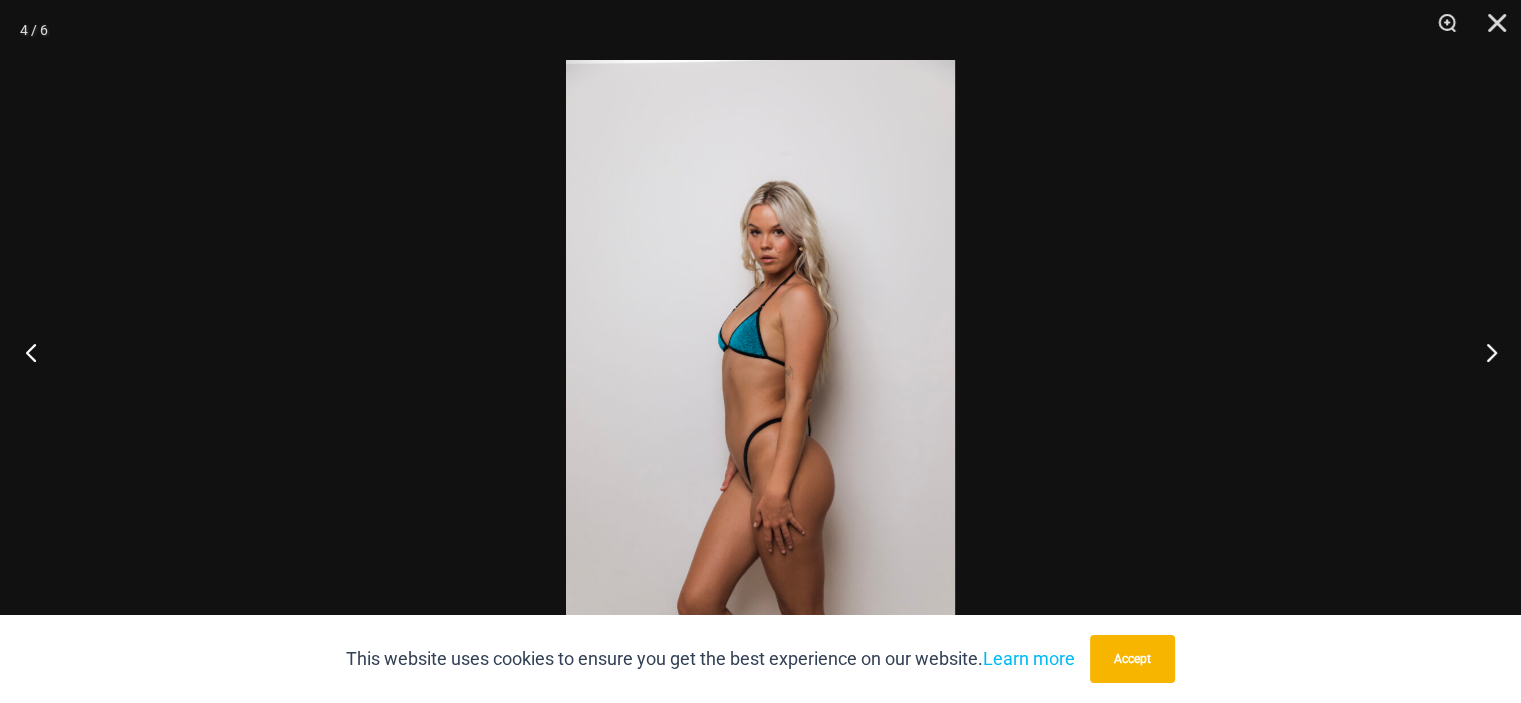 click at bounding box center (37, 352) 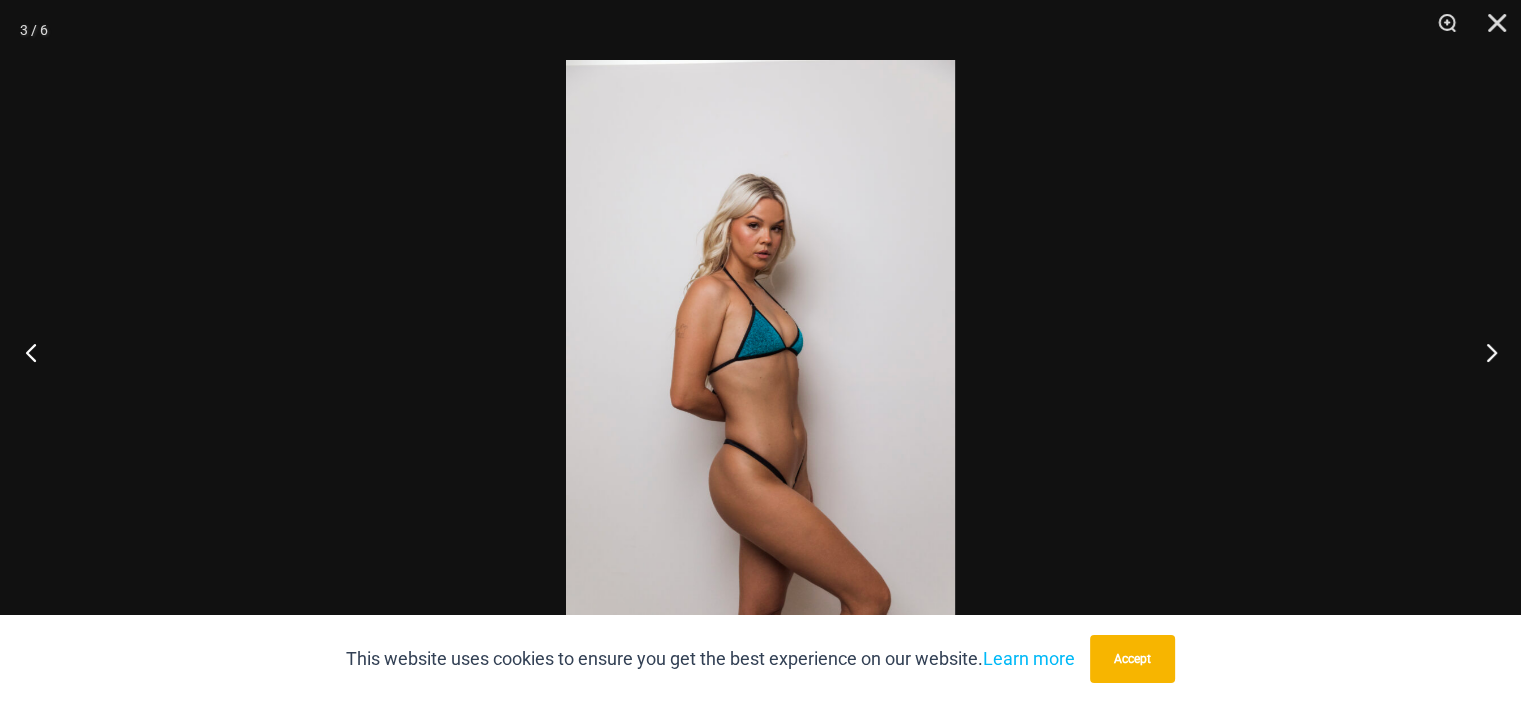 click at bounding box center (37, 352) 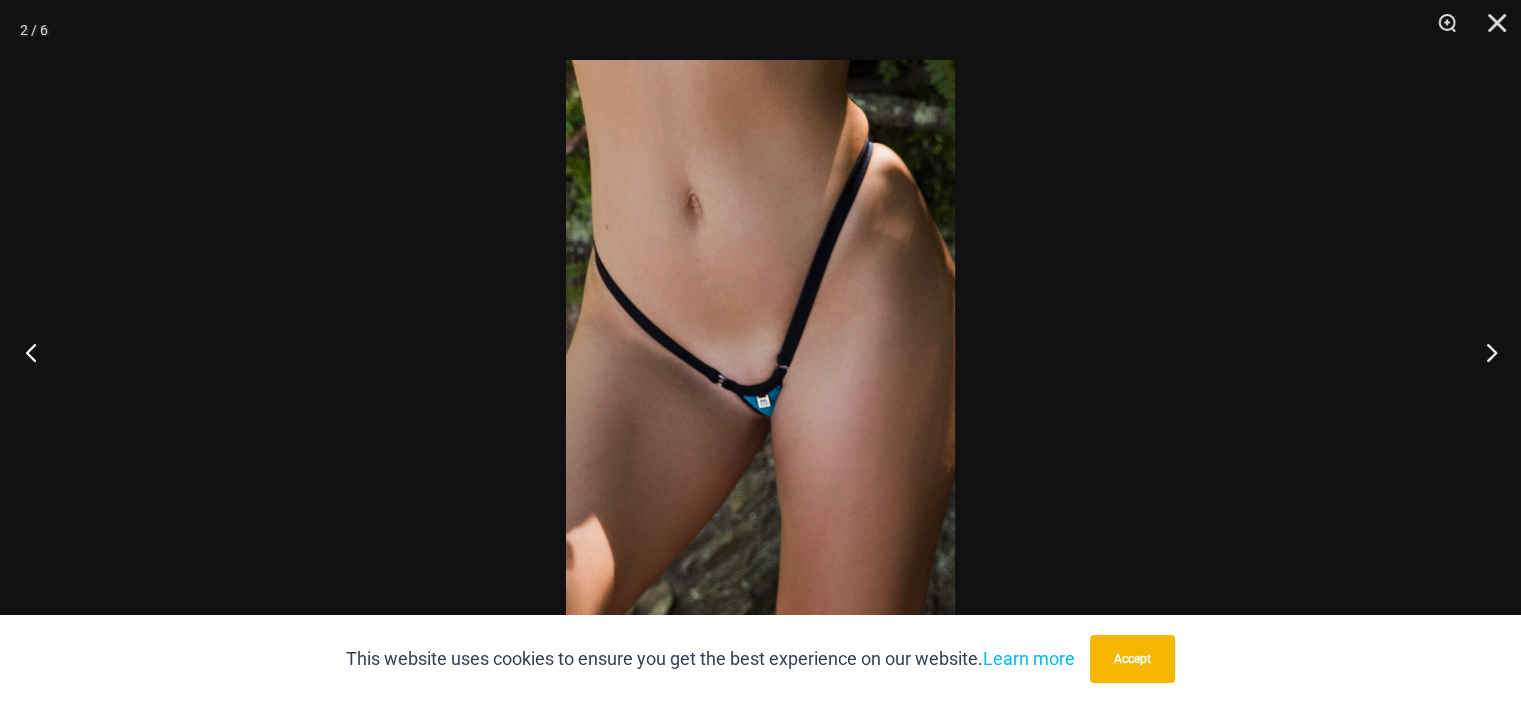 click at bounding box center (37, 352) 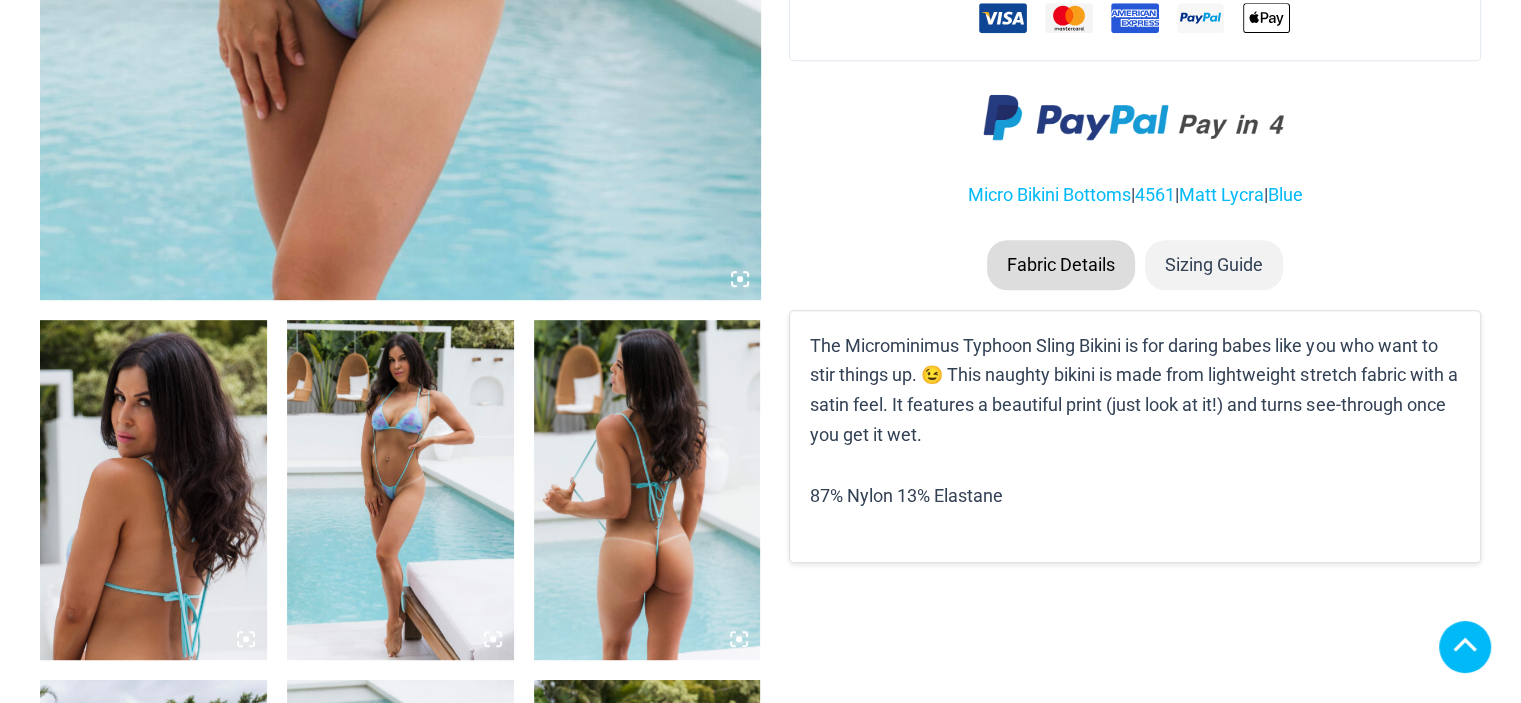 scroll, scrollTop: 1000, scrollLeft: 0, axis: vertical 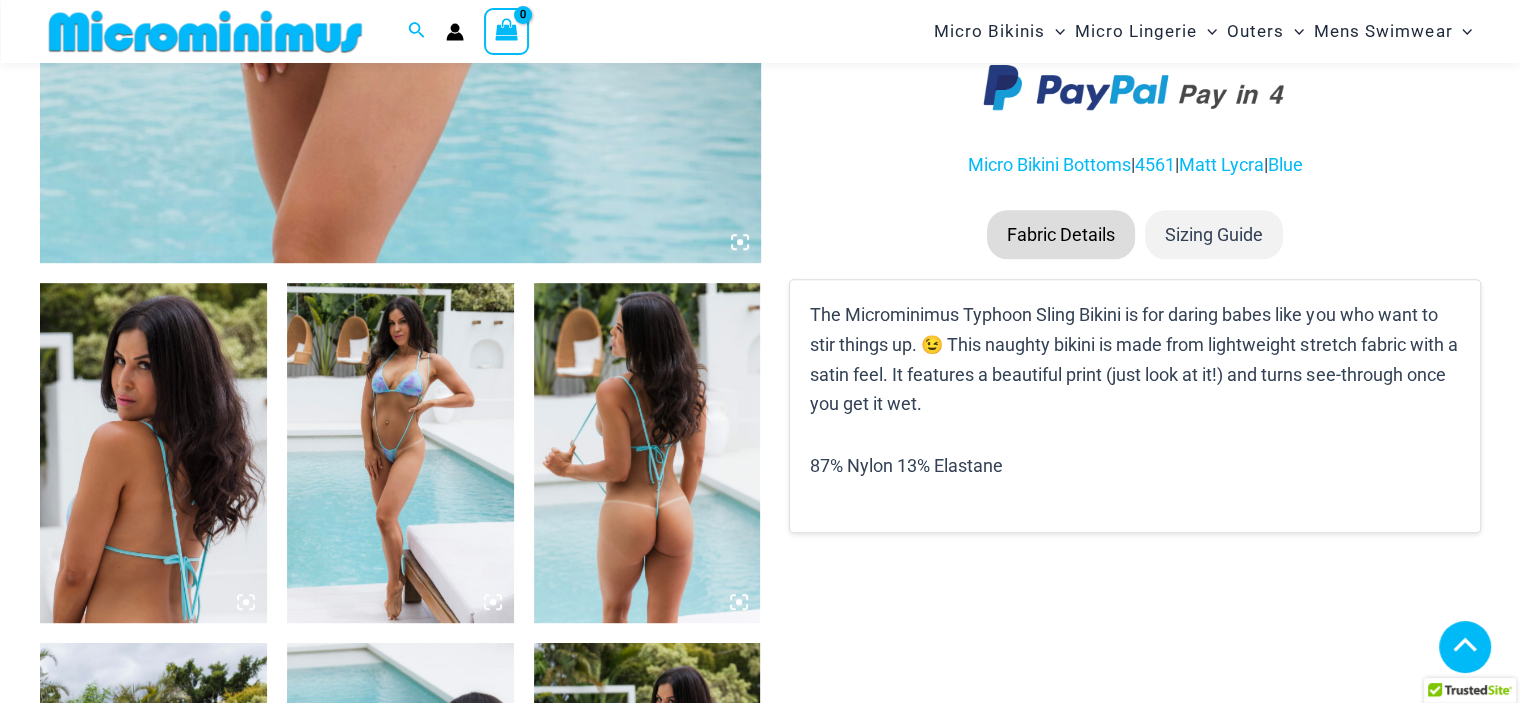 click at bounding box center [400, 453] 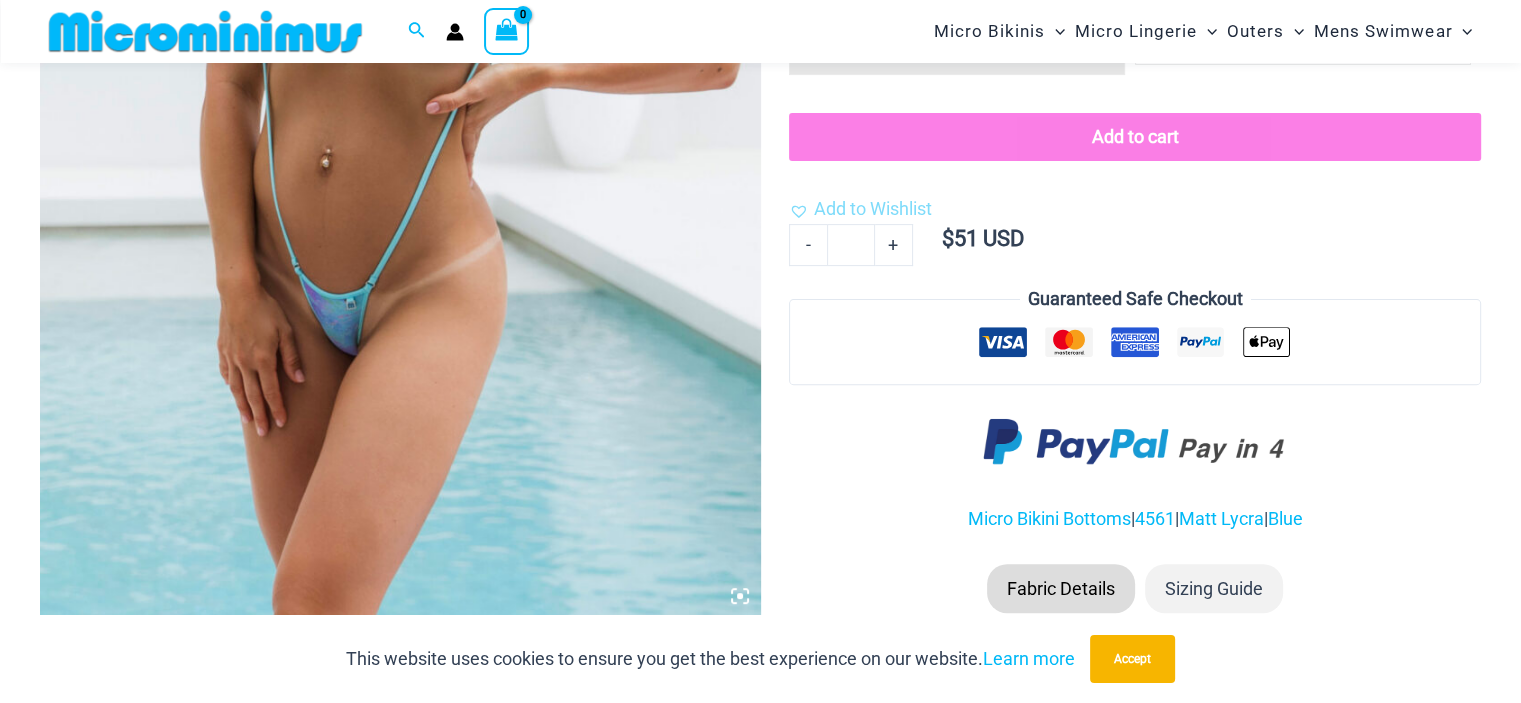 scroll, scrollTop: 600, scrollLeft: 0, axis: vertical 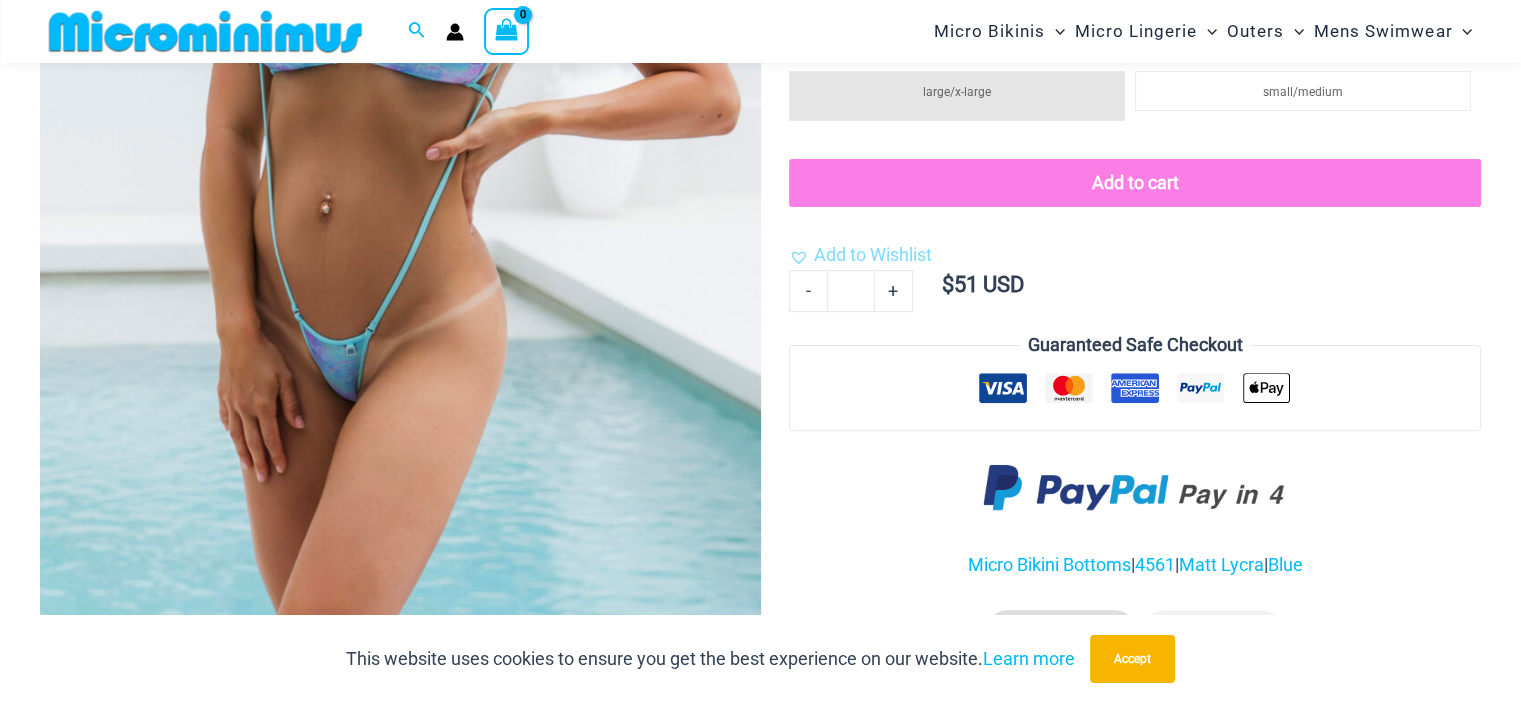 click at bounding box center (400, 122) 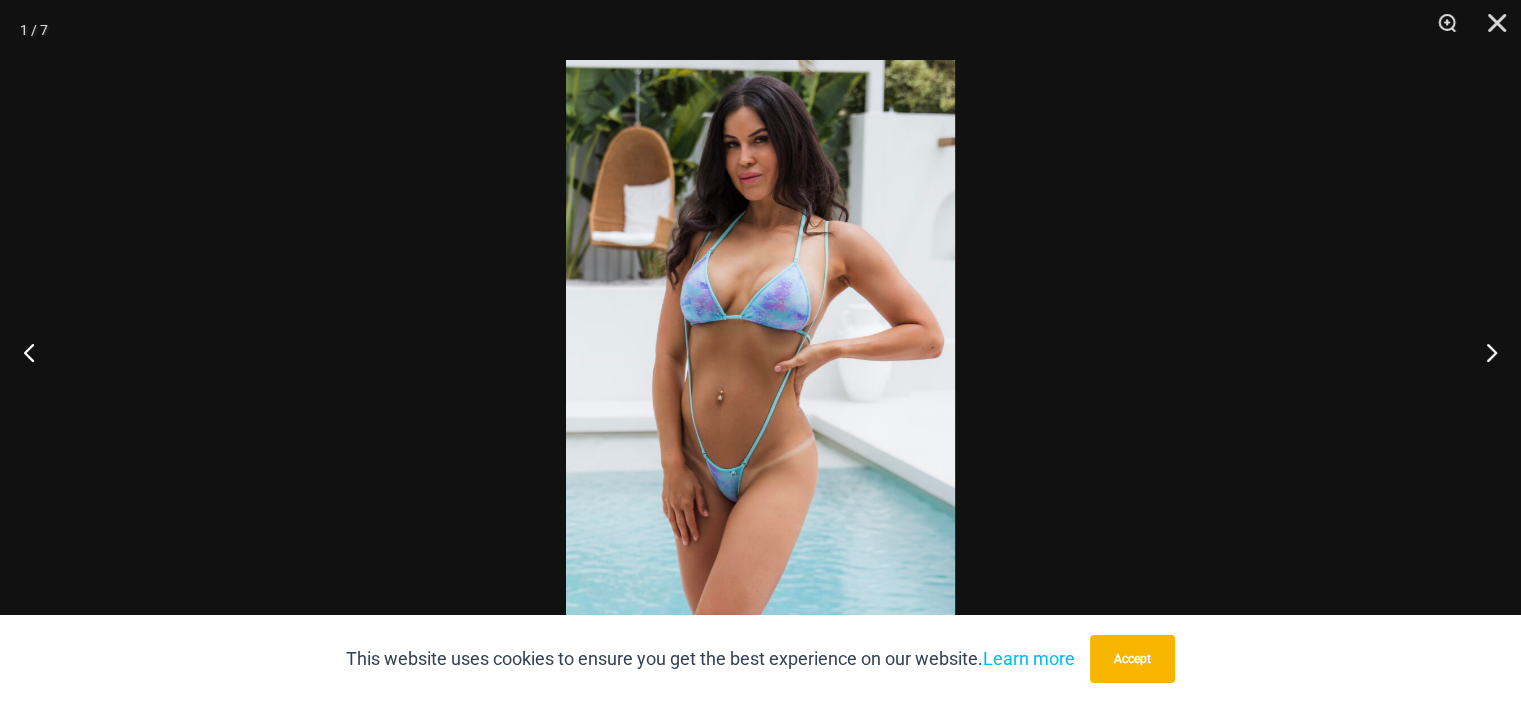 click at bounding box center [760, 351] 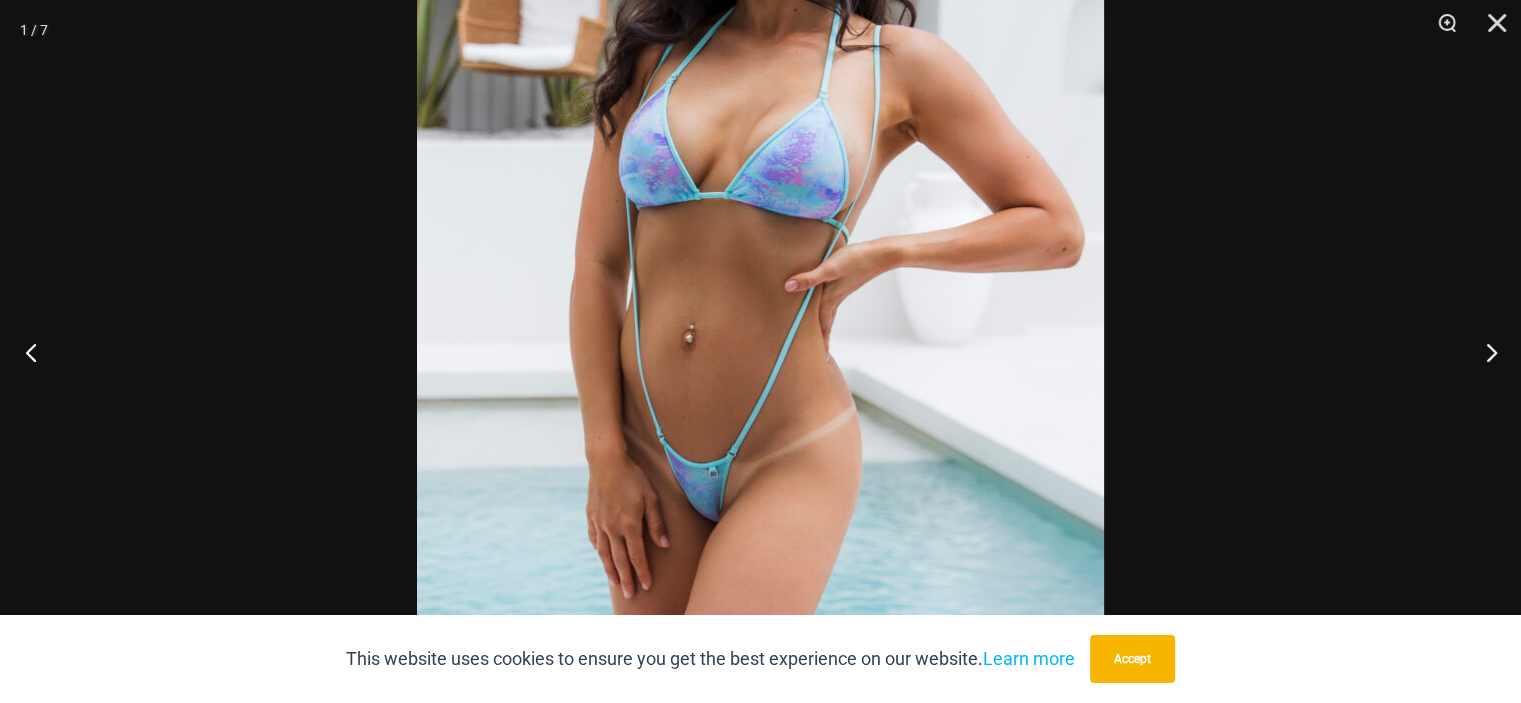 click at bounding box center (37, 352) 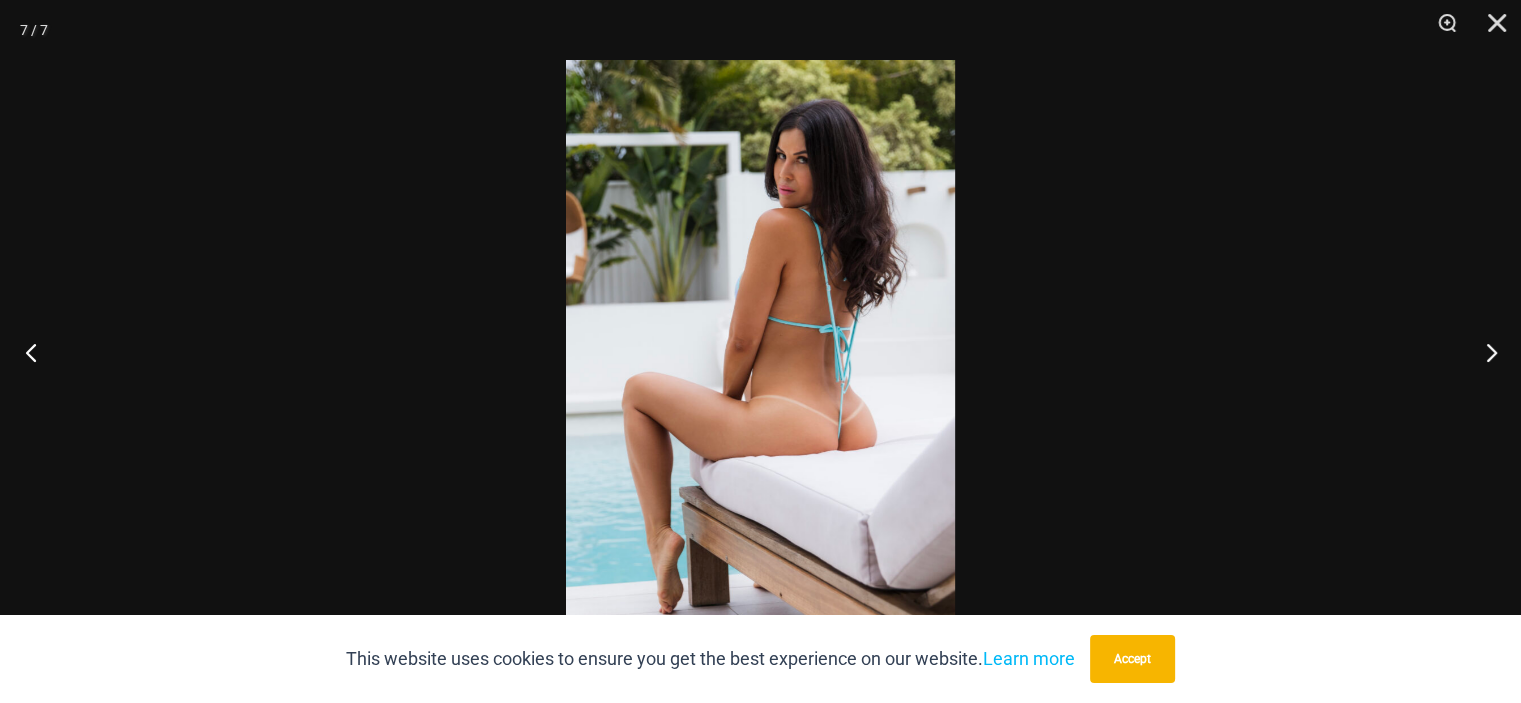 click at bounding box center (37, 352) 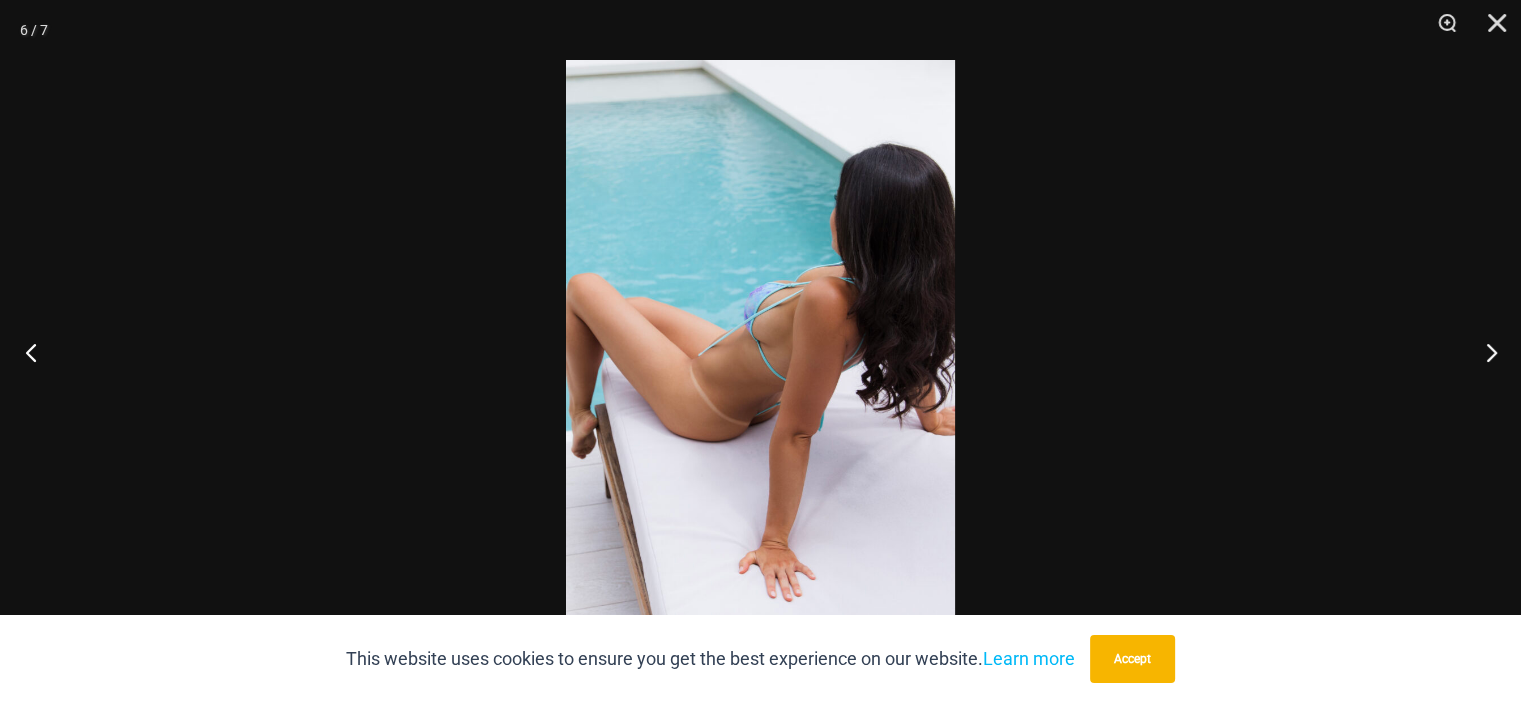 click at bounding box center [37, 352] 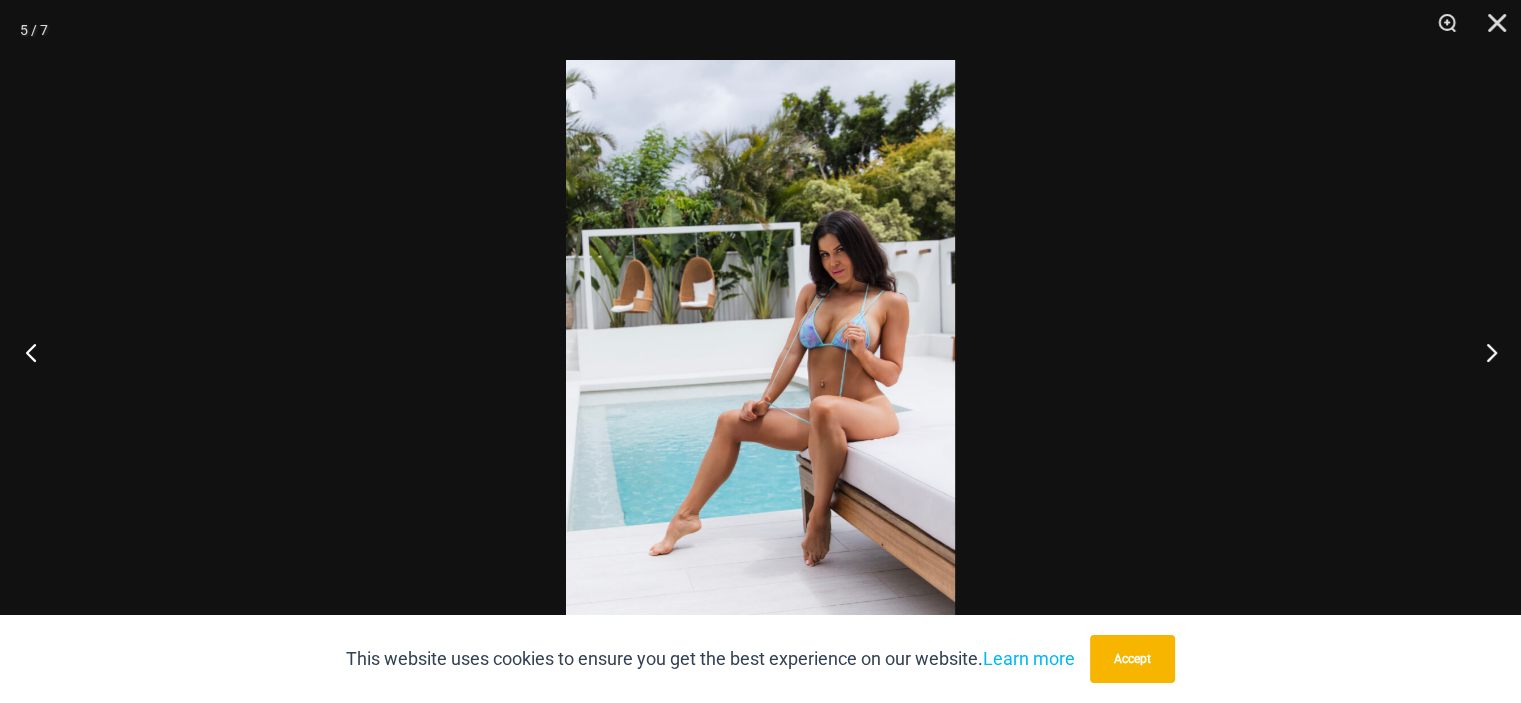 click at bounding box center [37, 352] 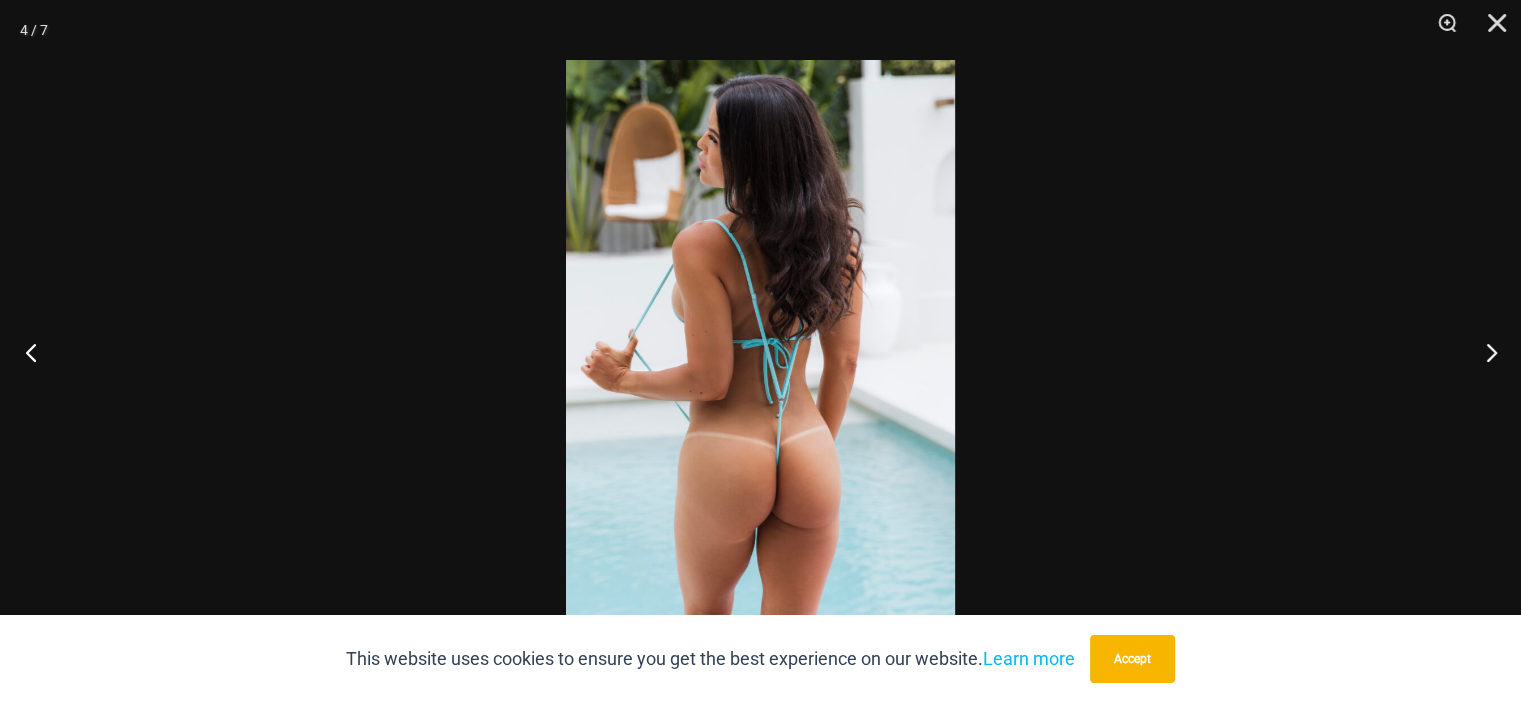 click at bounding box center (37, 352) 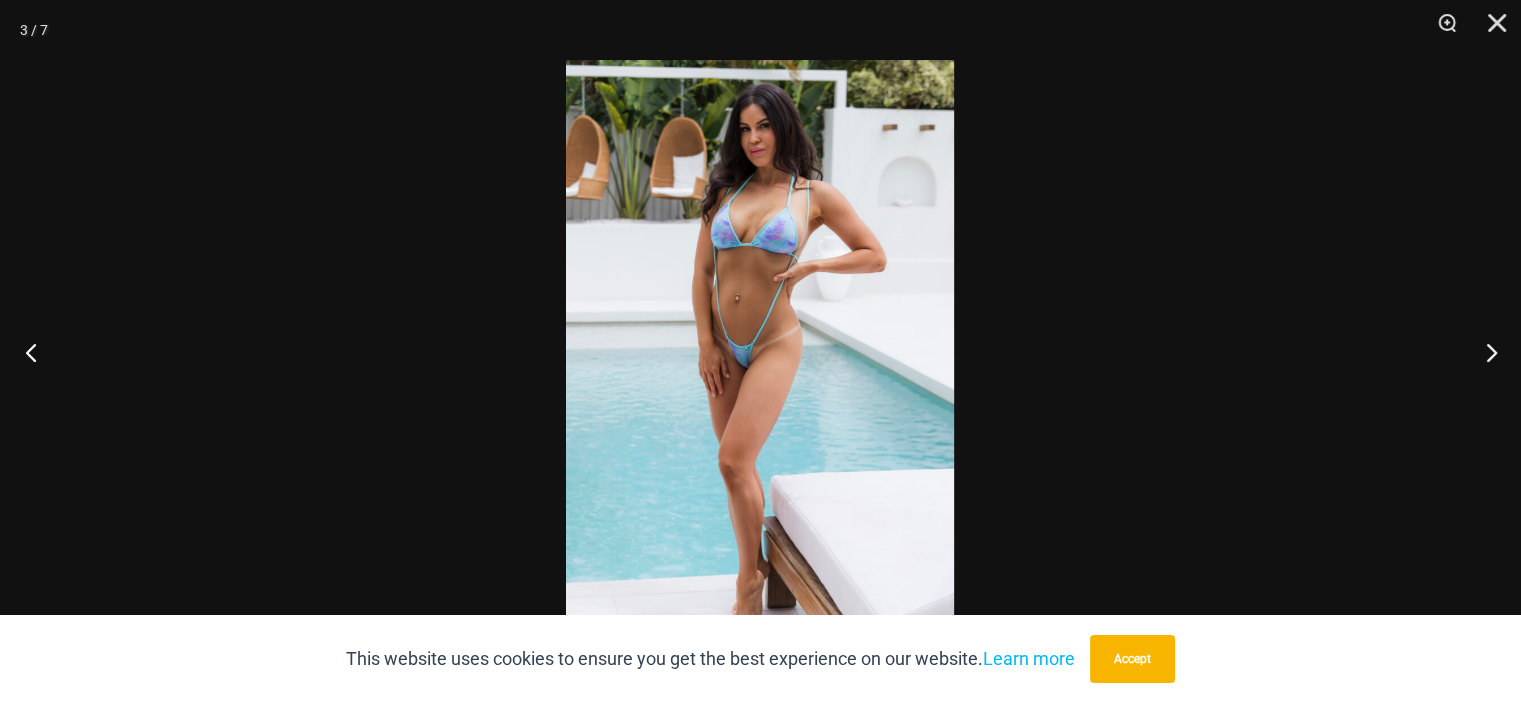 click at bounding box center (37, 352) 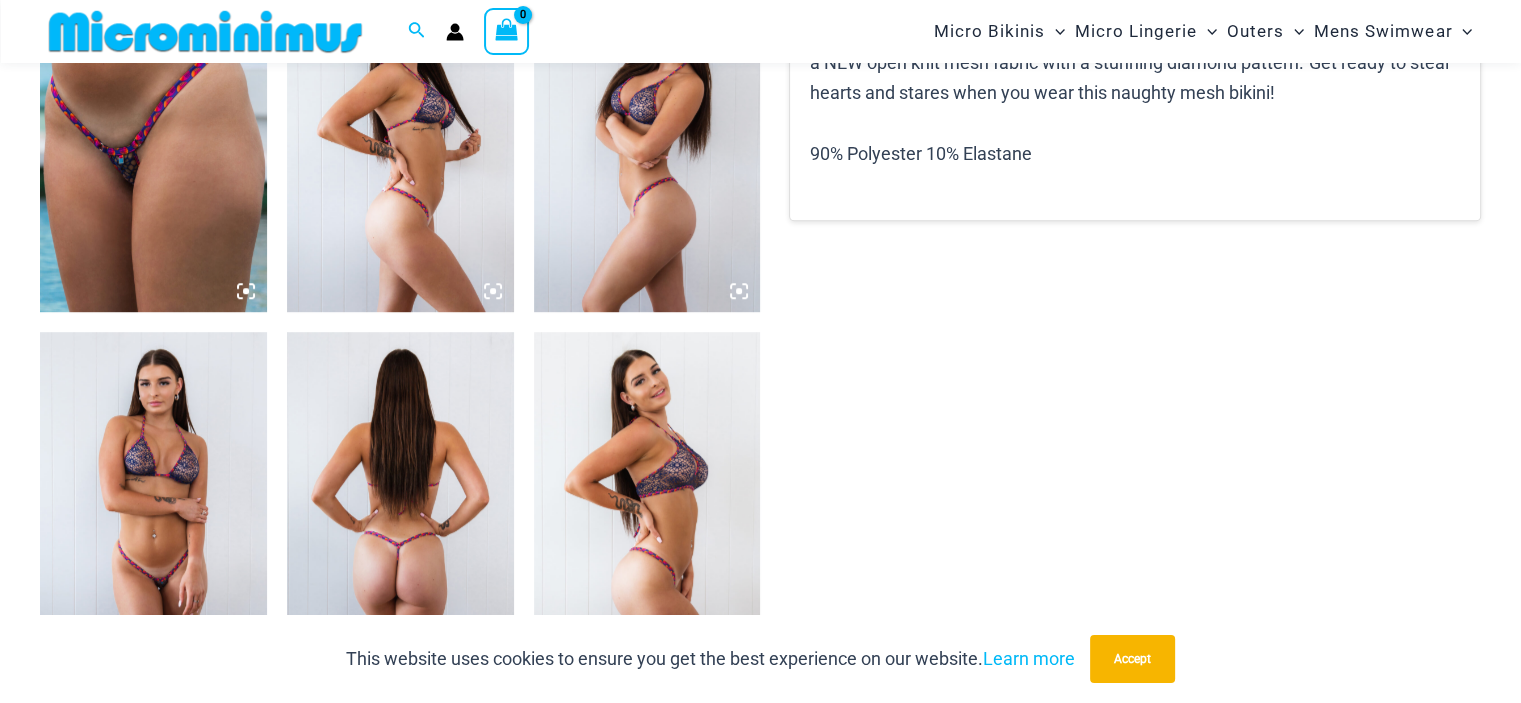 scroll, scrollTop: 1116, scrollLeft: 0, axis: vertical 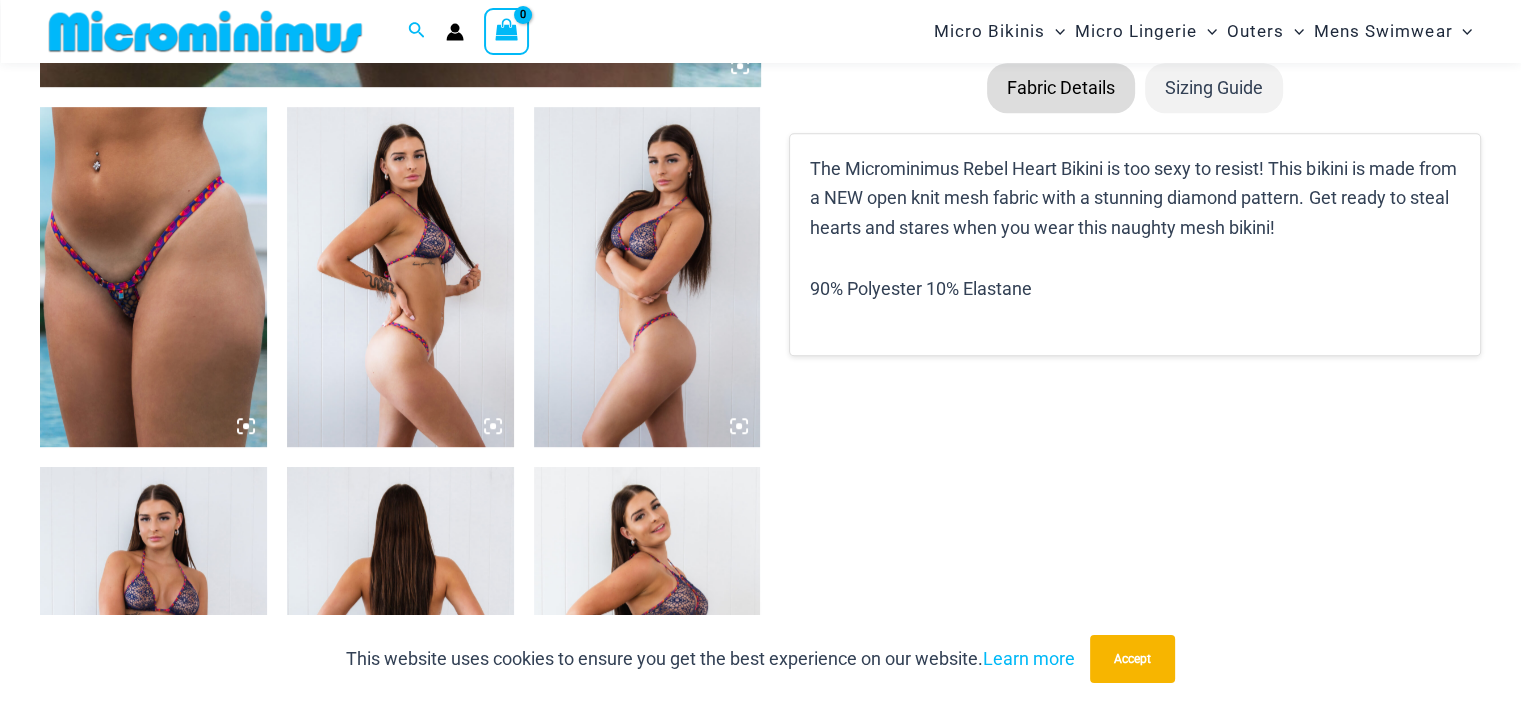 click at bounding box center [153, 637] 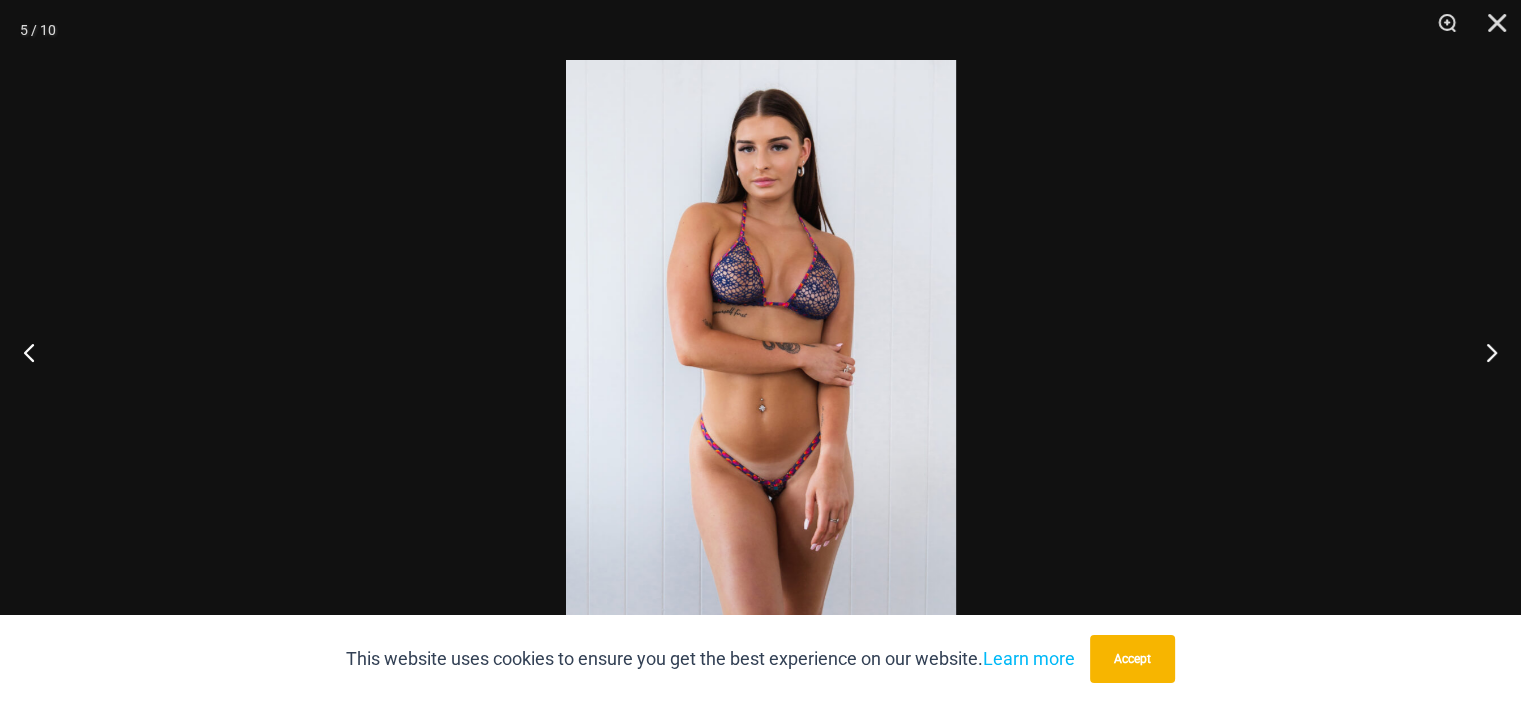 click at bounding box center [761, 351] 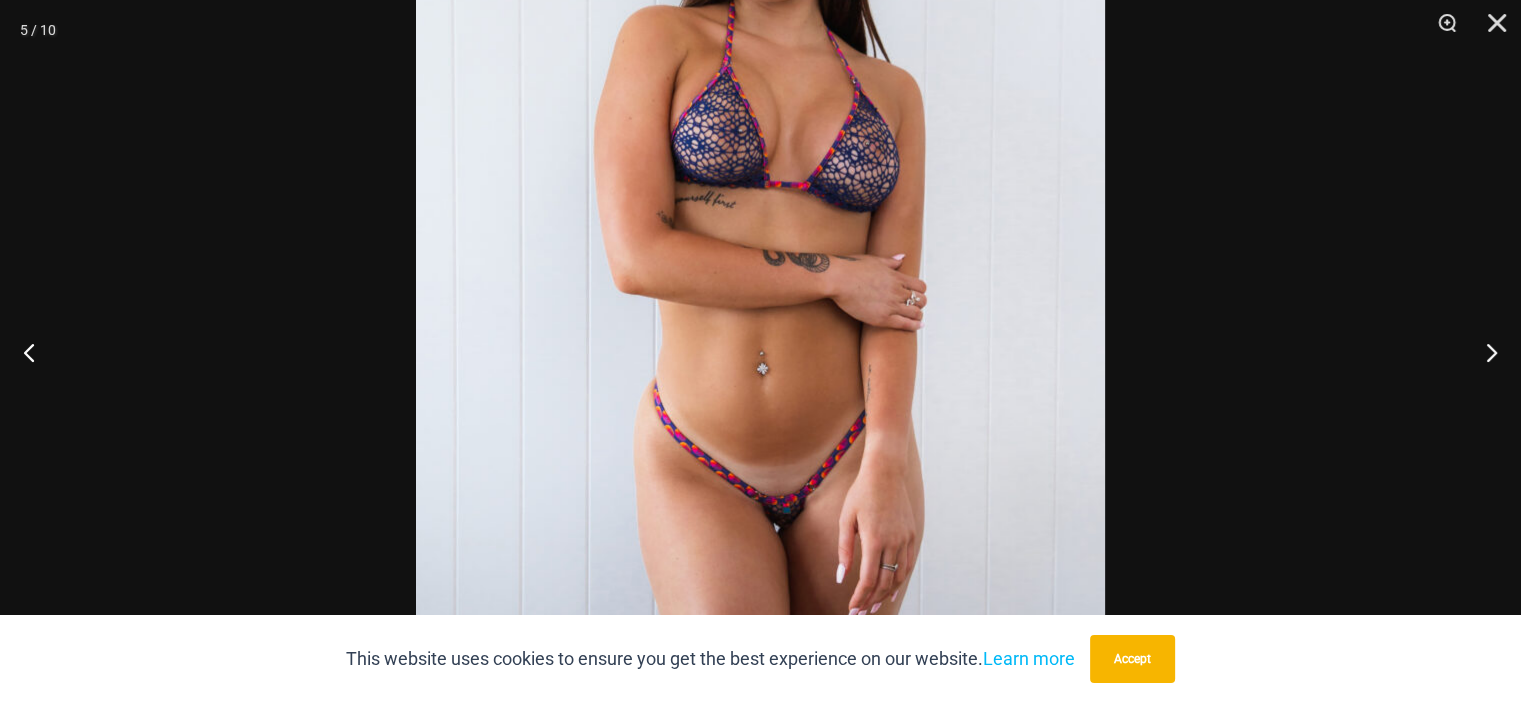 click at bounding box center (760, 269) 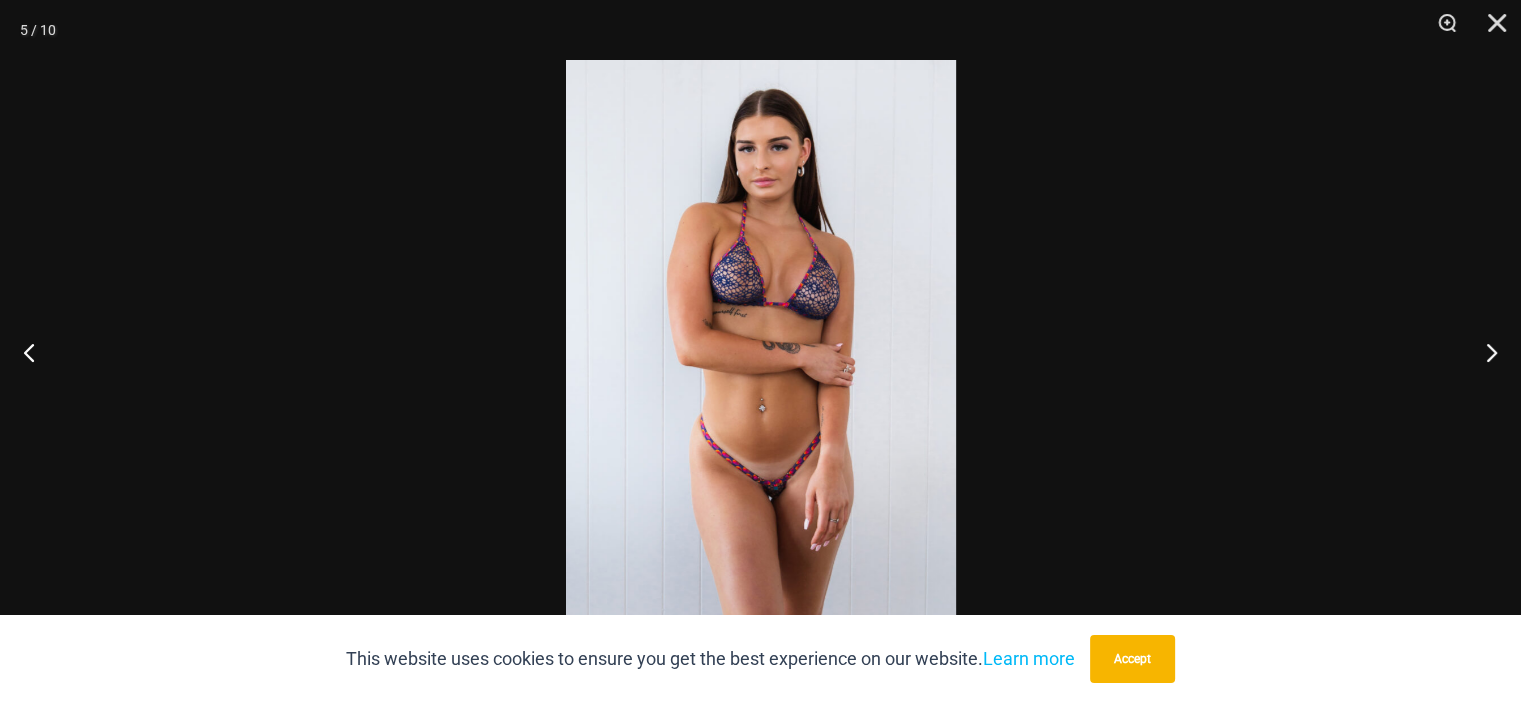 click at bounding box center [761, 351] 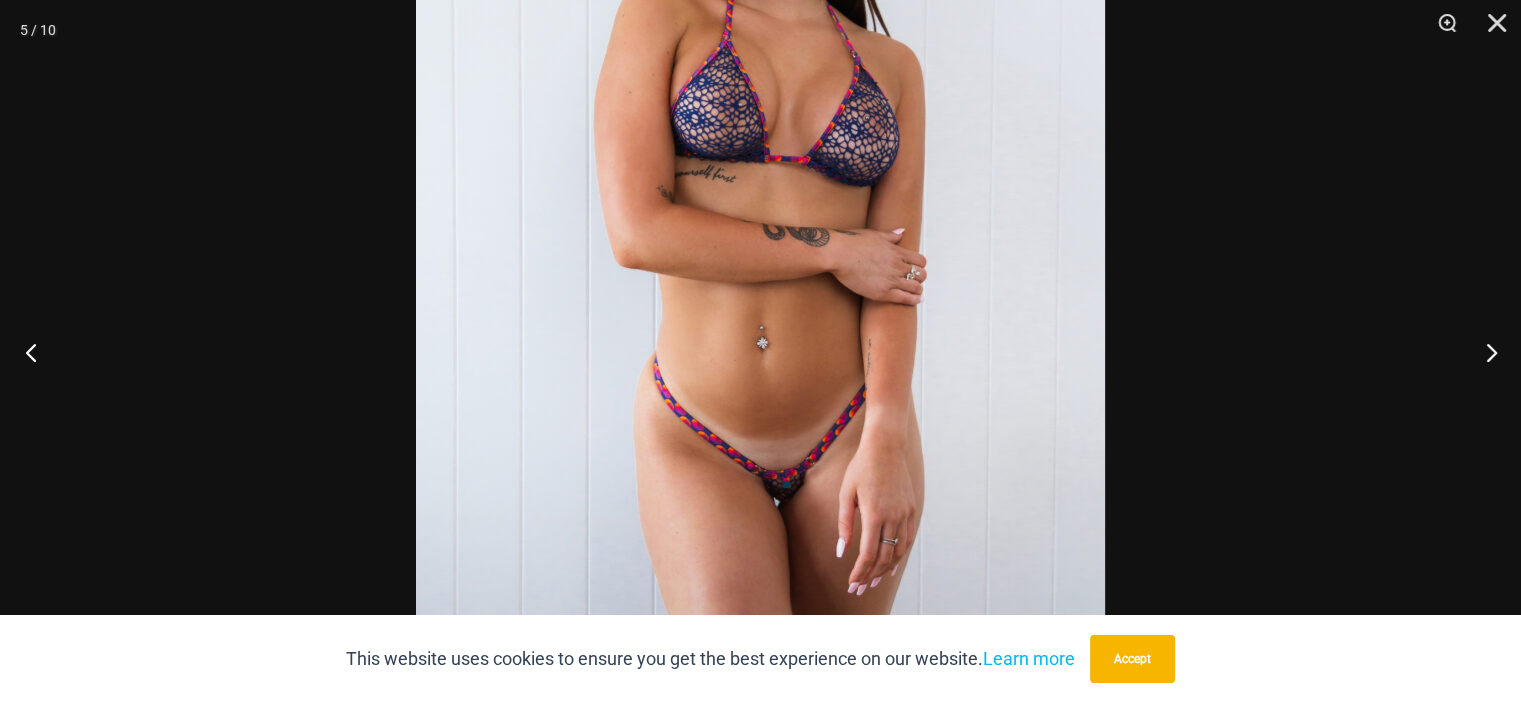click at bounding box center [37, 352] 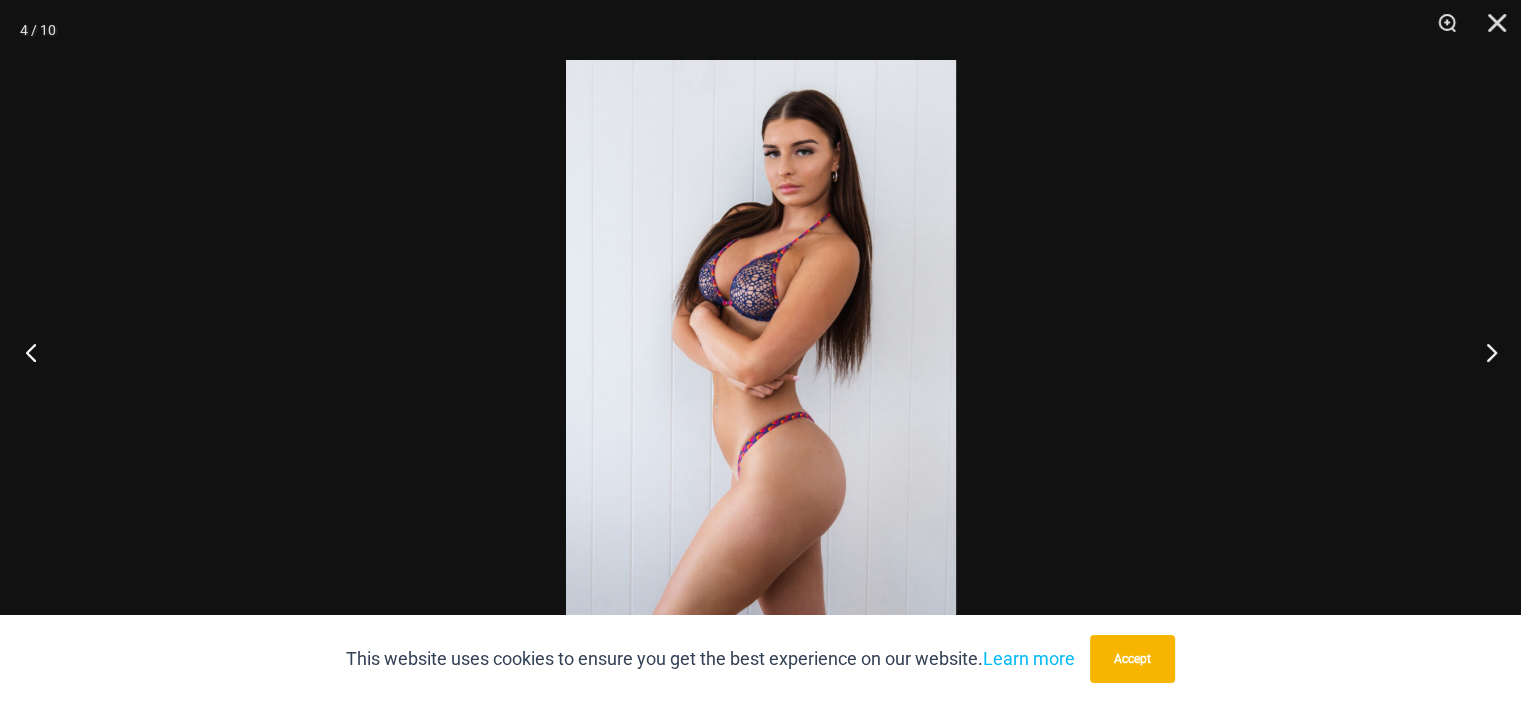 click at bounding box center [37, 352] 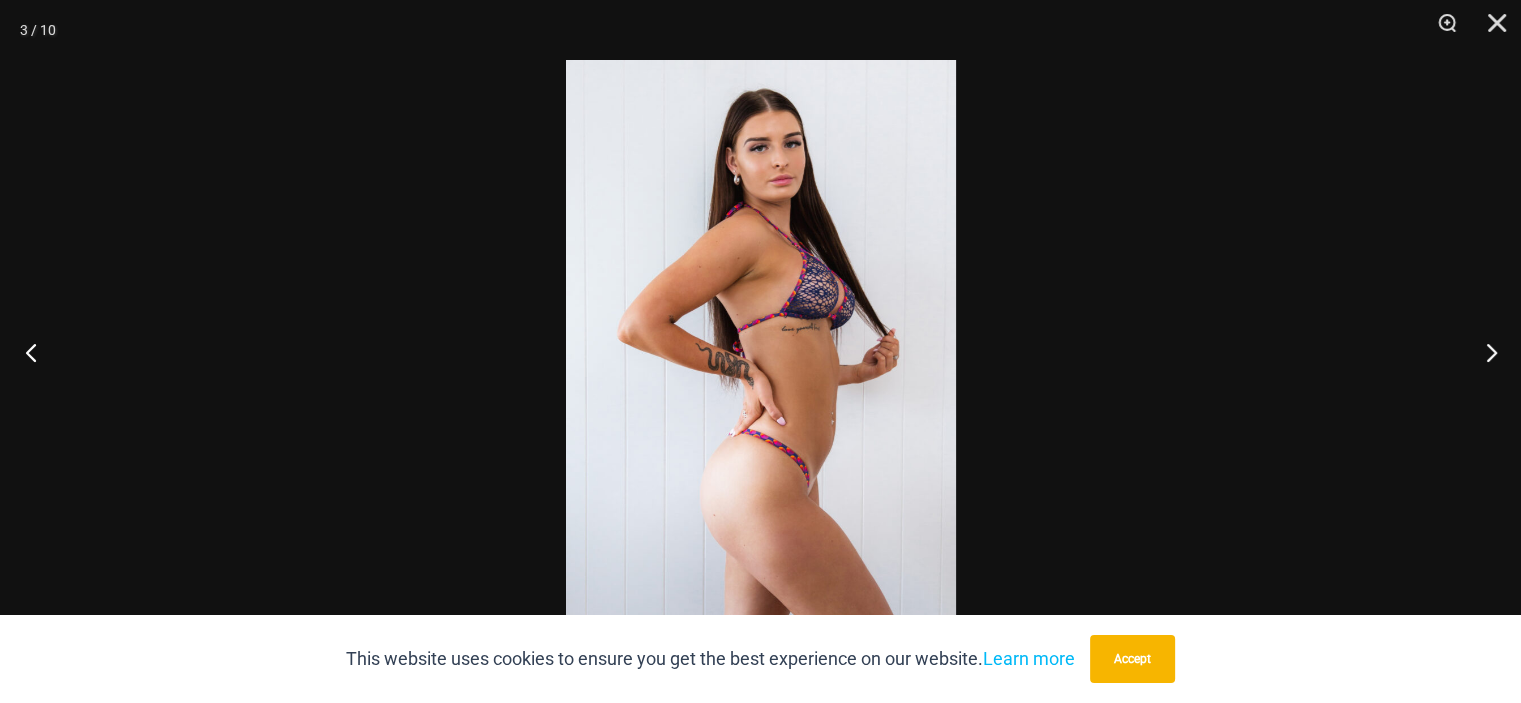 click at bounding box center [37, 352] 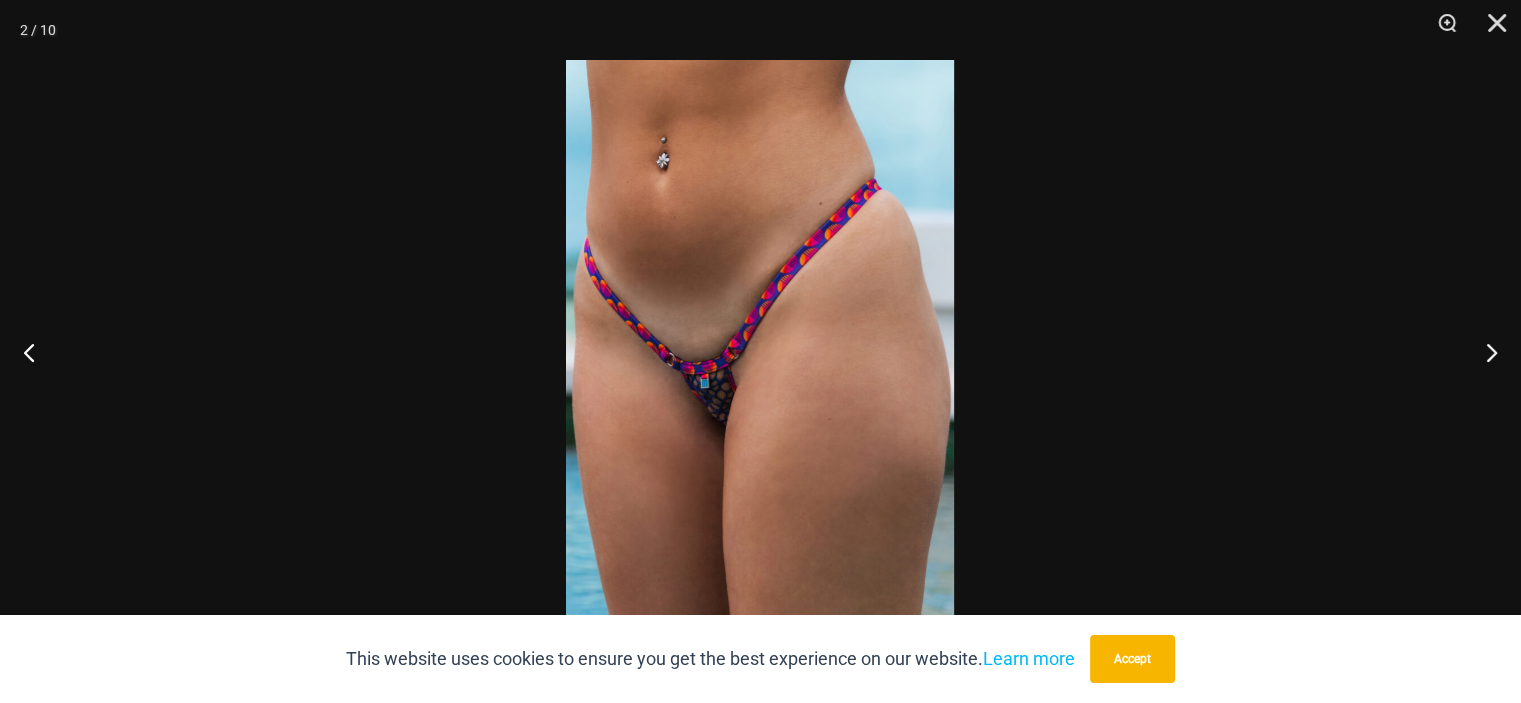 click at bounding box center (760, 351) 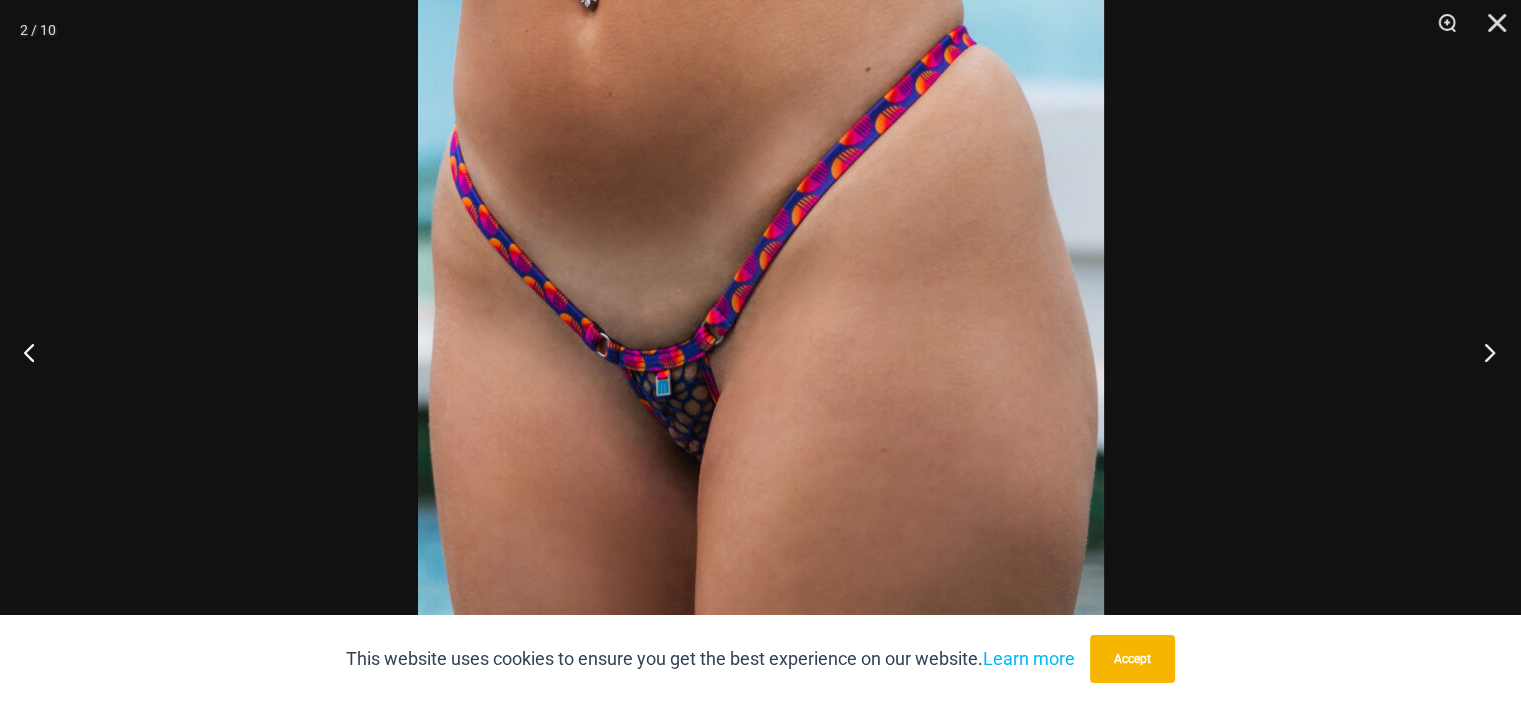 click at bounding box center (1483, 352) 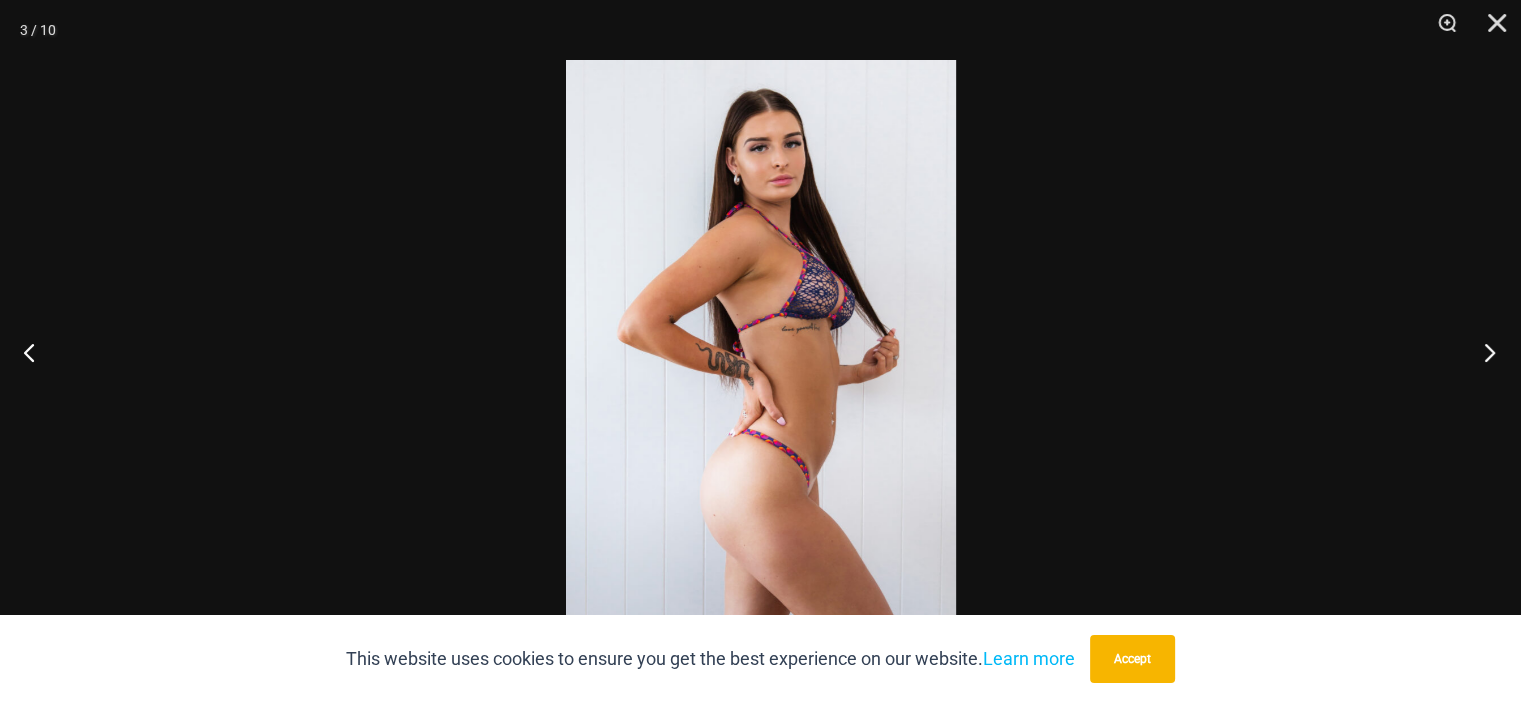 click at bounding box center [1483, 352] 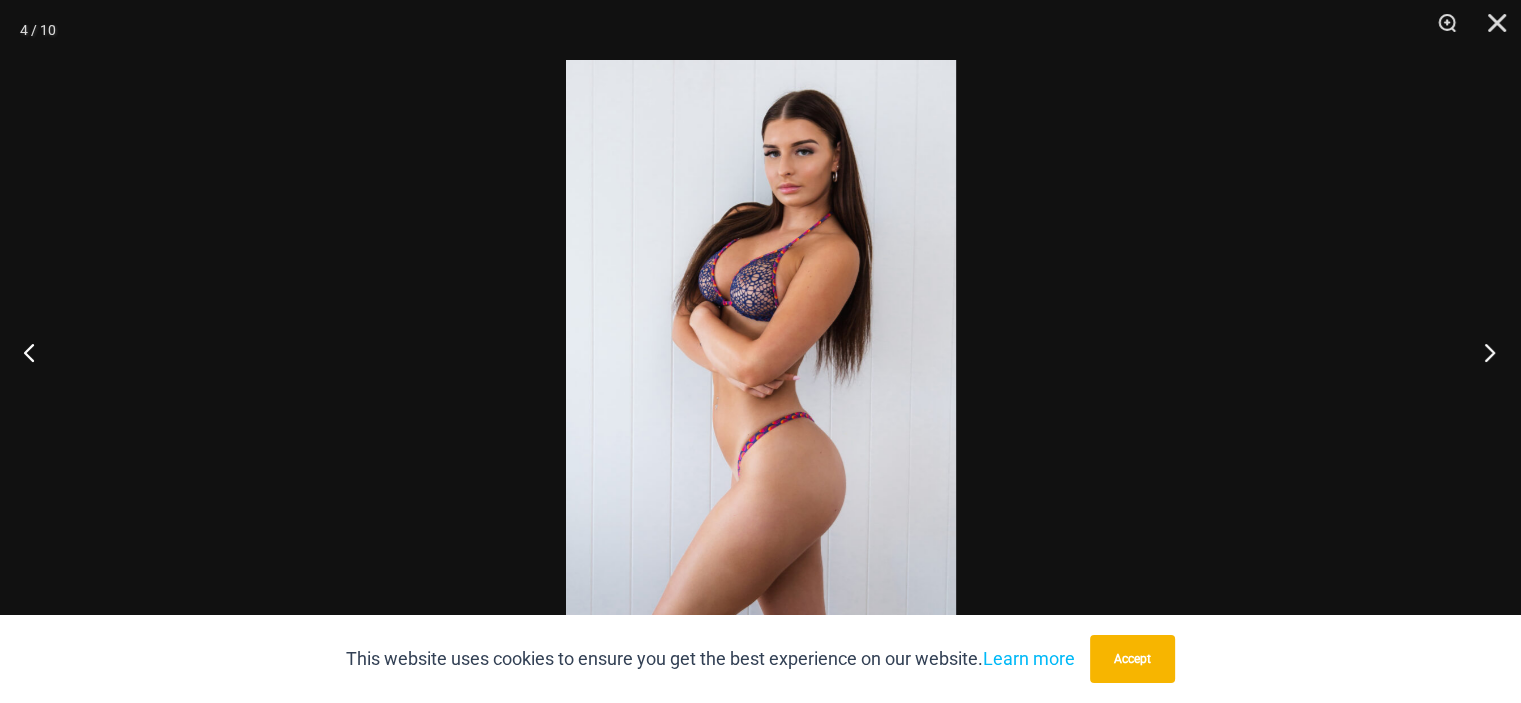 click at bounding box center (1483, 352) 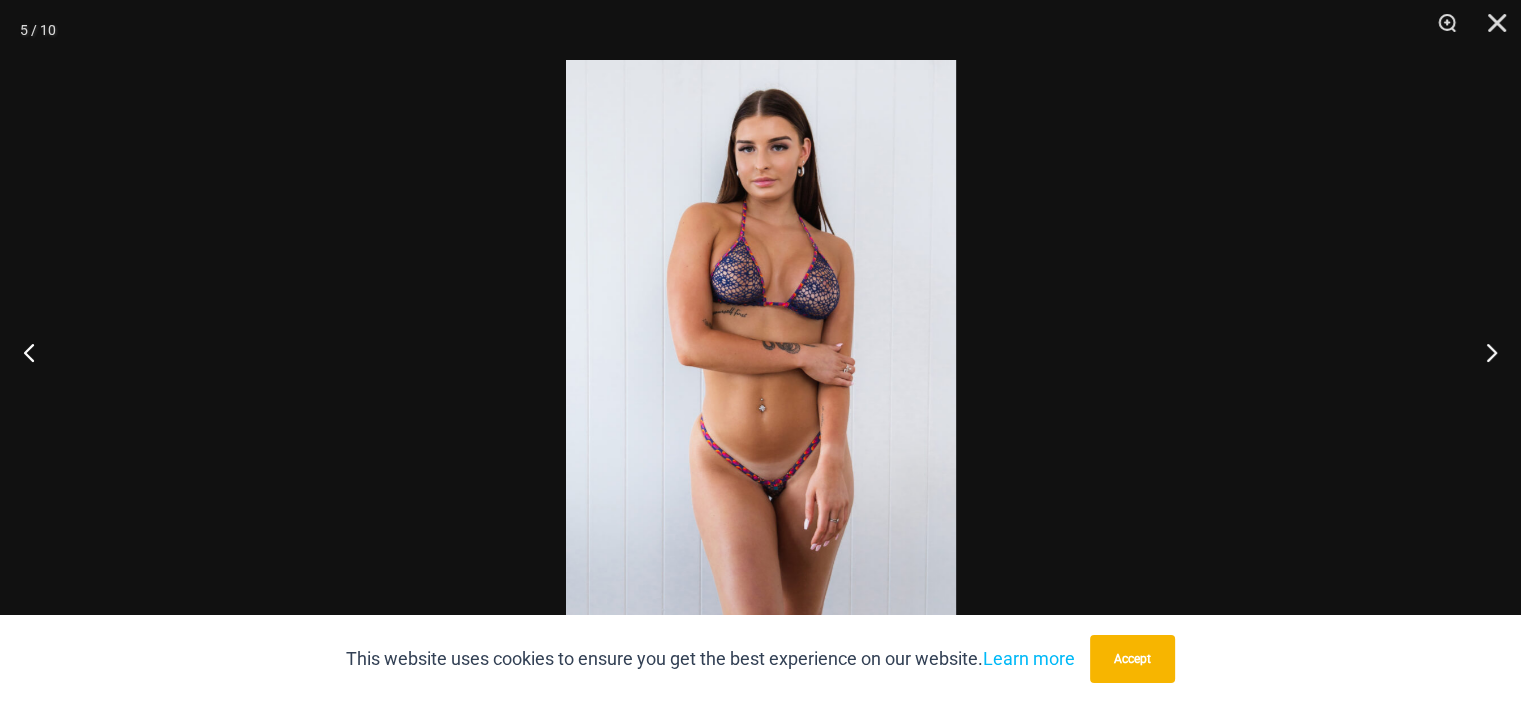click at bounding box center [761, 351] 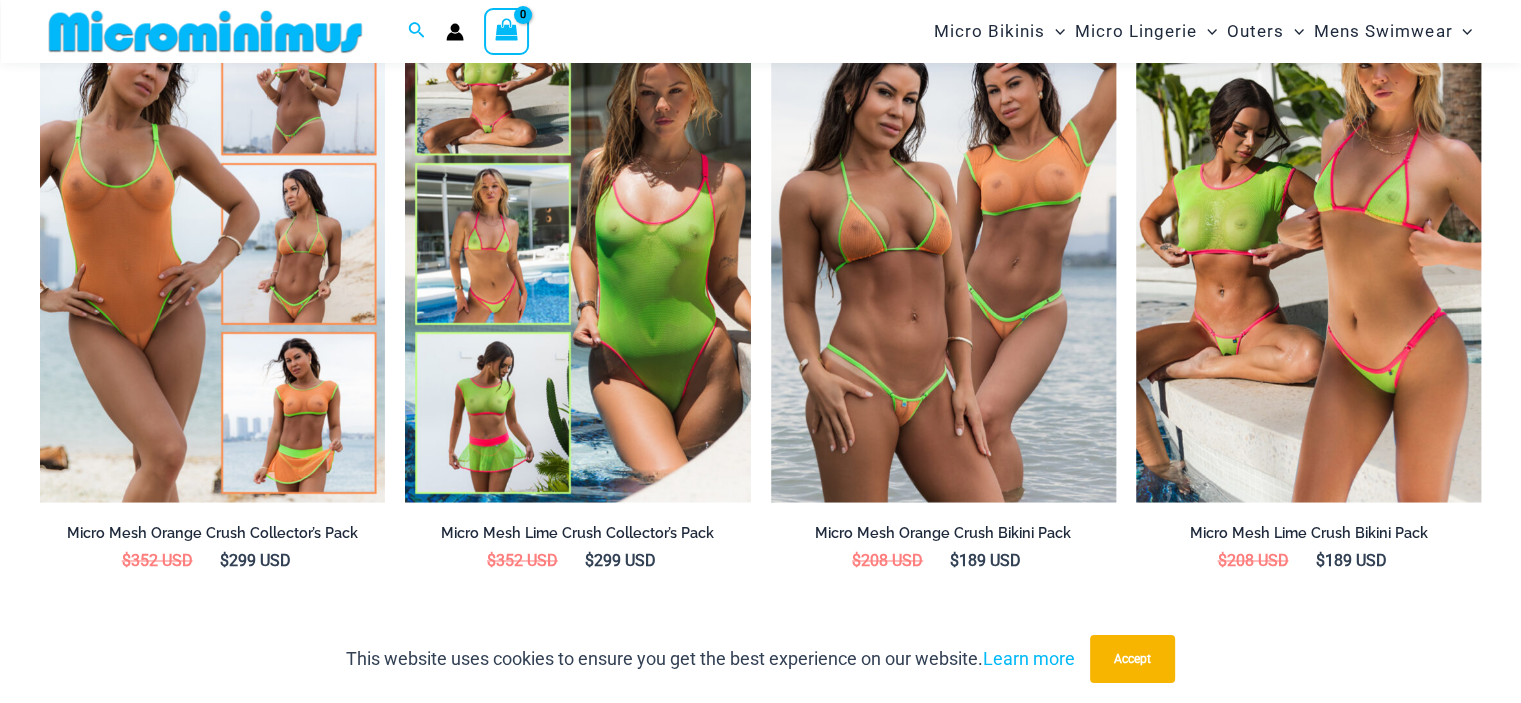 scroll, scrollTop: 3257, scrollLeft: 0, axis: vertical 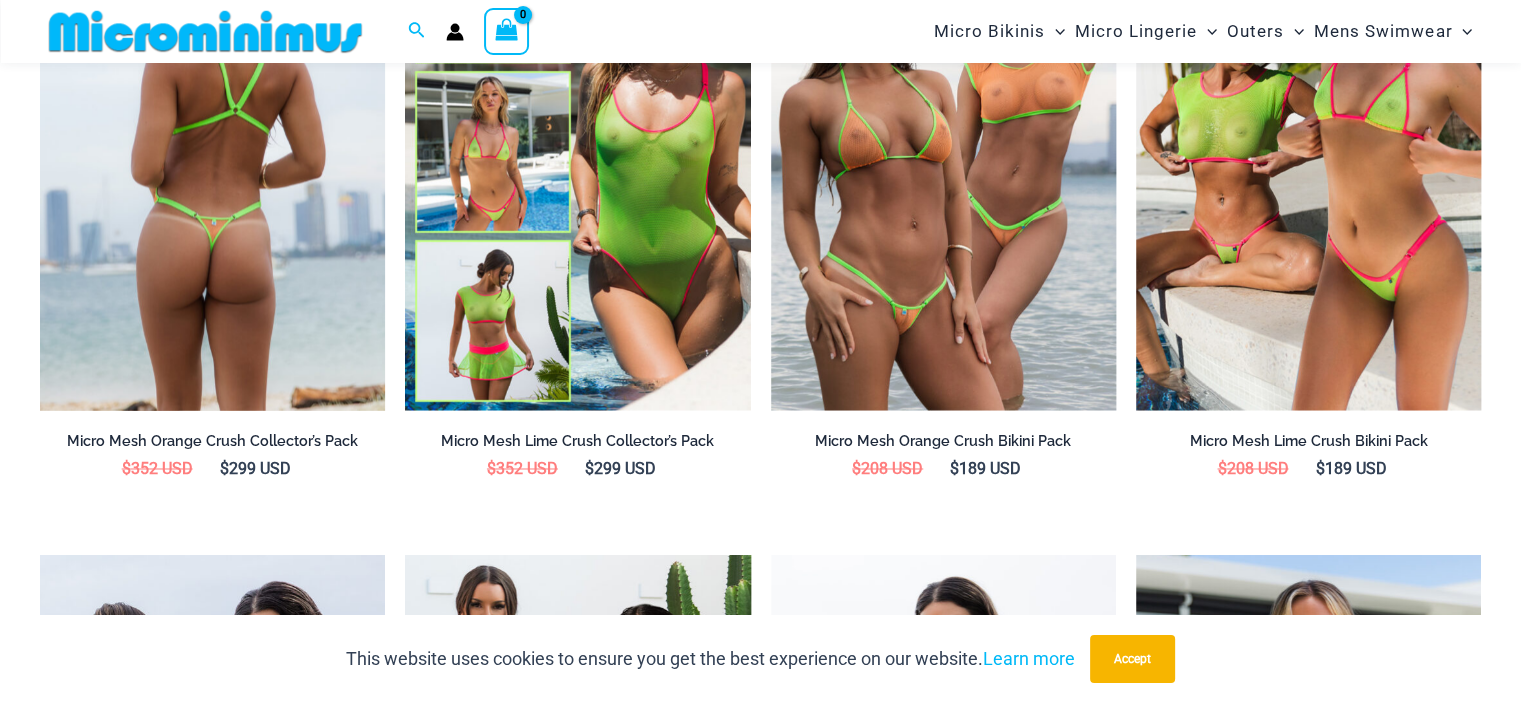 click at bounding box center (212, 152) 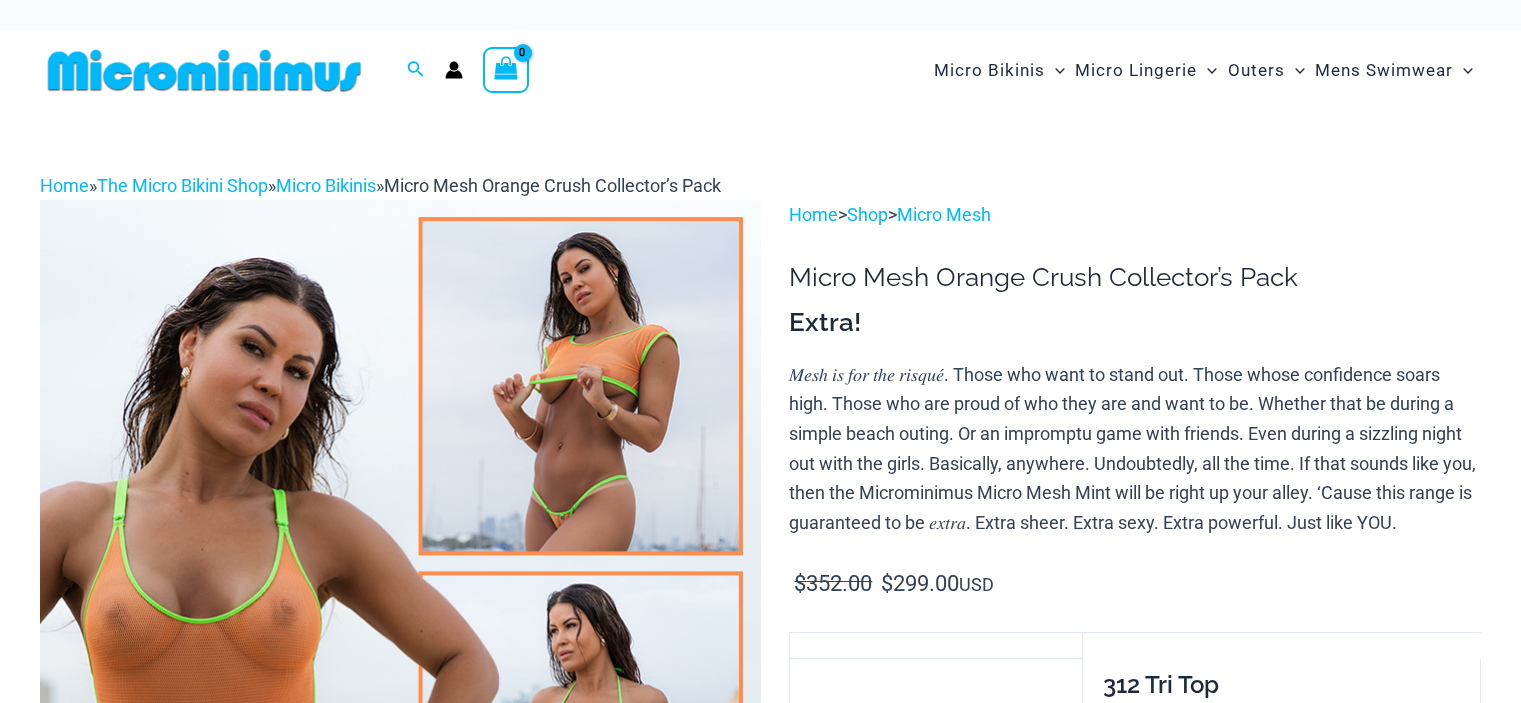 scroll, scrollTop: 0, scrollLeft: 0, axis: both 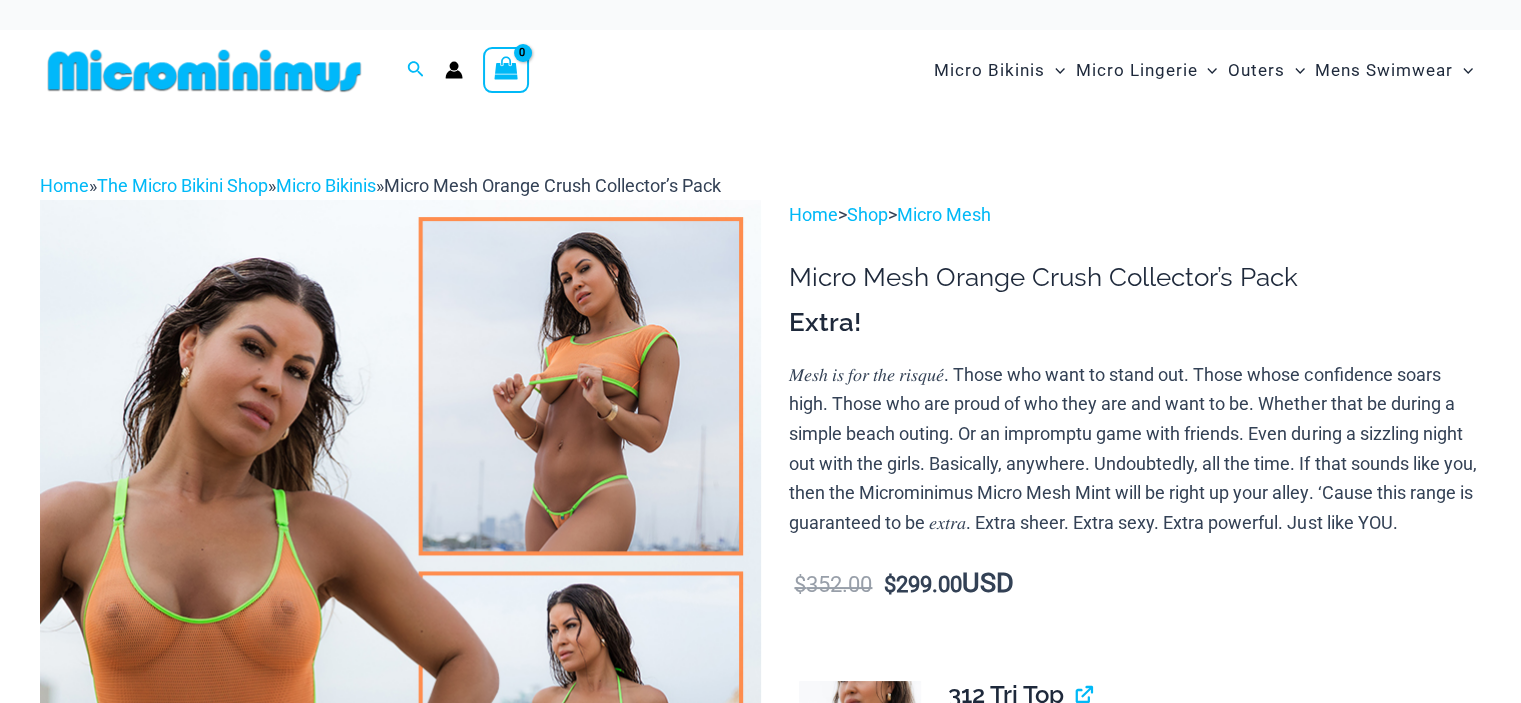 click 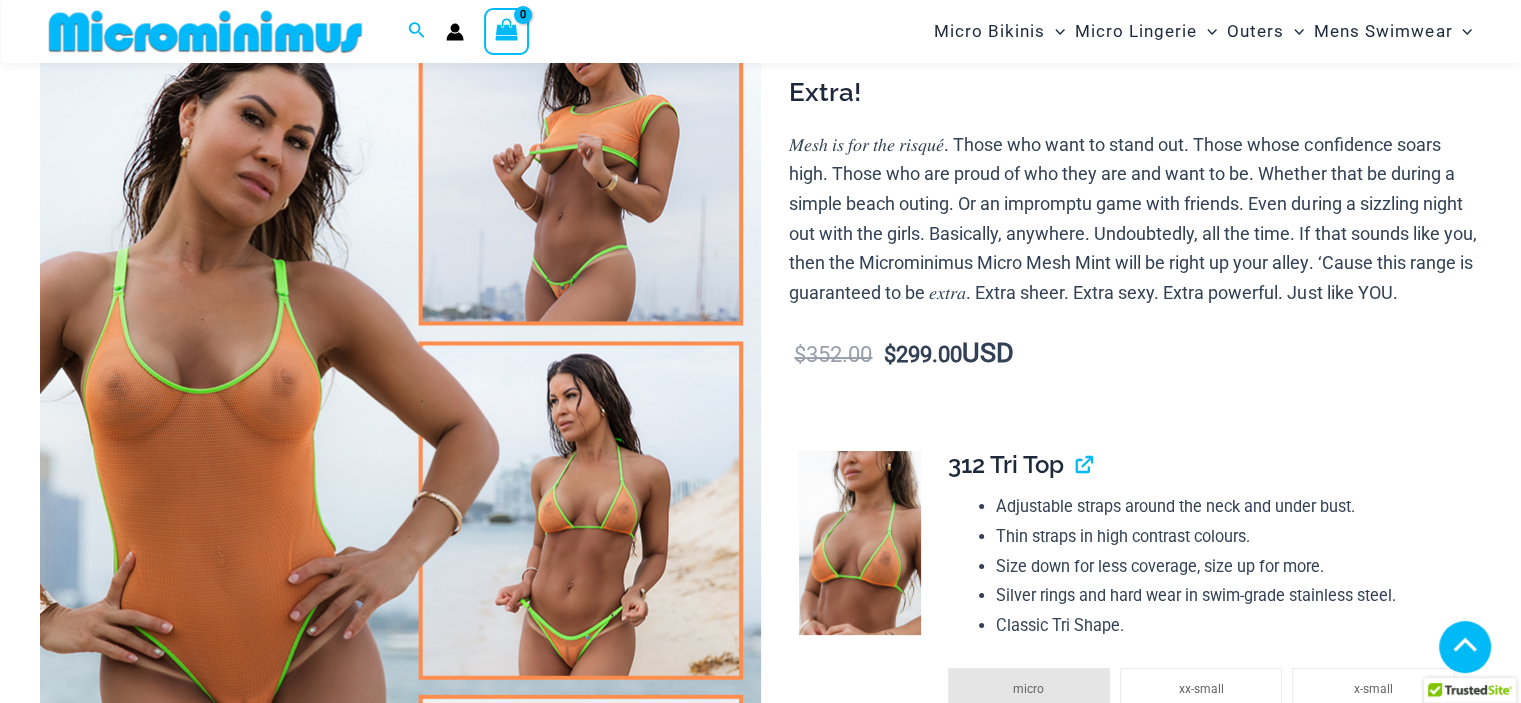 scroll, scrollTop: 315, scrollLeft: 0, axis: vertical 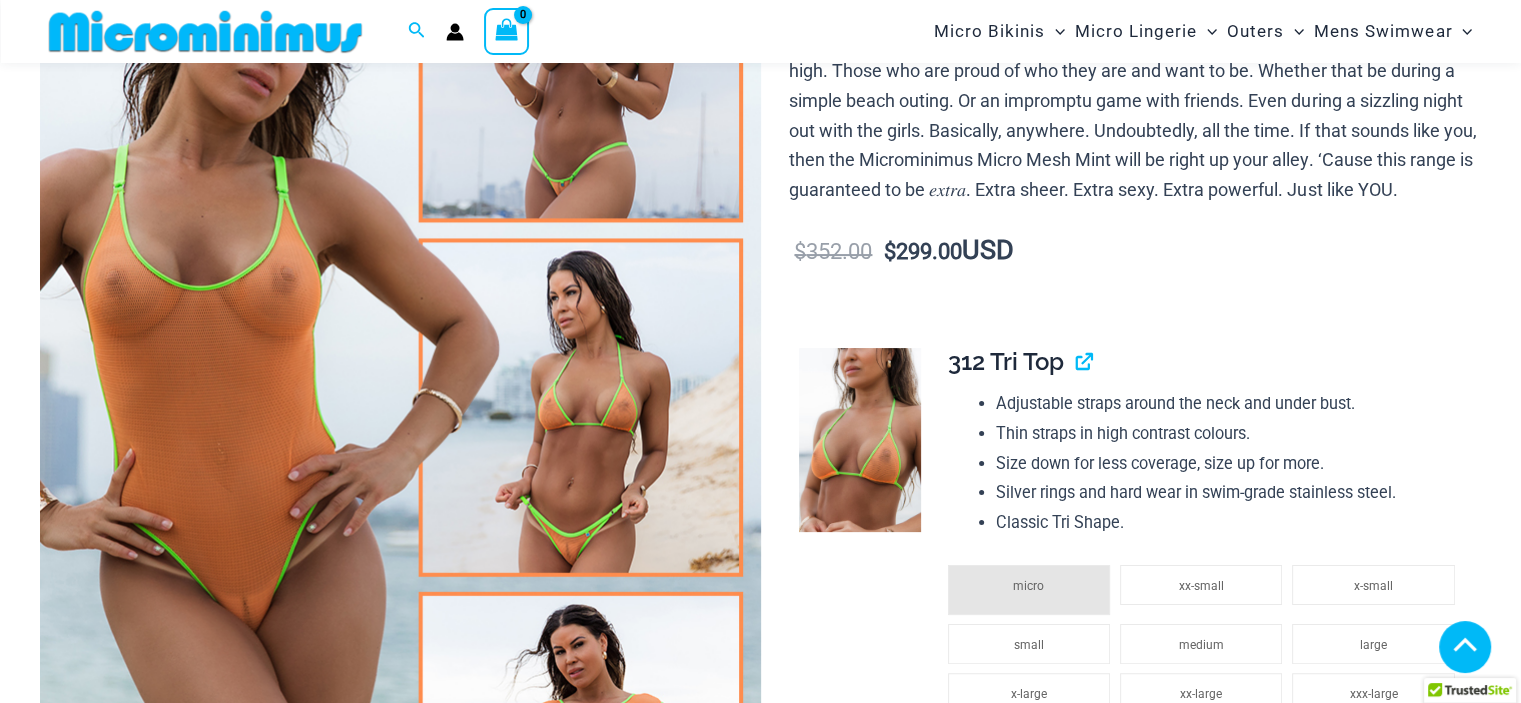 click 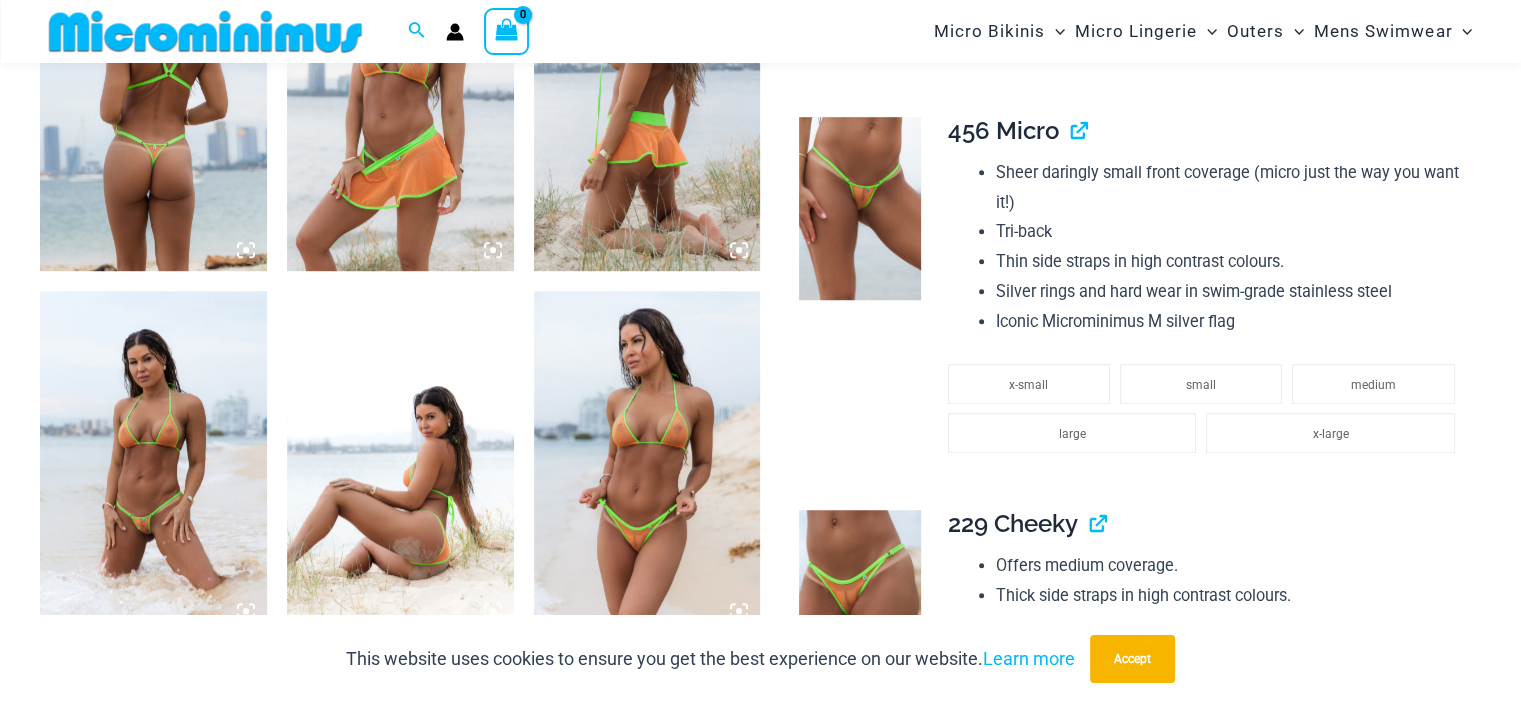 scroll, scrollTop: 1381, scrollLeft: 0, axis: vertical 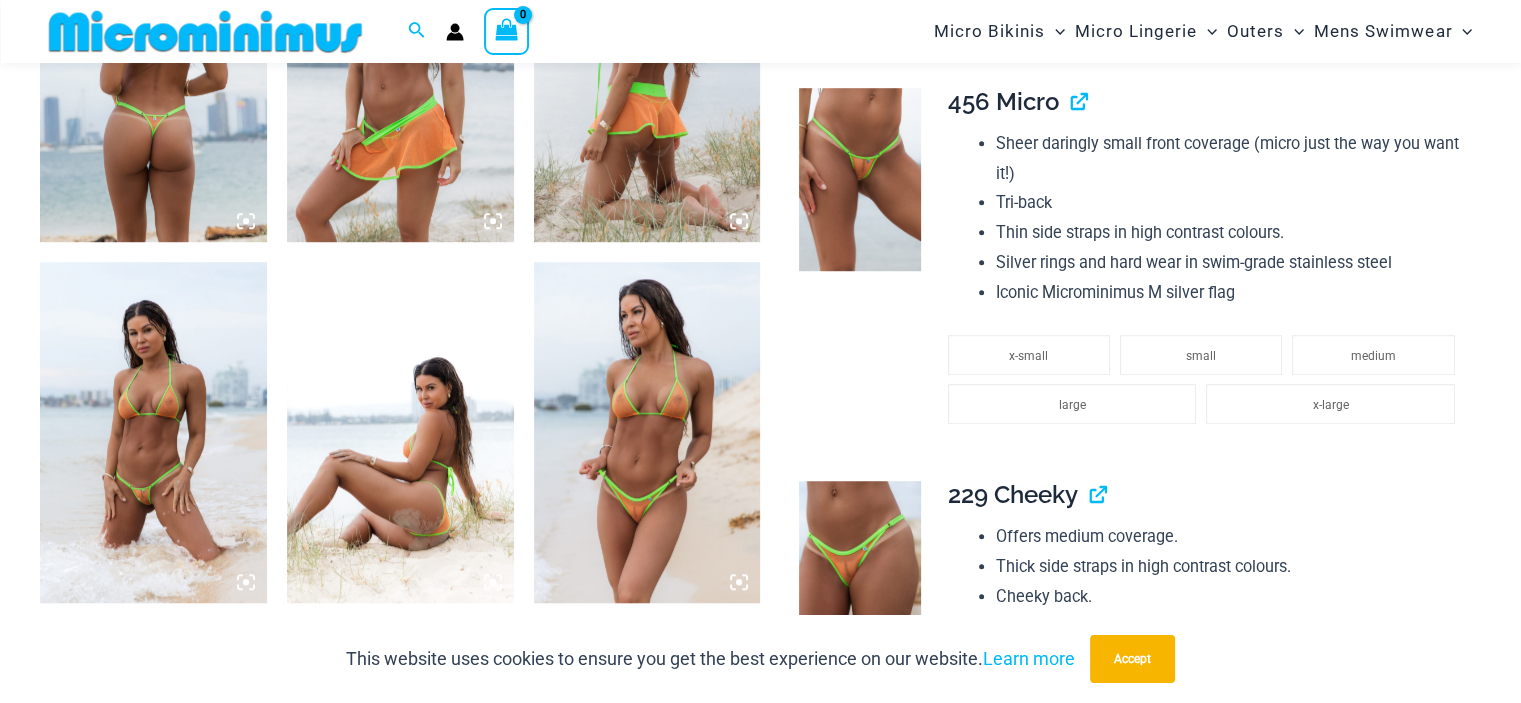 click 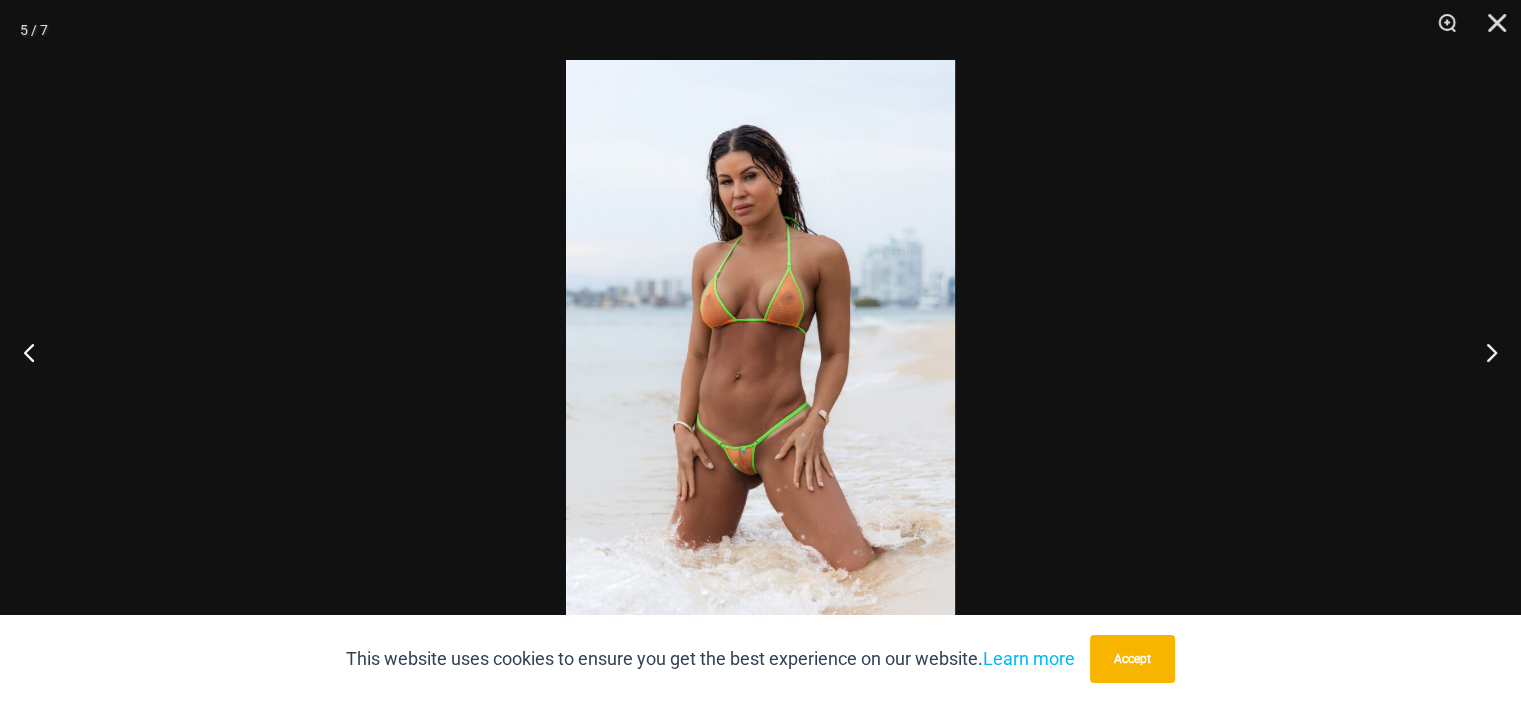 click at bounding box center (760, 351) 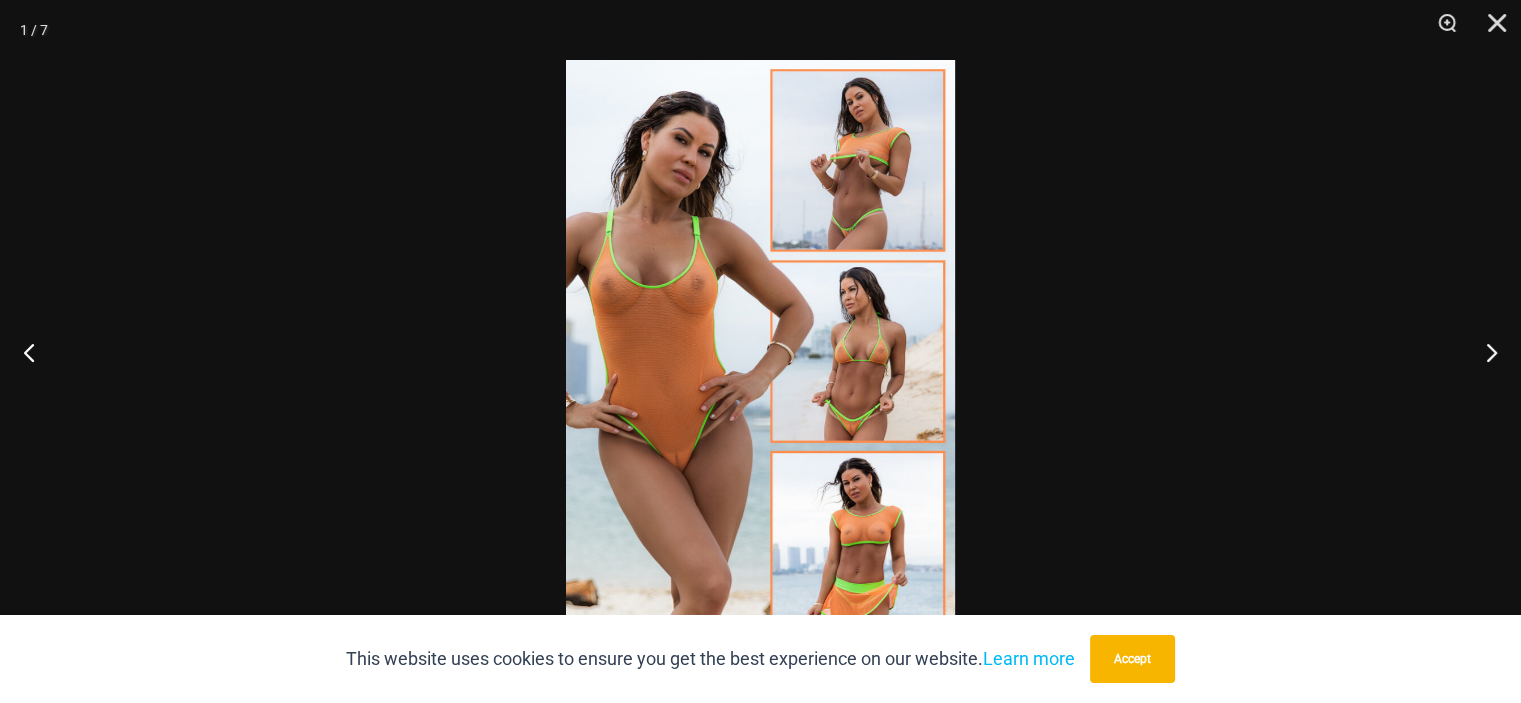 click at bounding box center [760, 351] 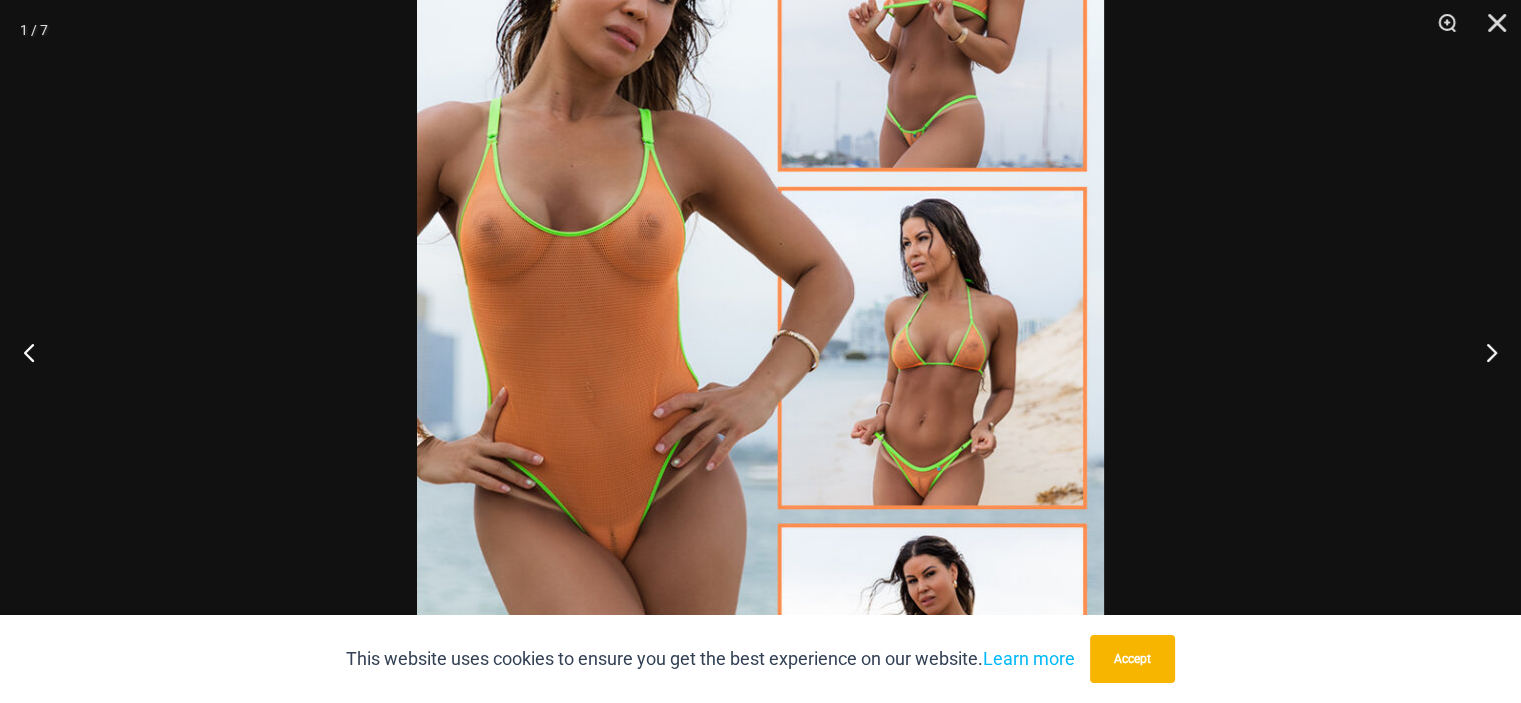 click at bounding box center [760, 348] 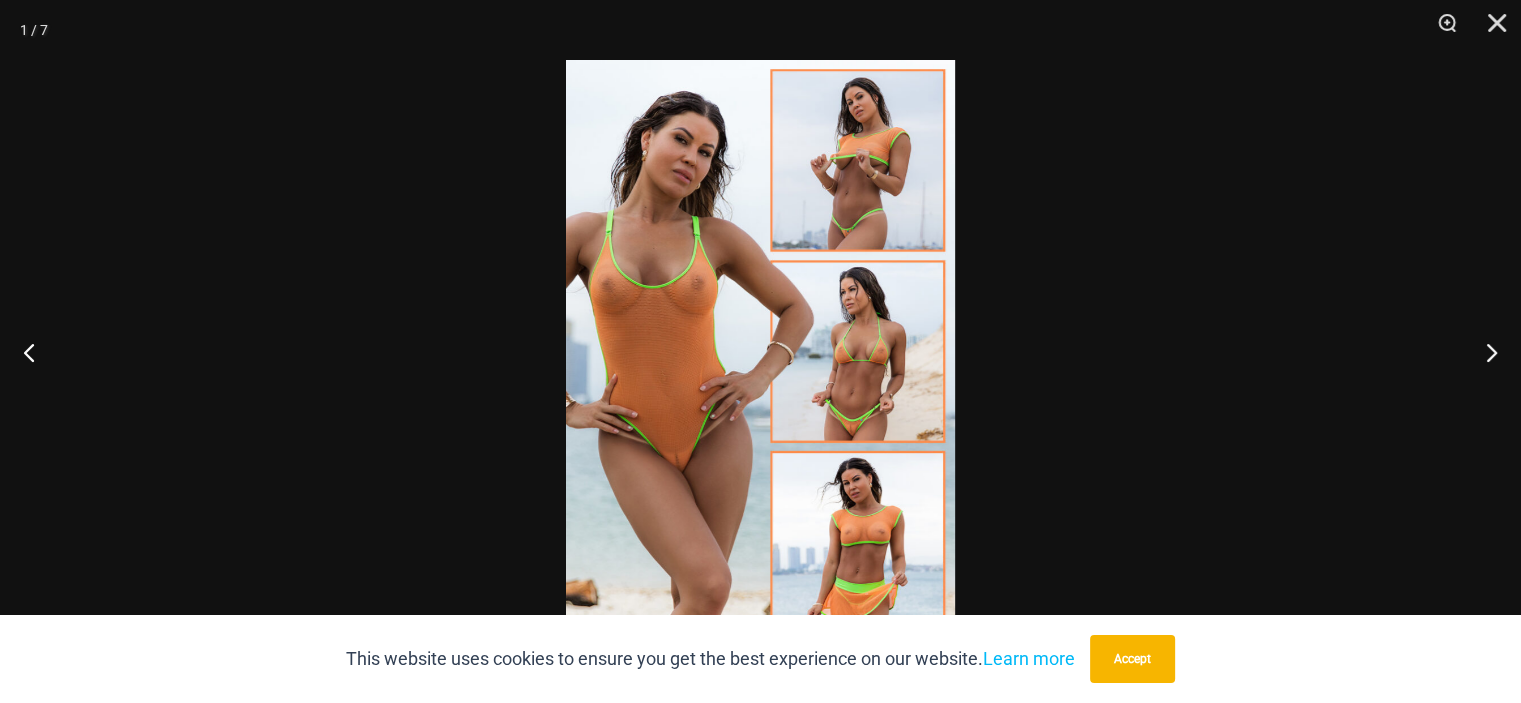 click at bounding box center (760, 351) 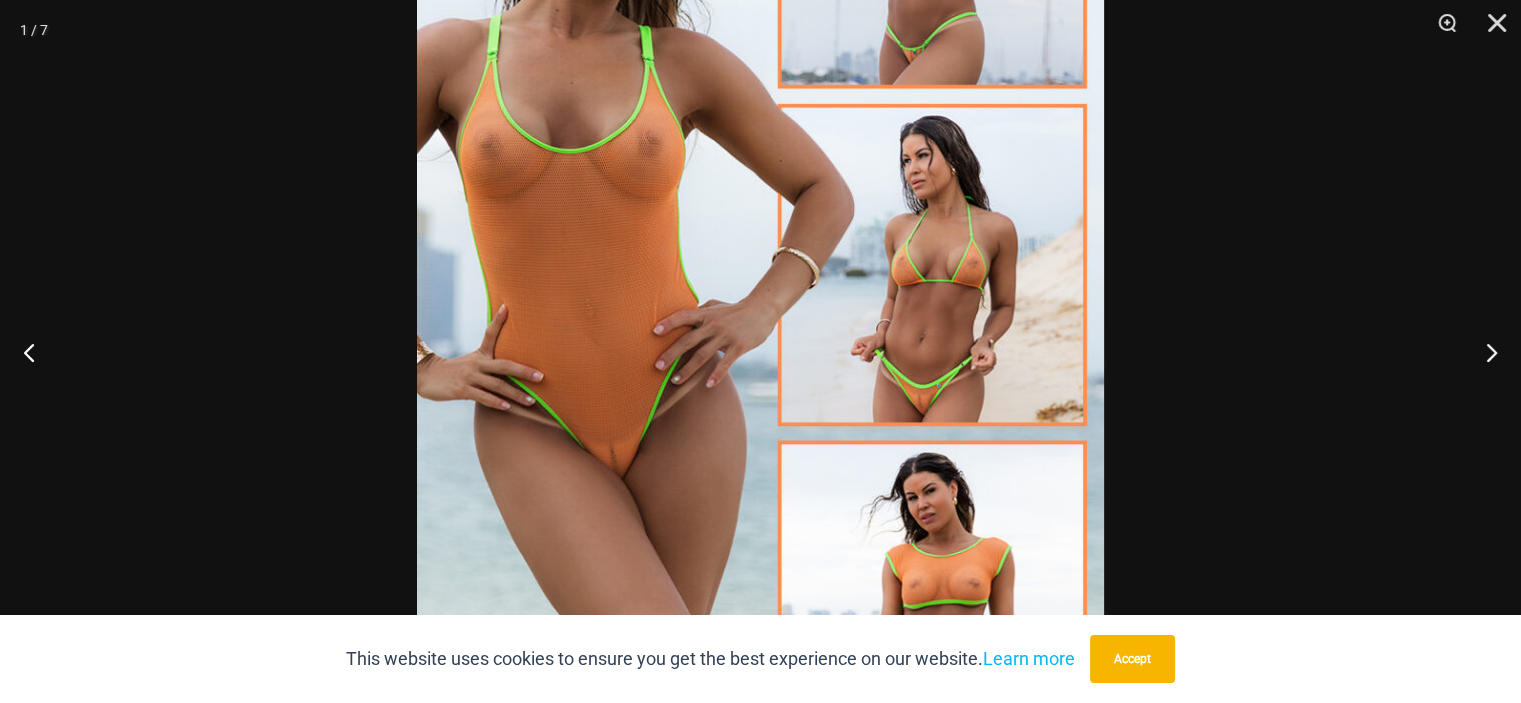 click at bounding box center [760, 265] 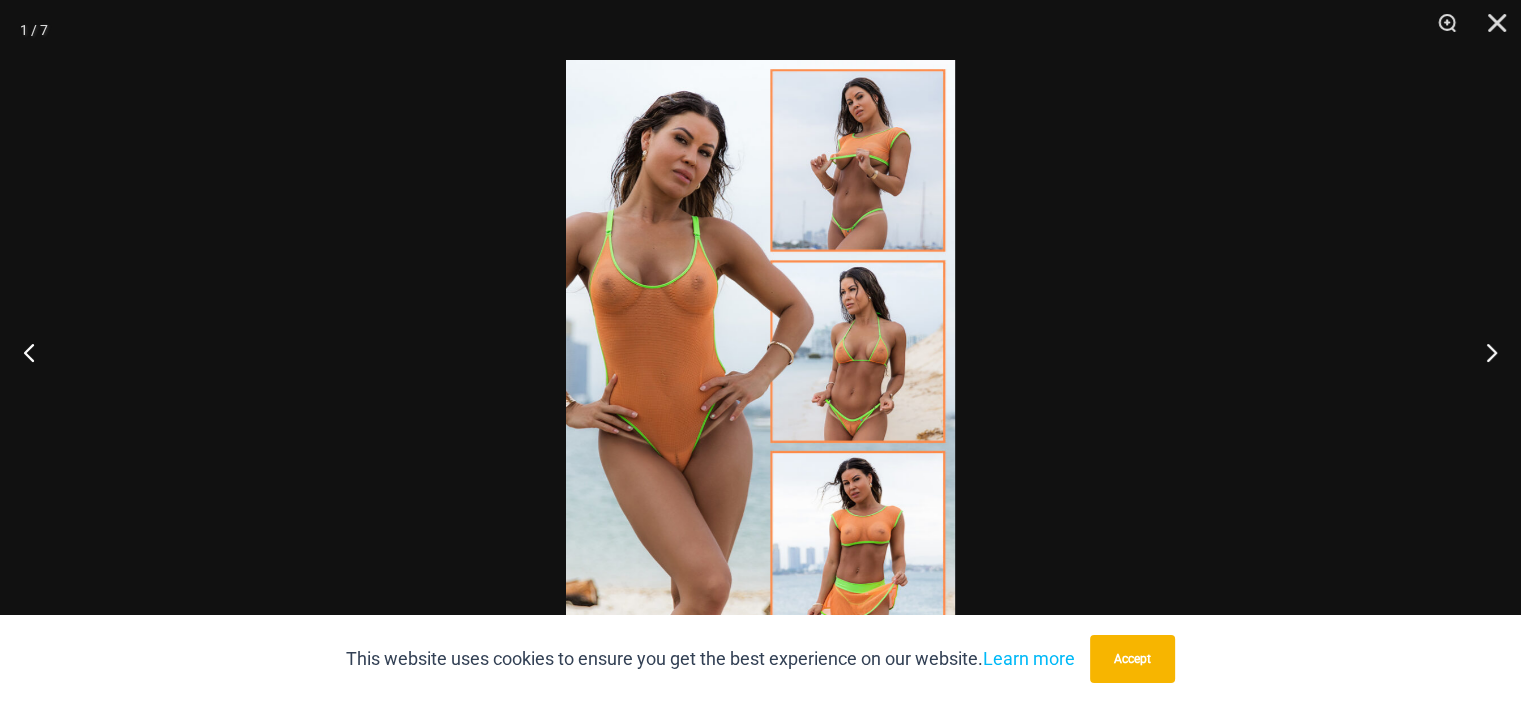 click at bounding box center [760, 351] 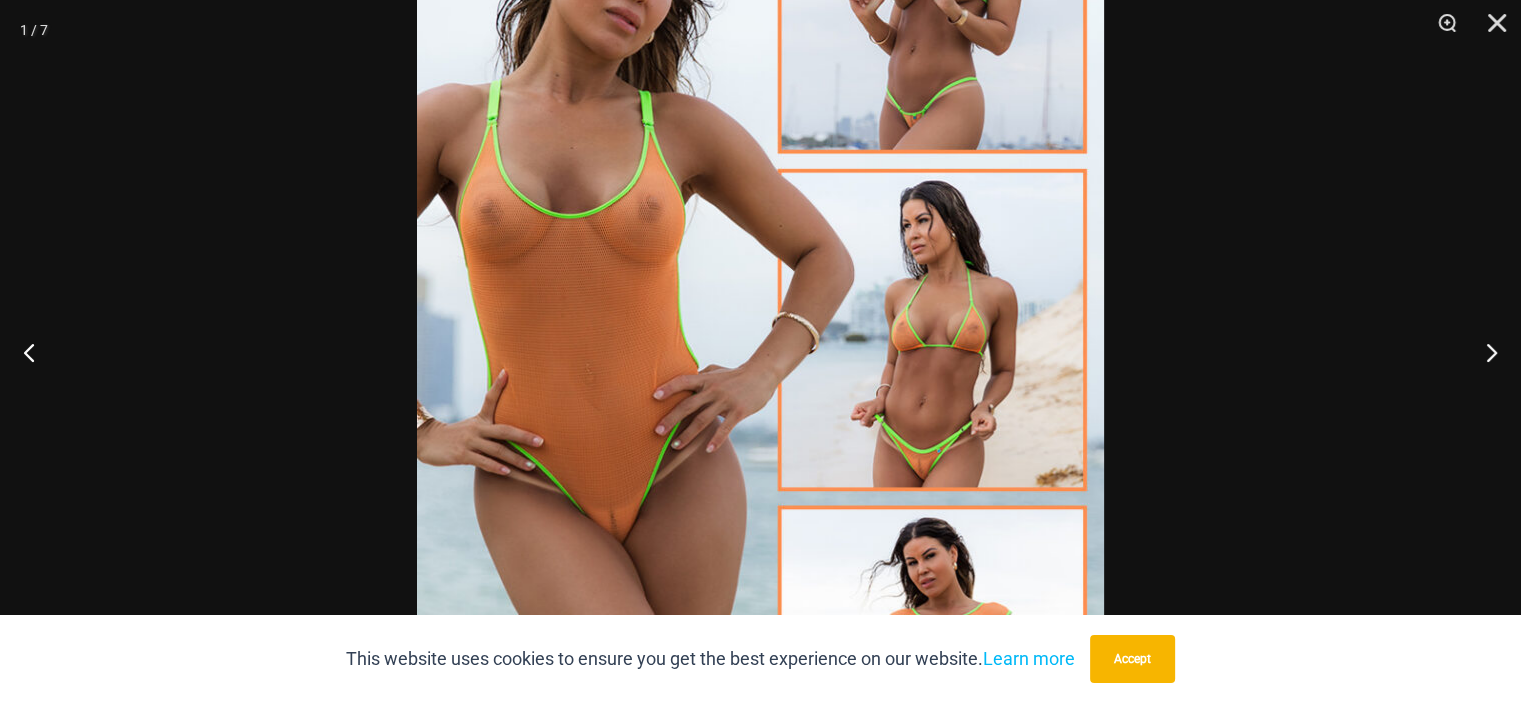 click at bounding box center (760, 330) 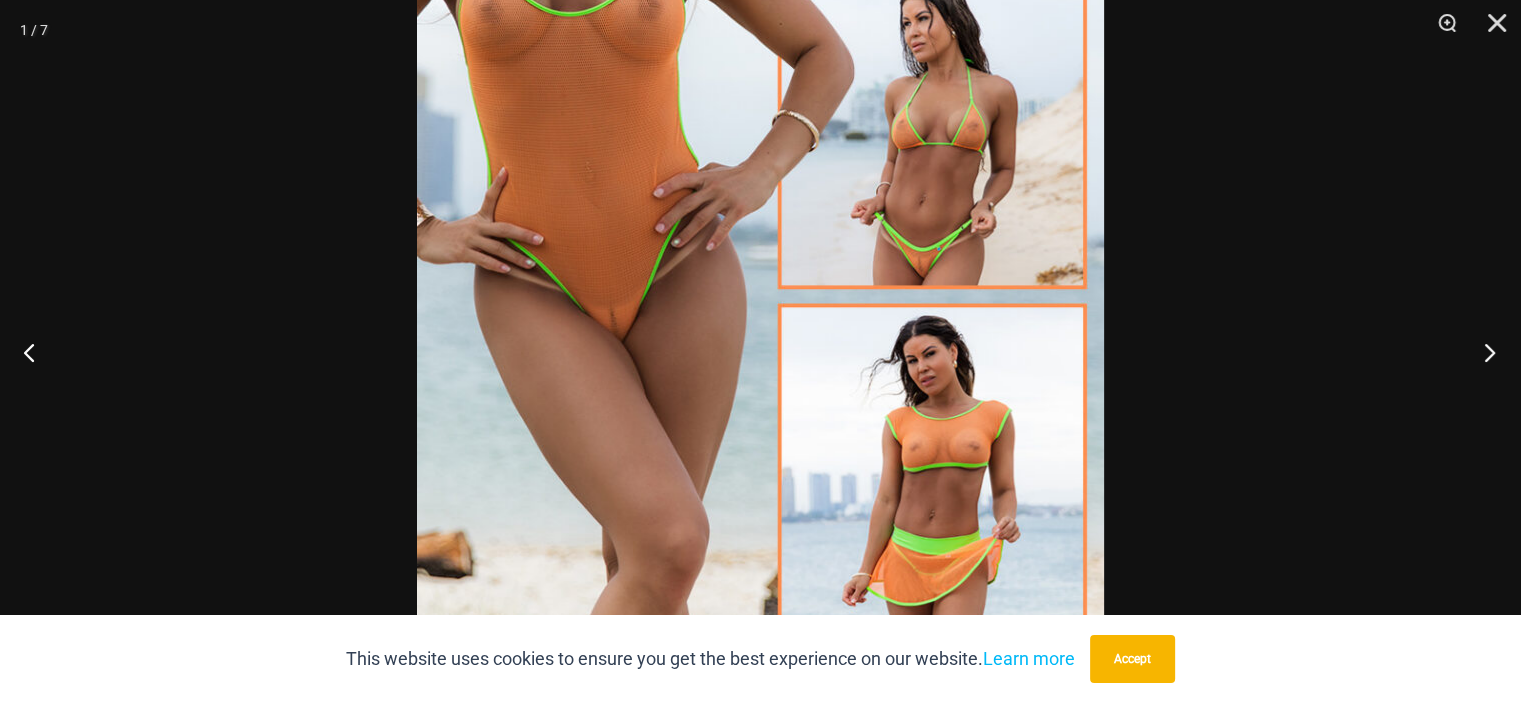 click at bounding box center (1483, 352) 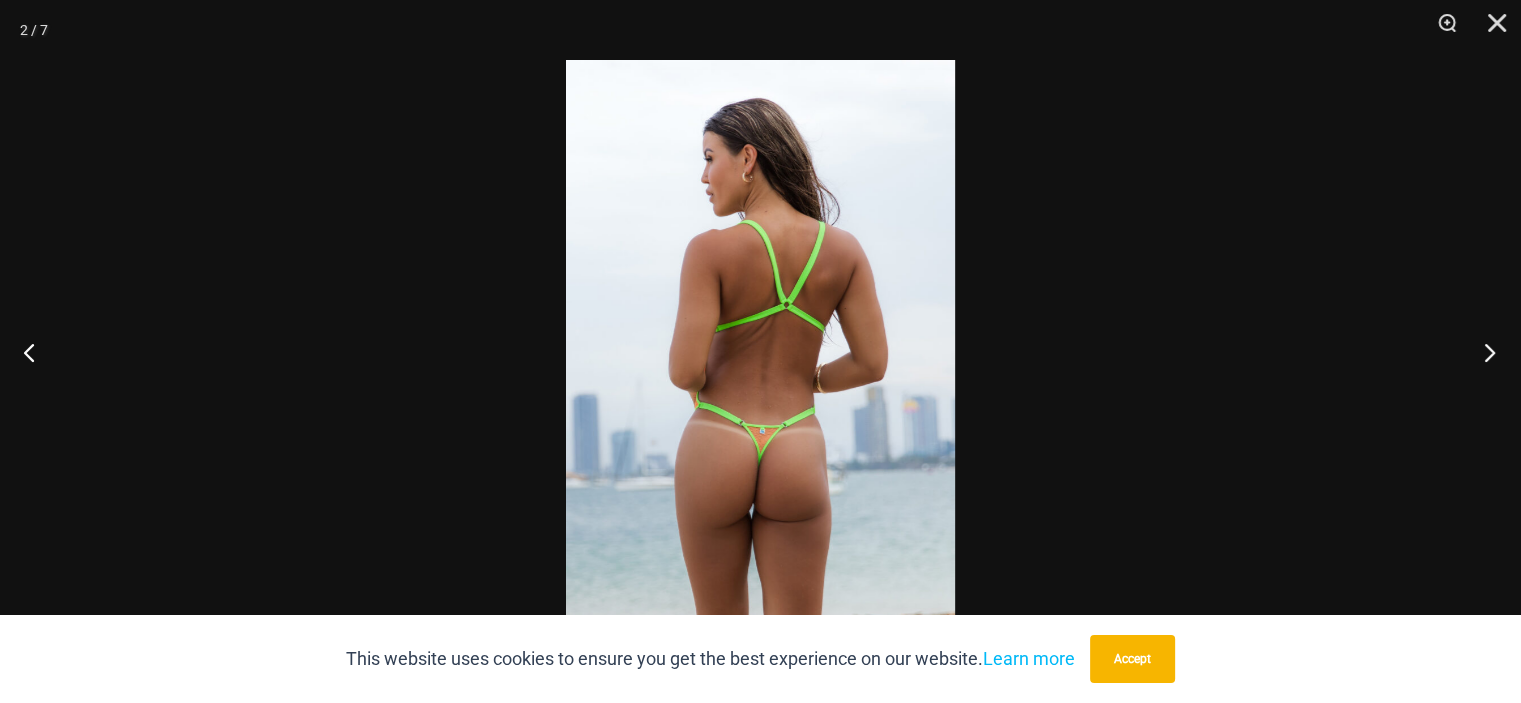 click at bounding box center (1483, 352) 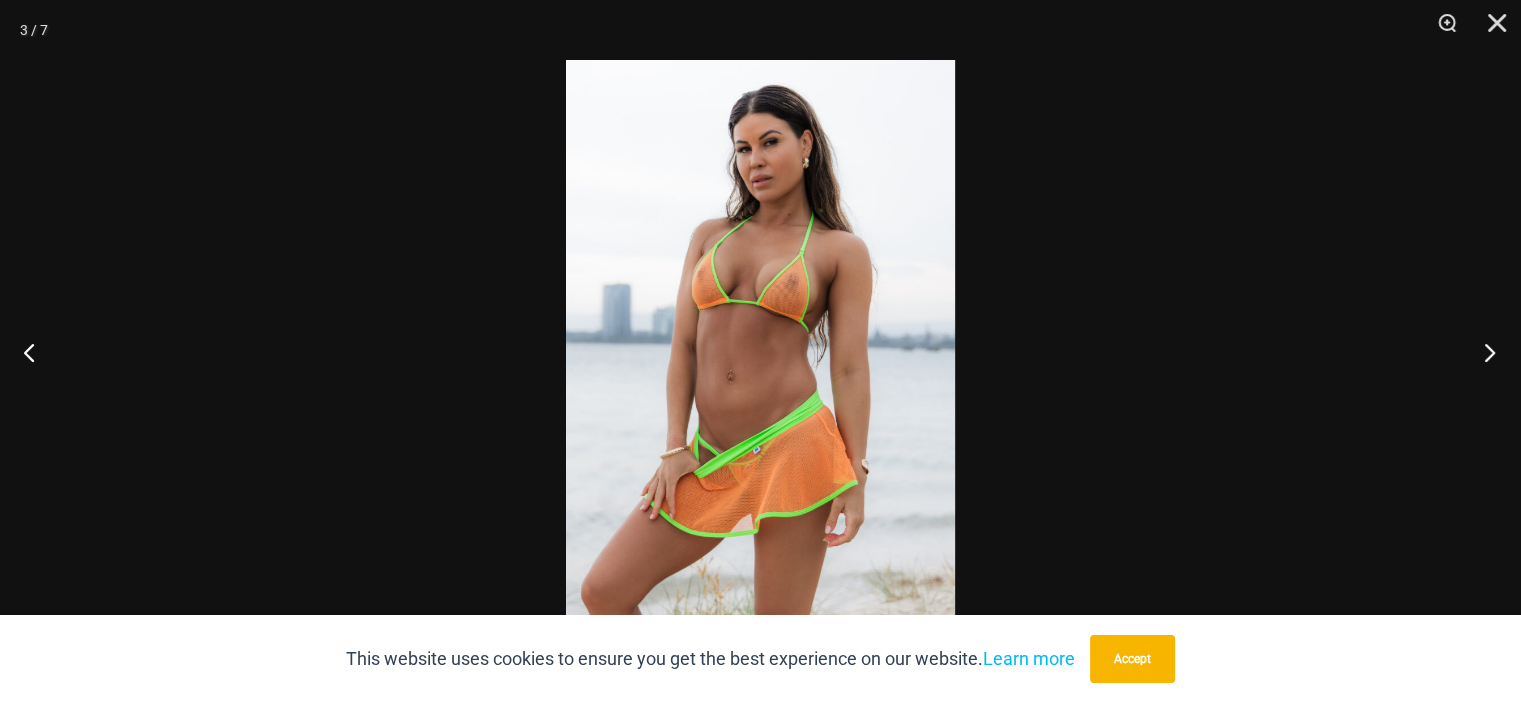 click at bounding box center (1483, 352) 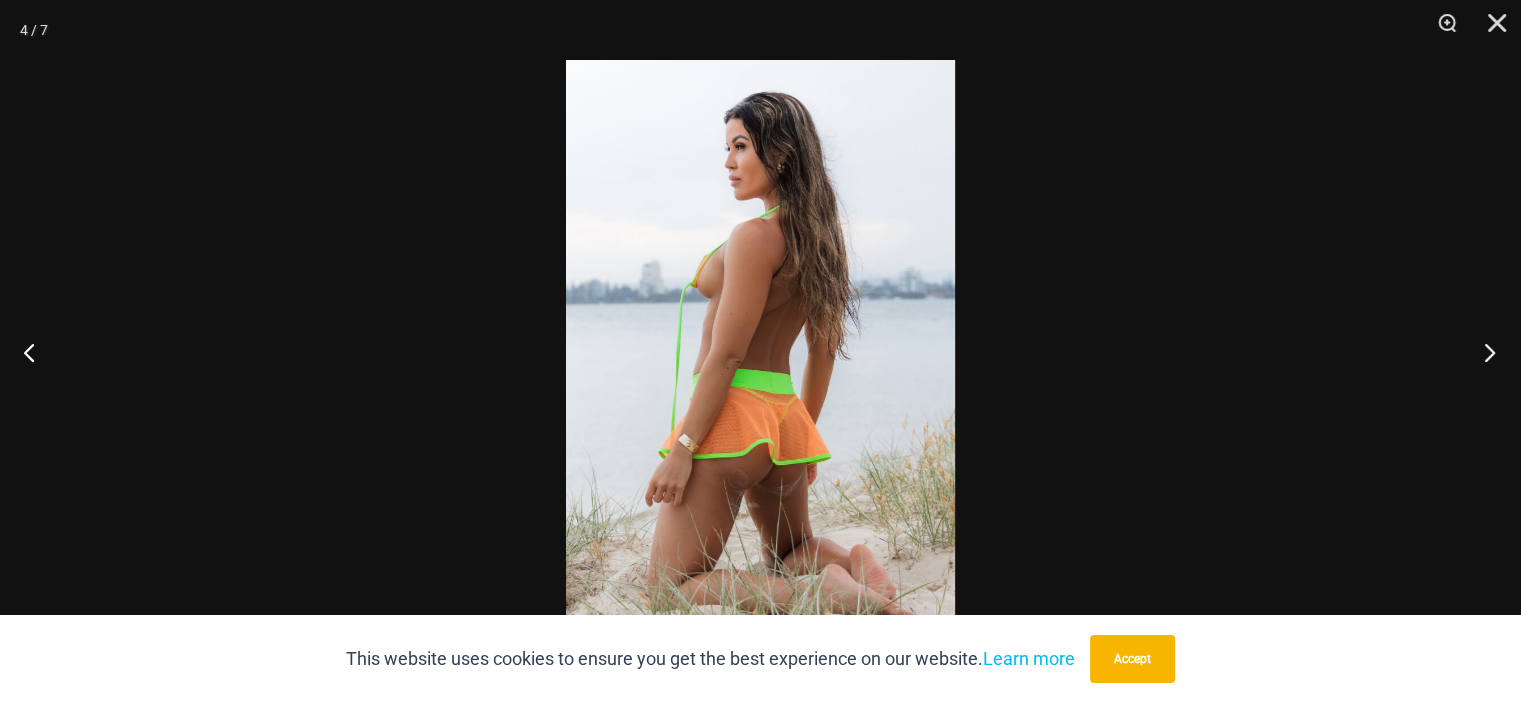 click at bounding box center [1483, 352] 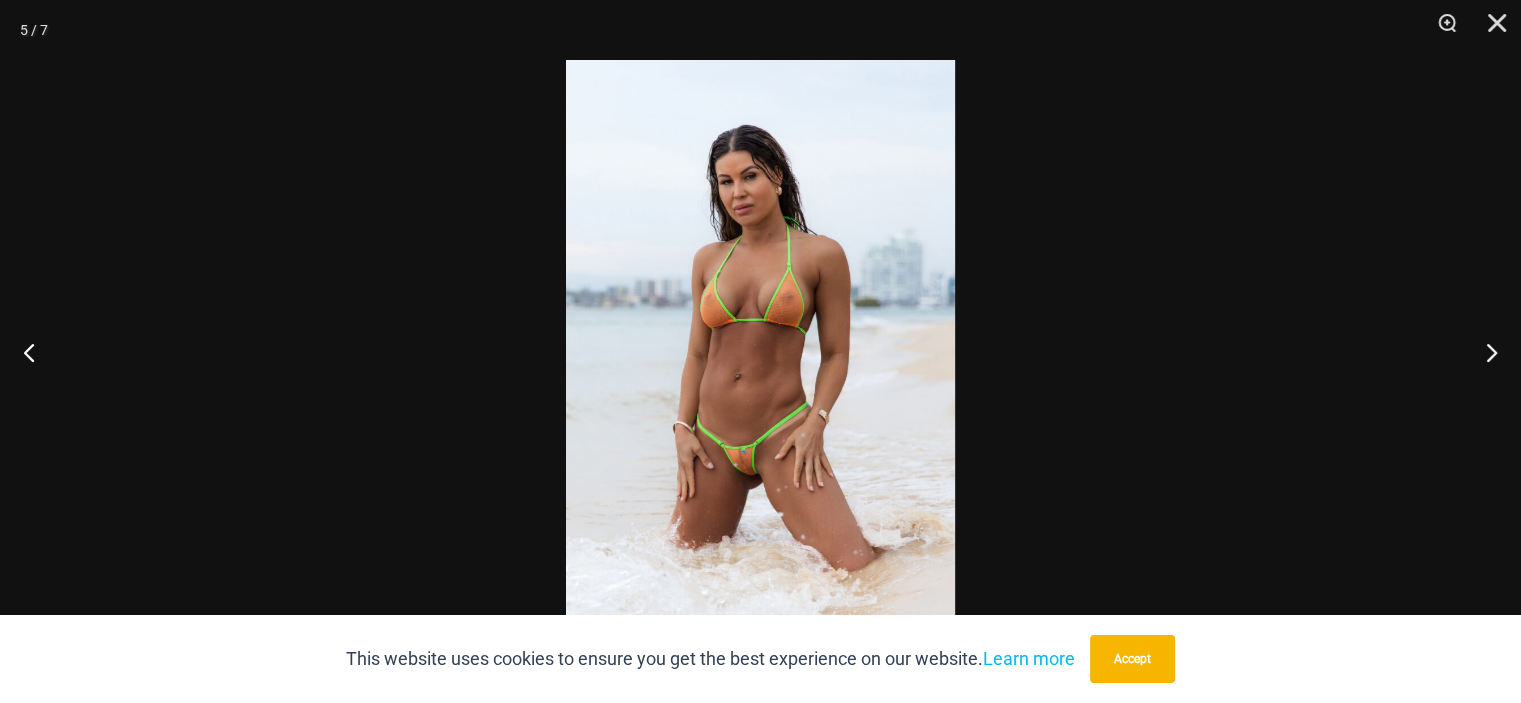 click at bounding box center (760, 351) 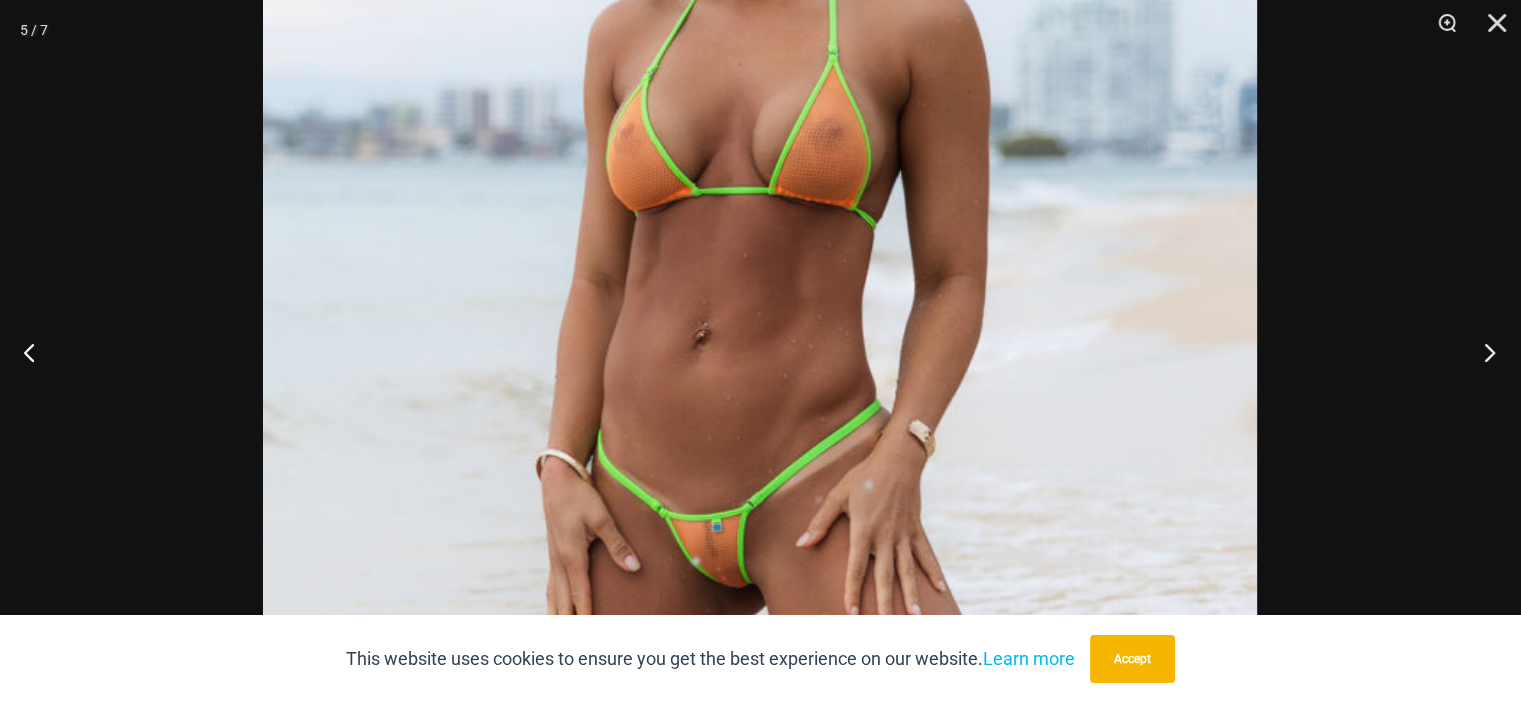 click at bounding box center (1483, 352) 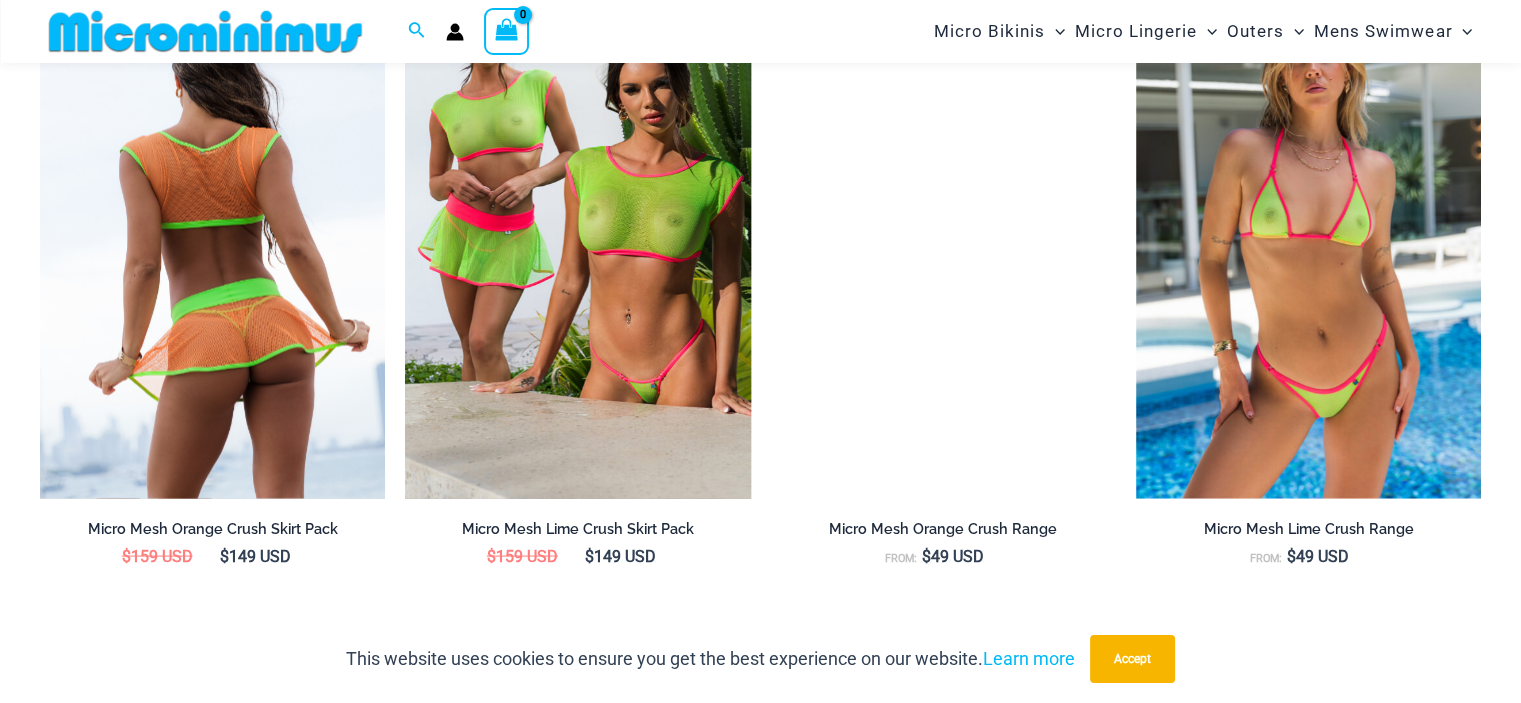 scroll, scrollTop: 3834, scrollLeft: 0, axis: vertical 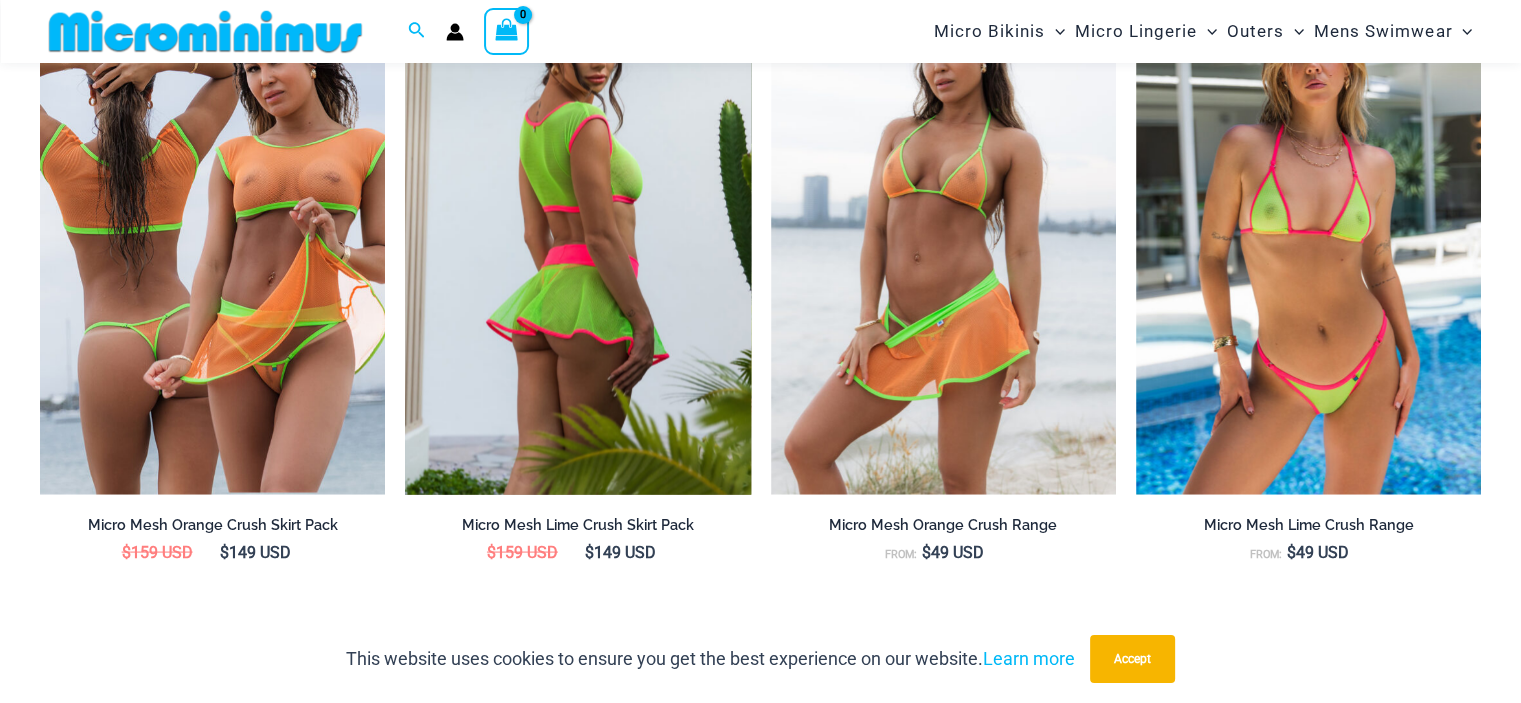 click at bounding box center [577, 236] 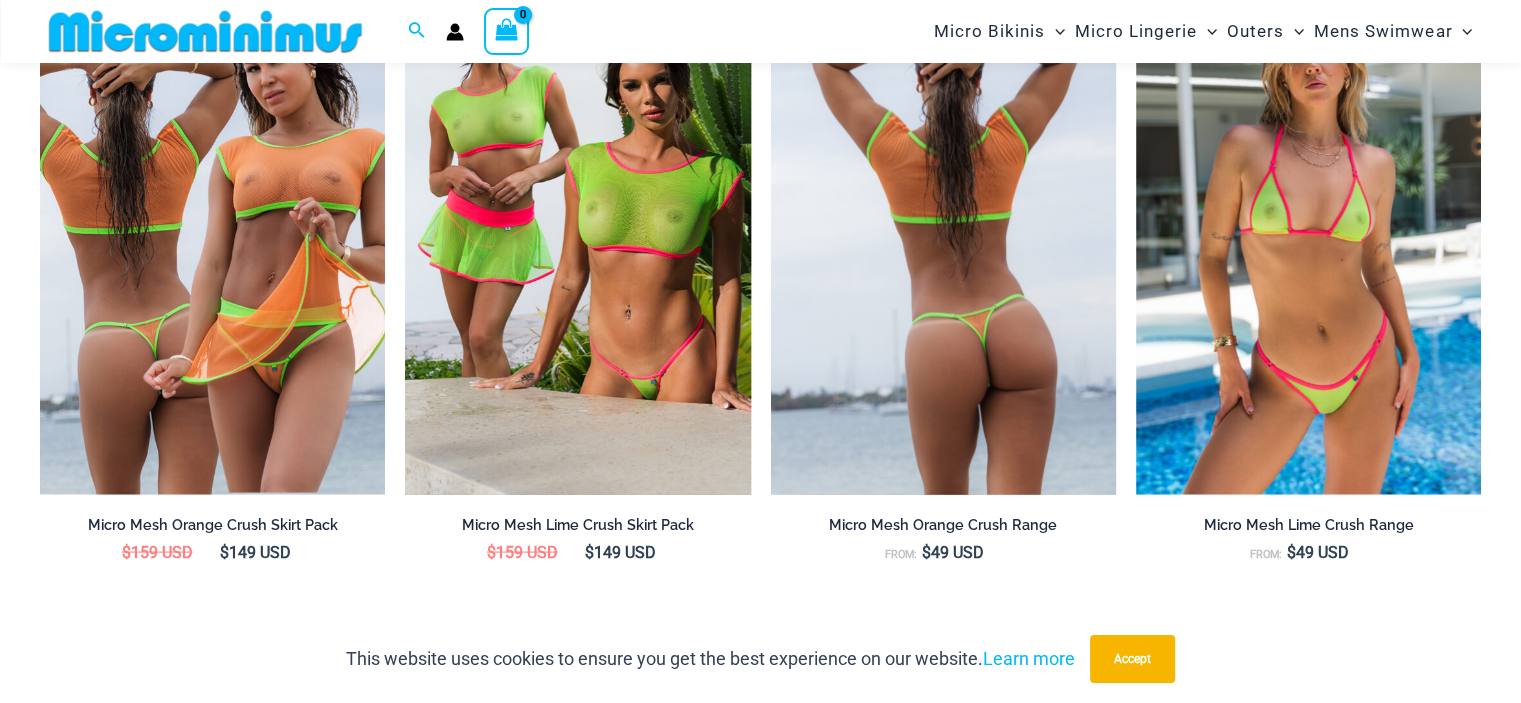 click at bounding box center [943, 236] 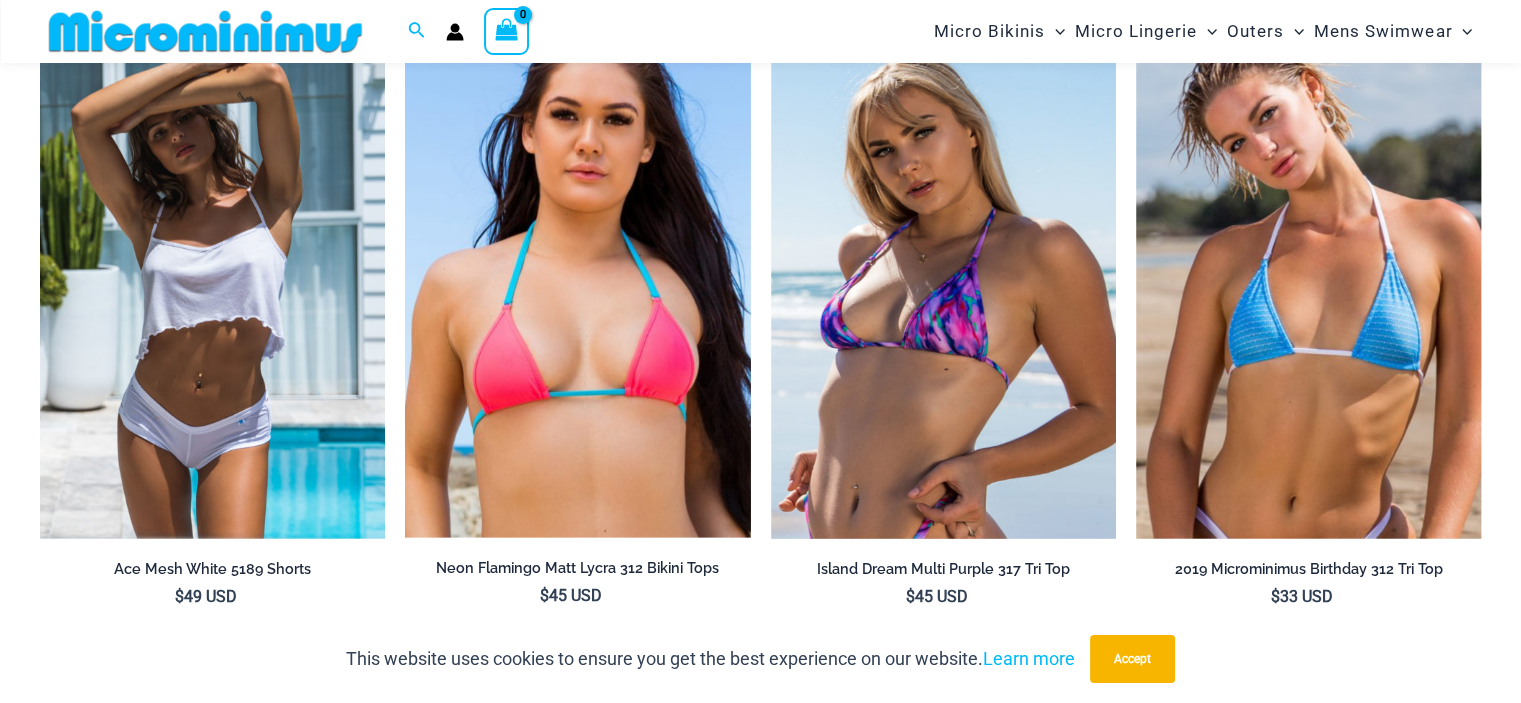 scroll, scrollTop: 4500, scrollLeft: 0, axis: vertical 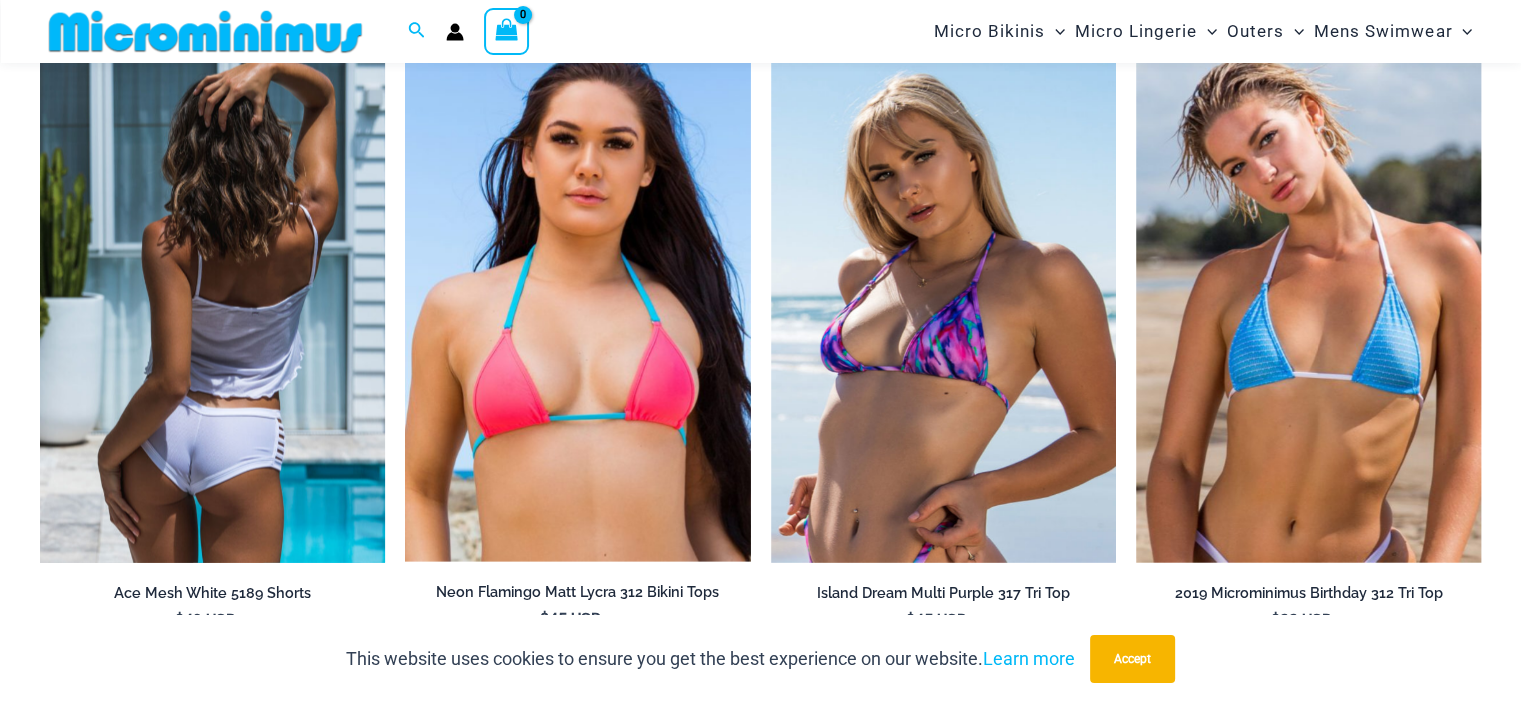 click at bounding box center (212, 304) 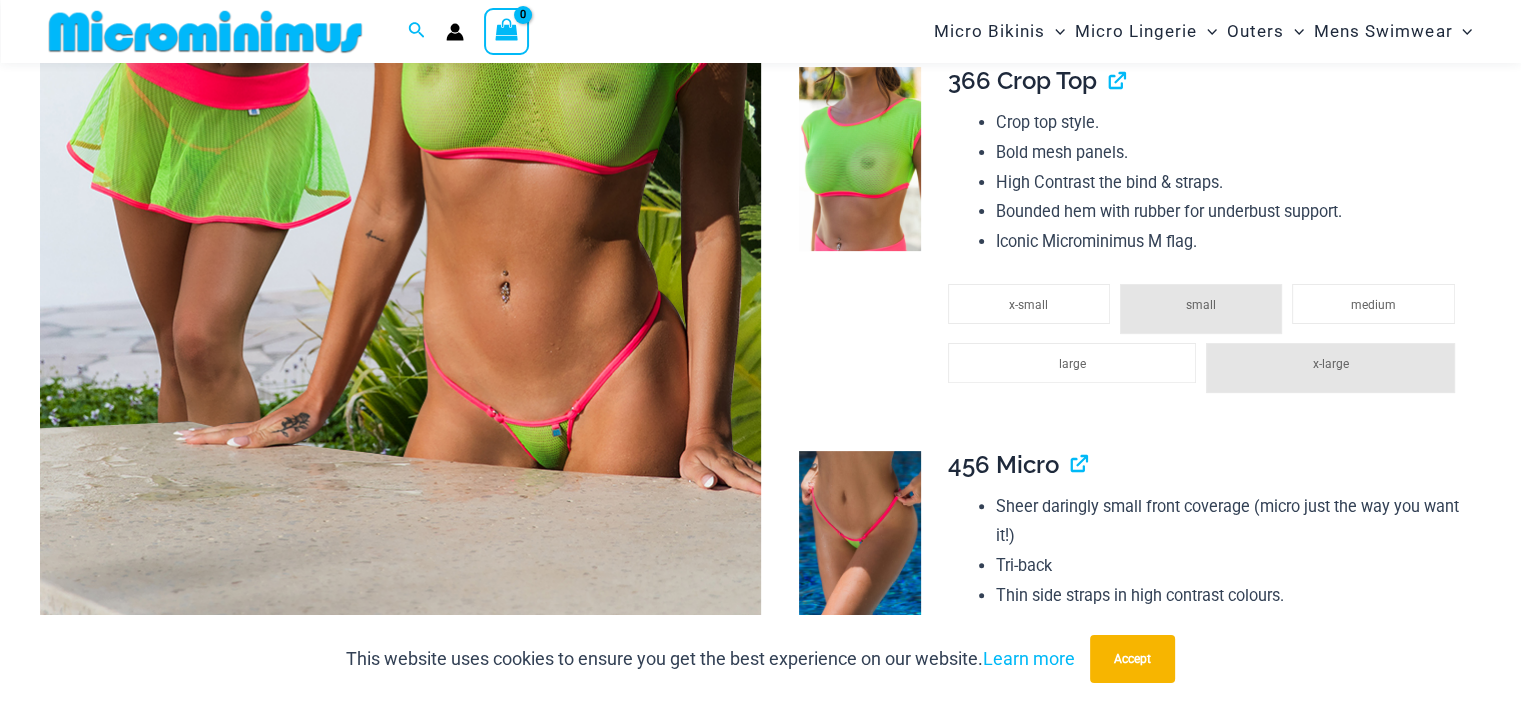scroll, scrollTop: 659, scrollLeft: 0, axis: vertical 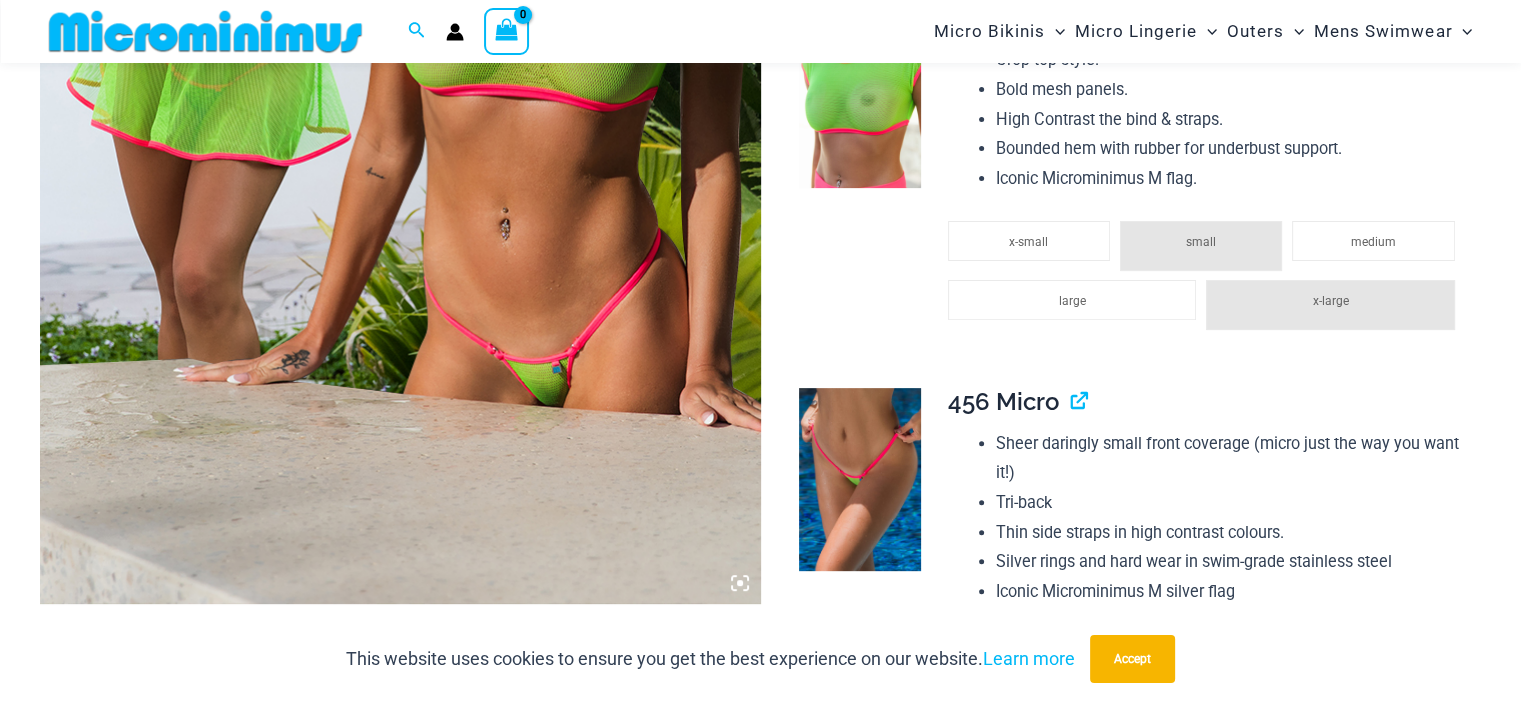 click at bounding box center [400, 63] 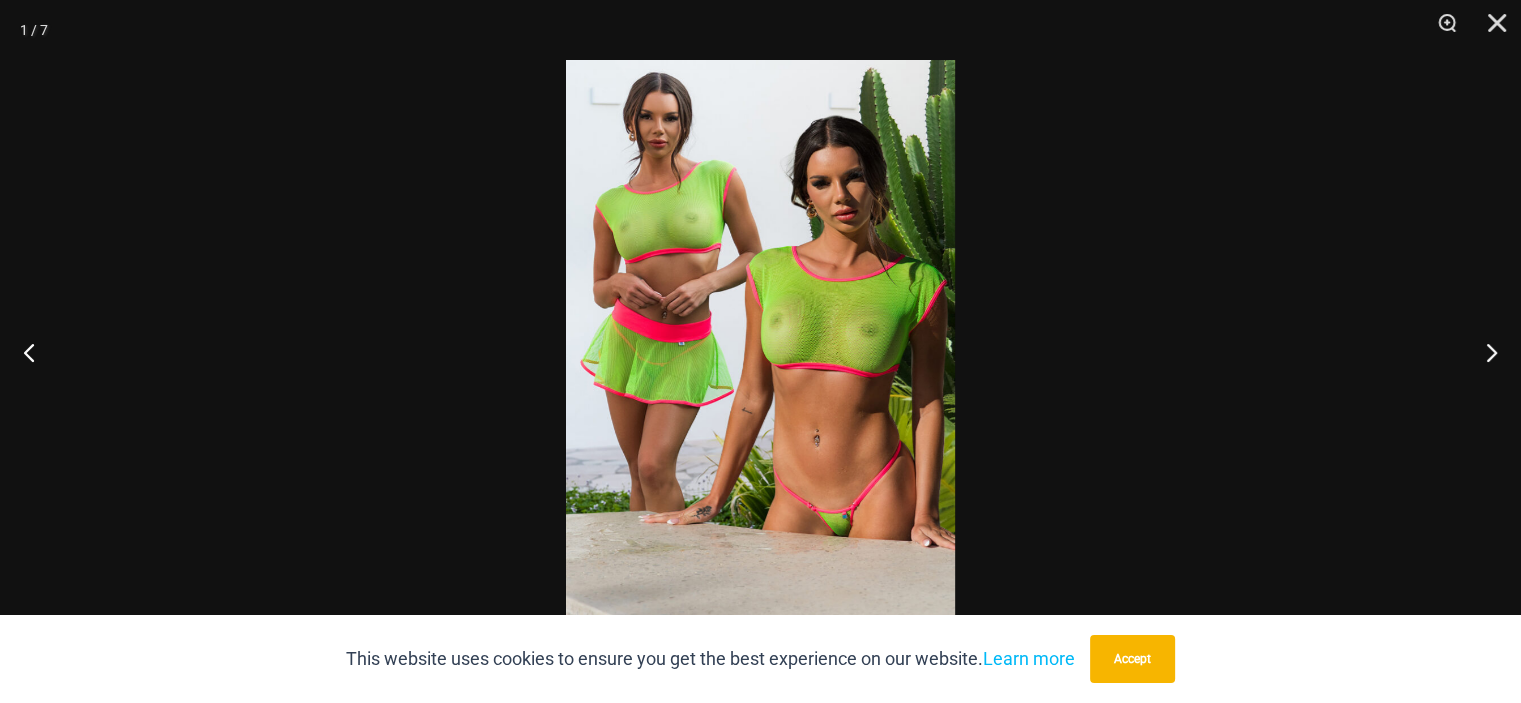 click at bounding box center (760, 351) 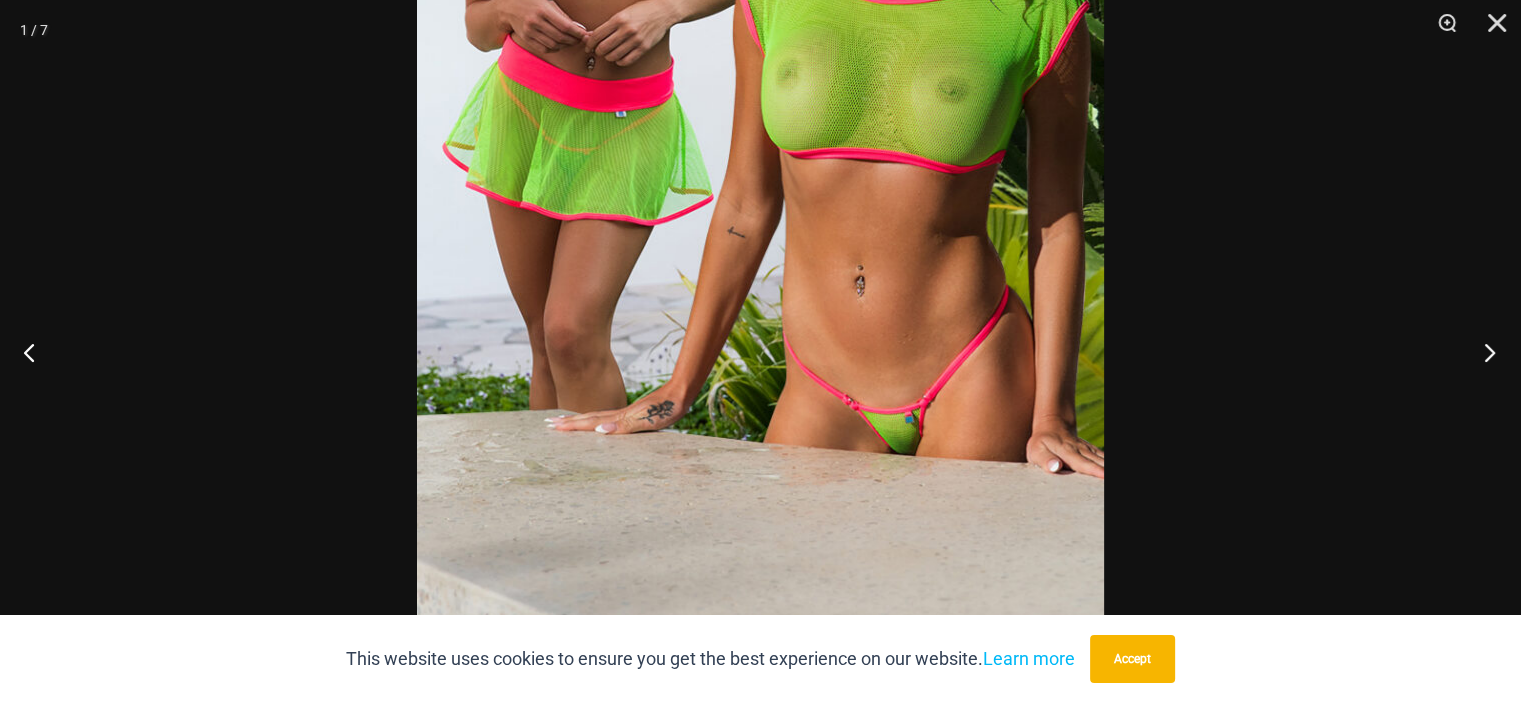click at bounding box center [1483, 352] 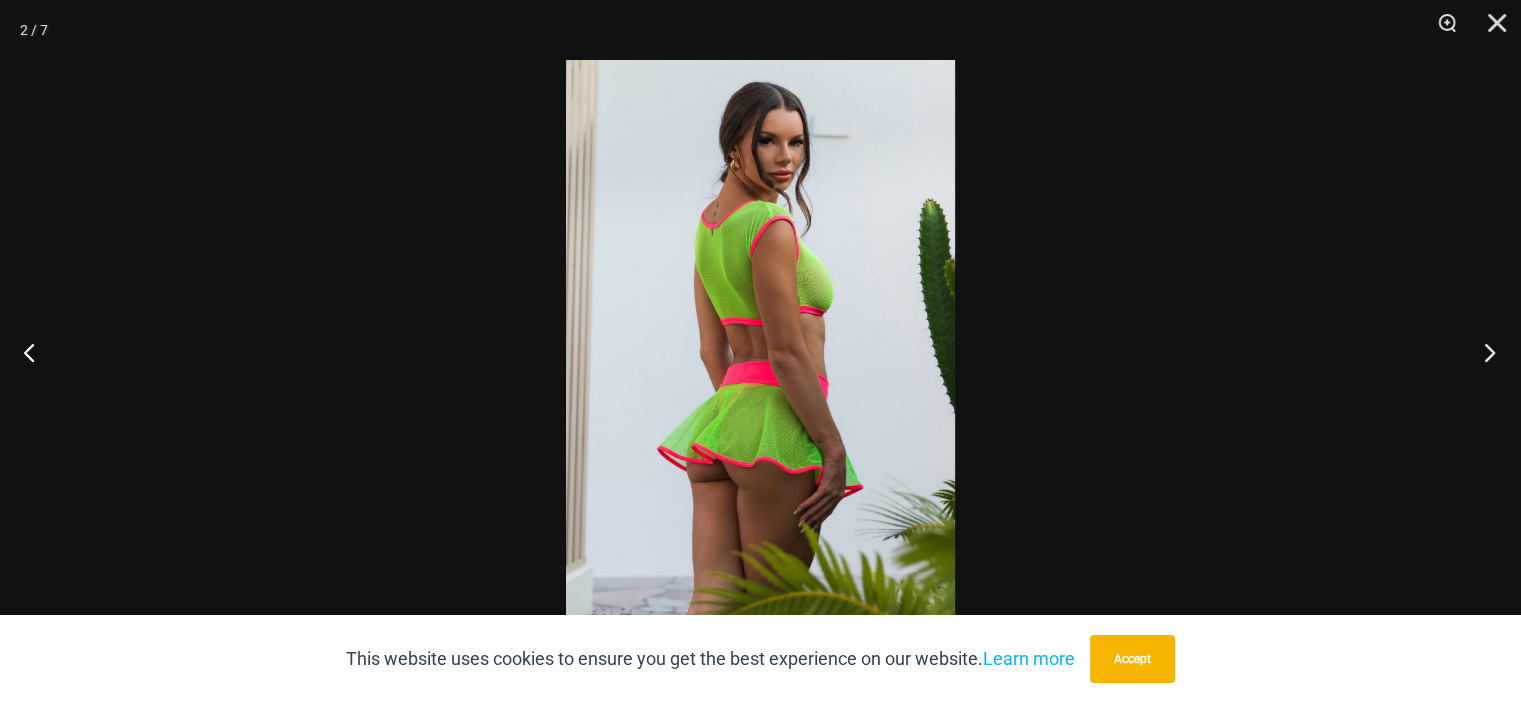 click at bounding box center (1483, 352) 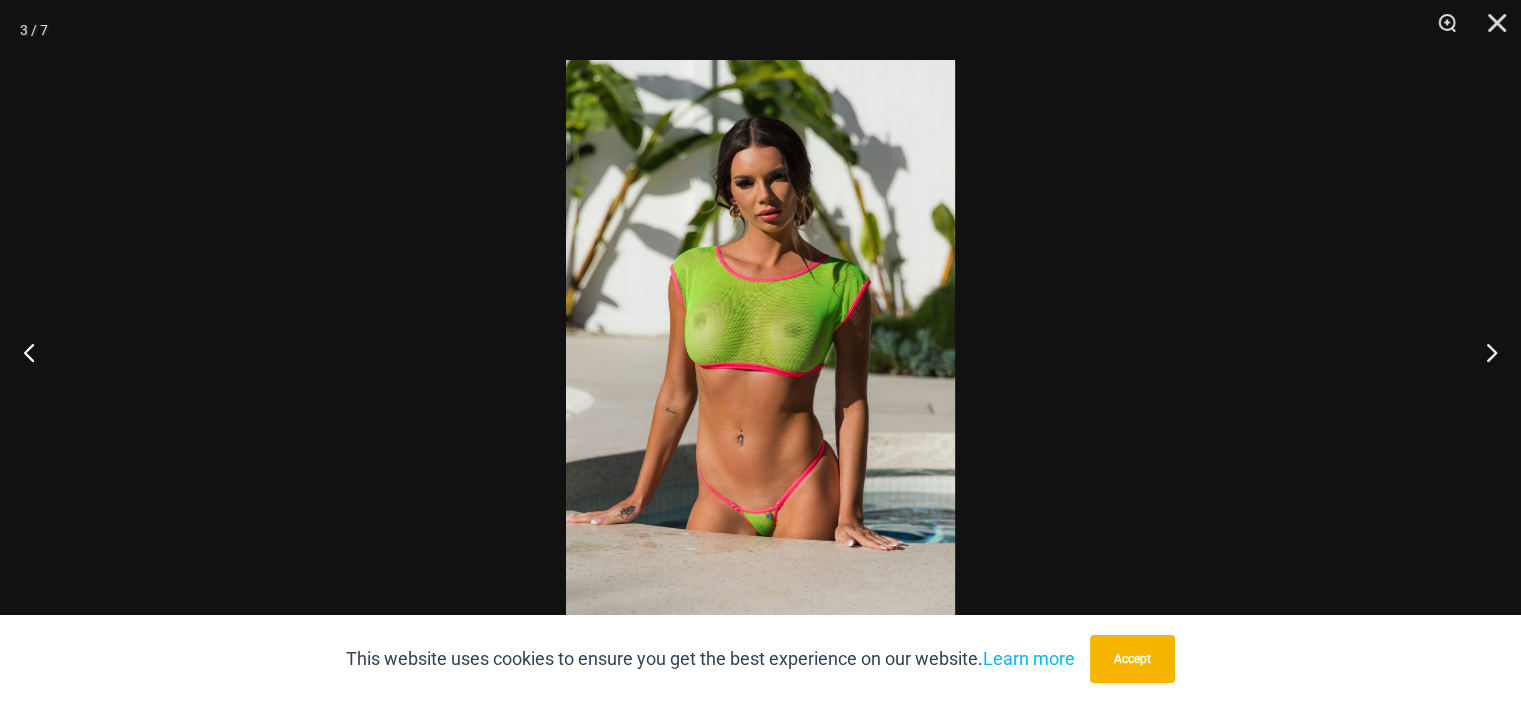 click at bounding box center (760, 351) 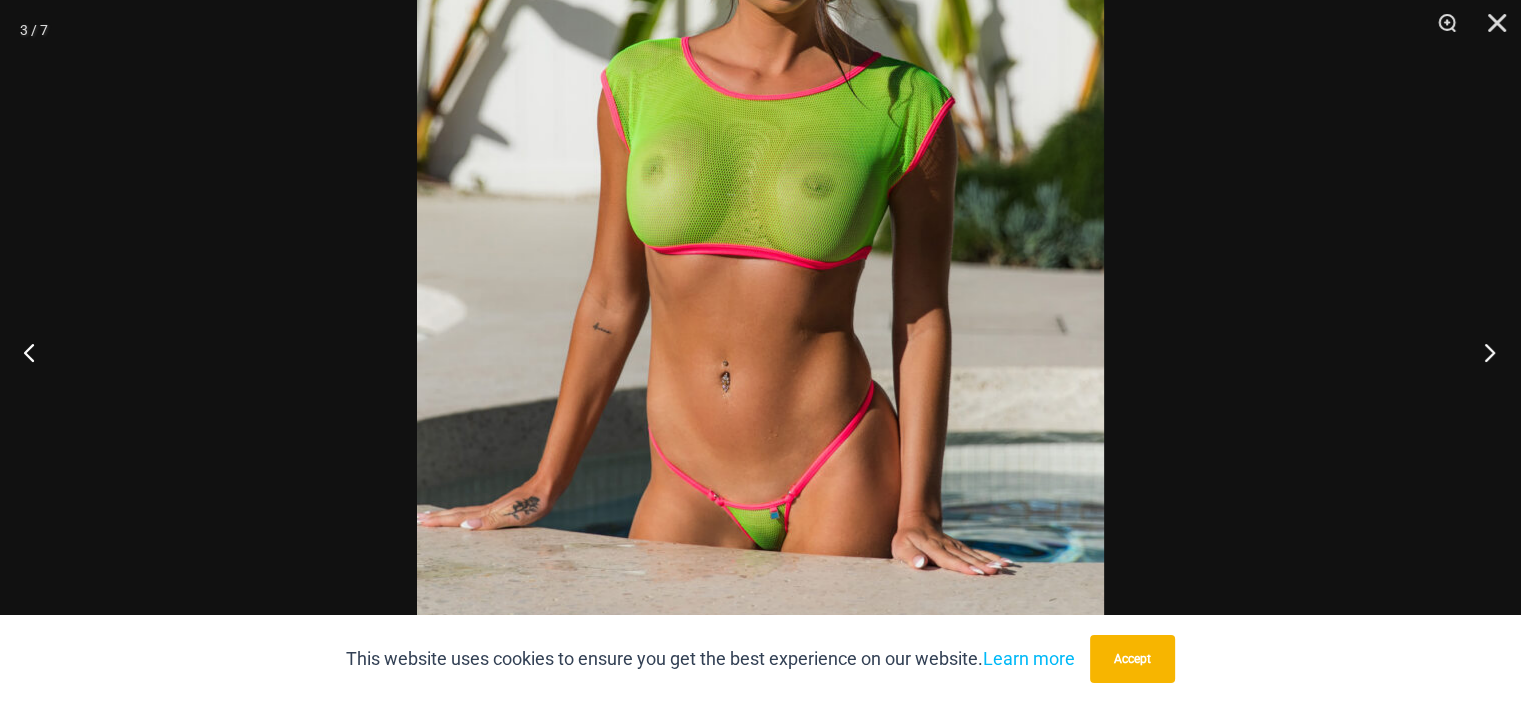 click at bounding box center (1483, 352) 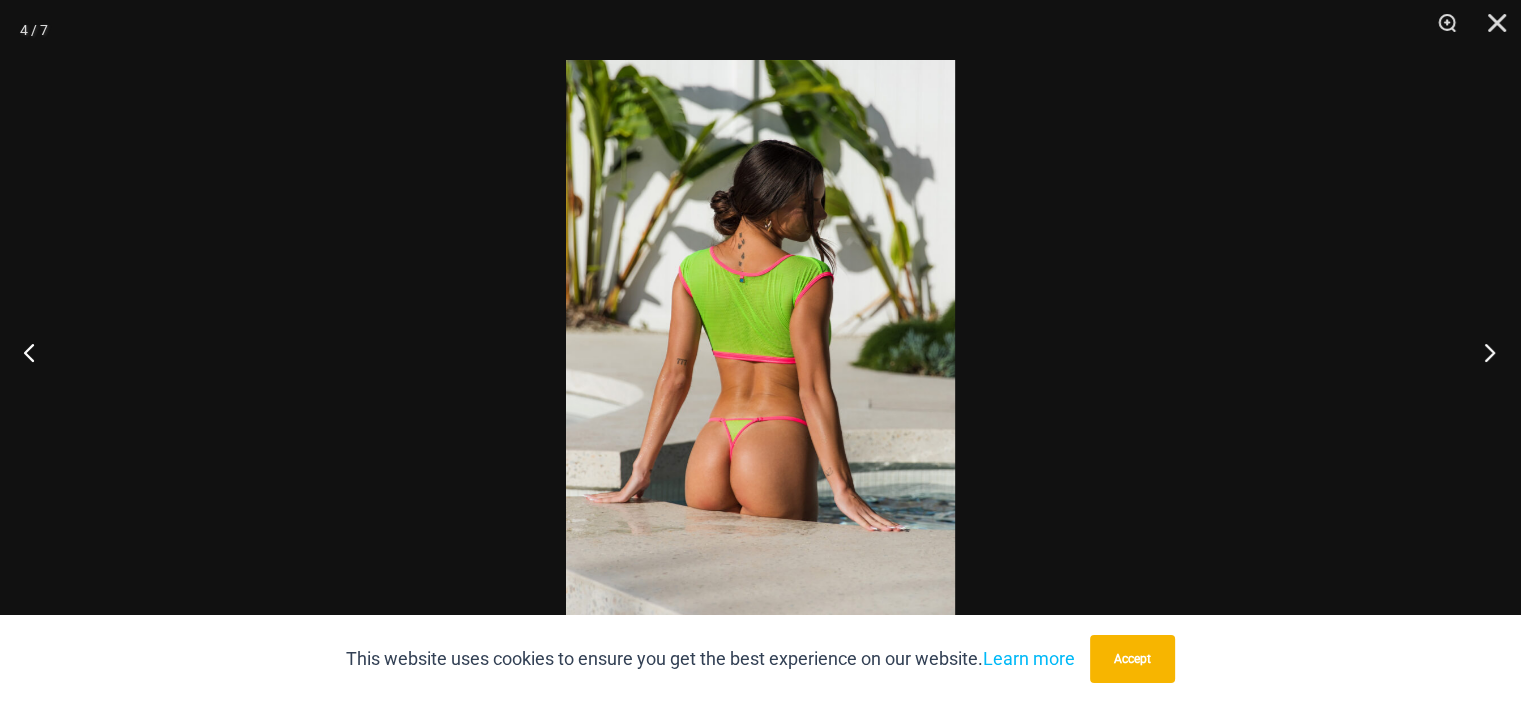 click at bounding box center [1483, 352] 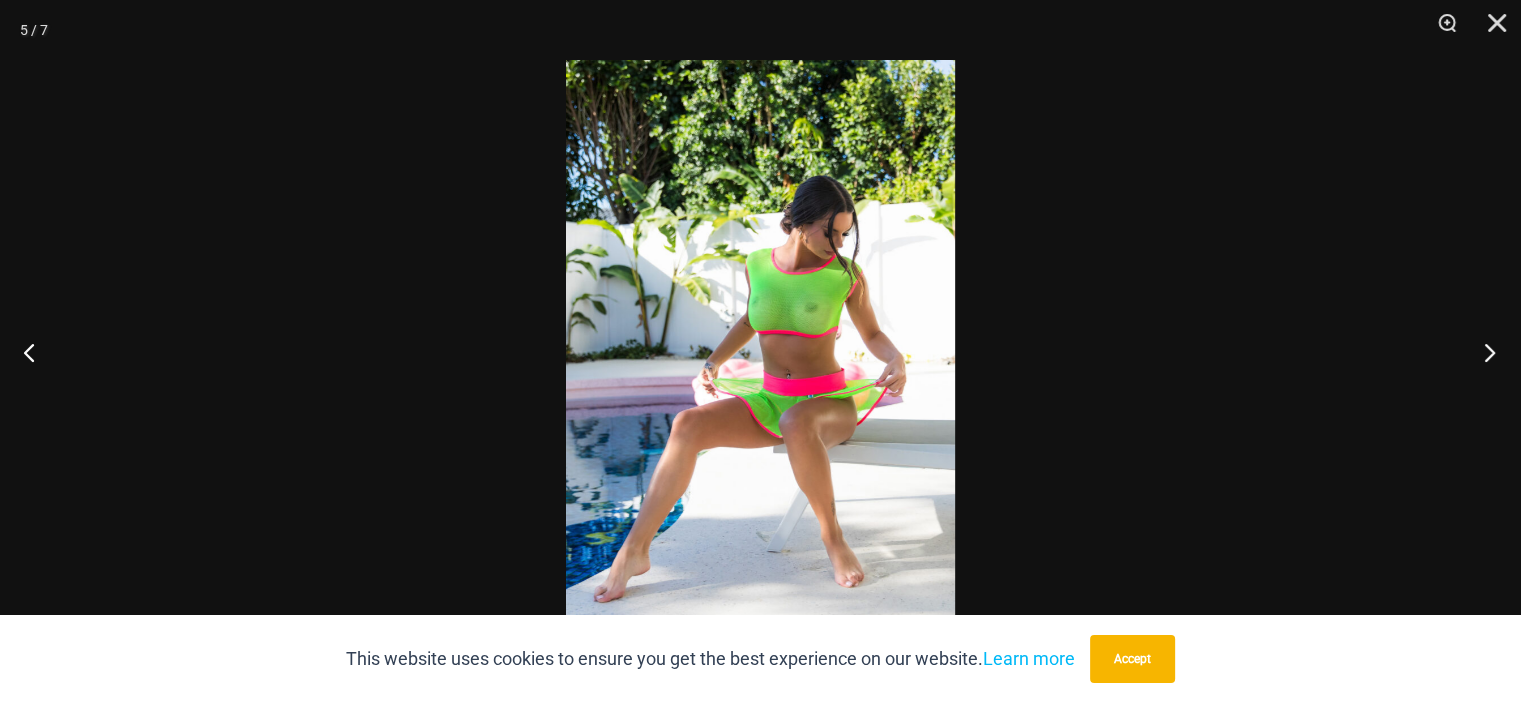 click at bounding box center (1483, 352) 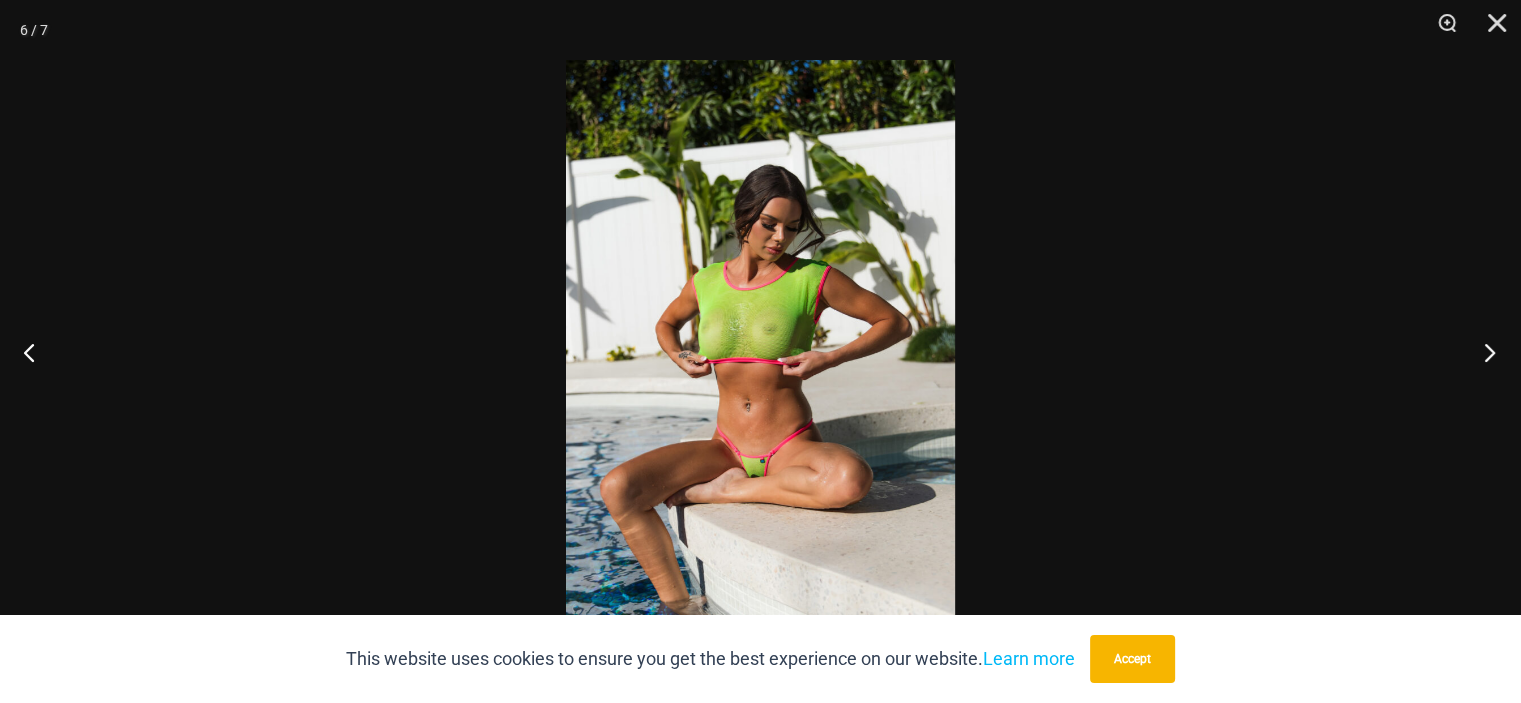 click at bounding box center (1483, 352) 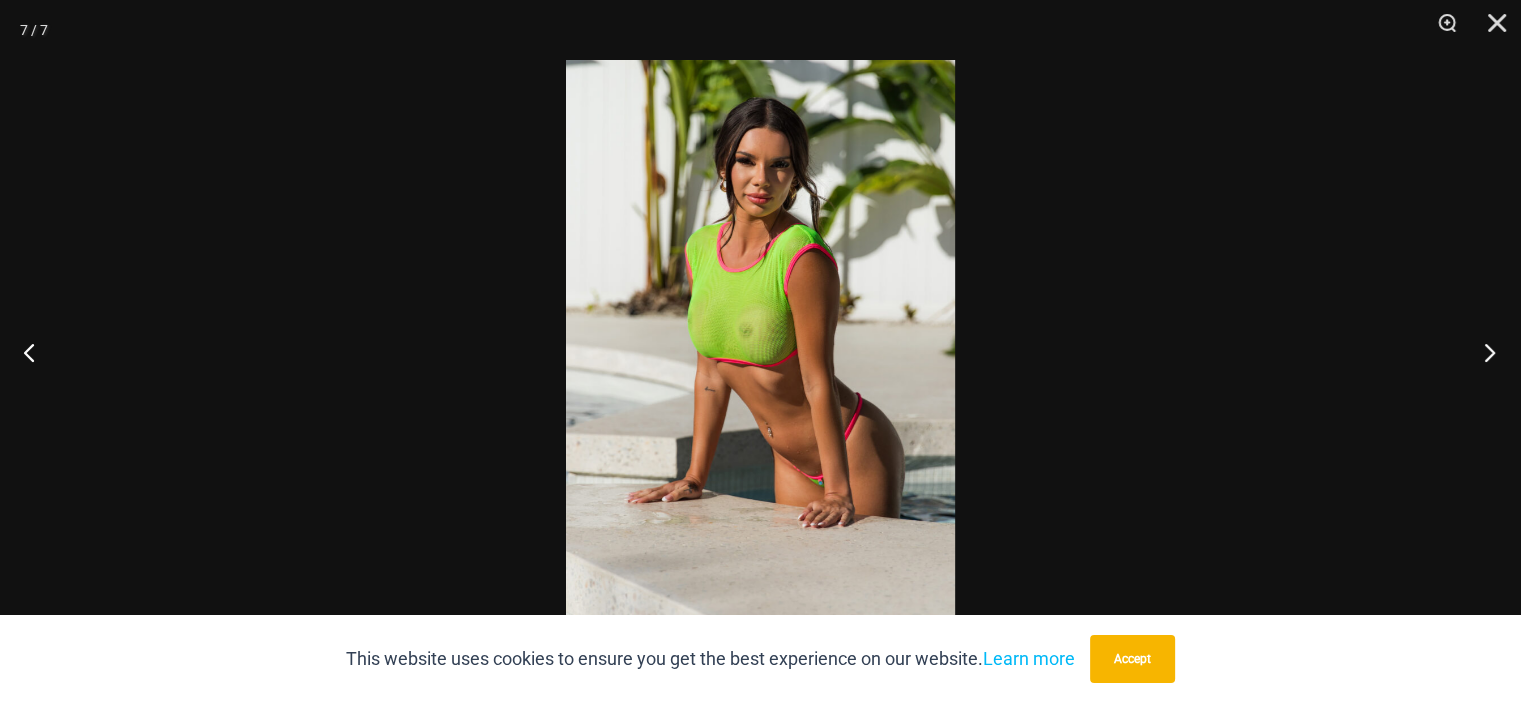 click at bounding box center [1483, 352] 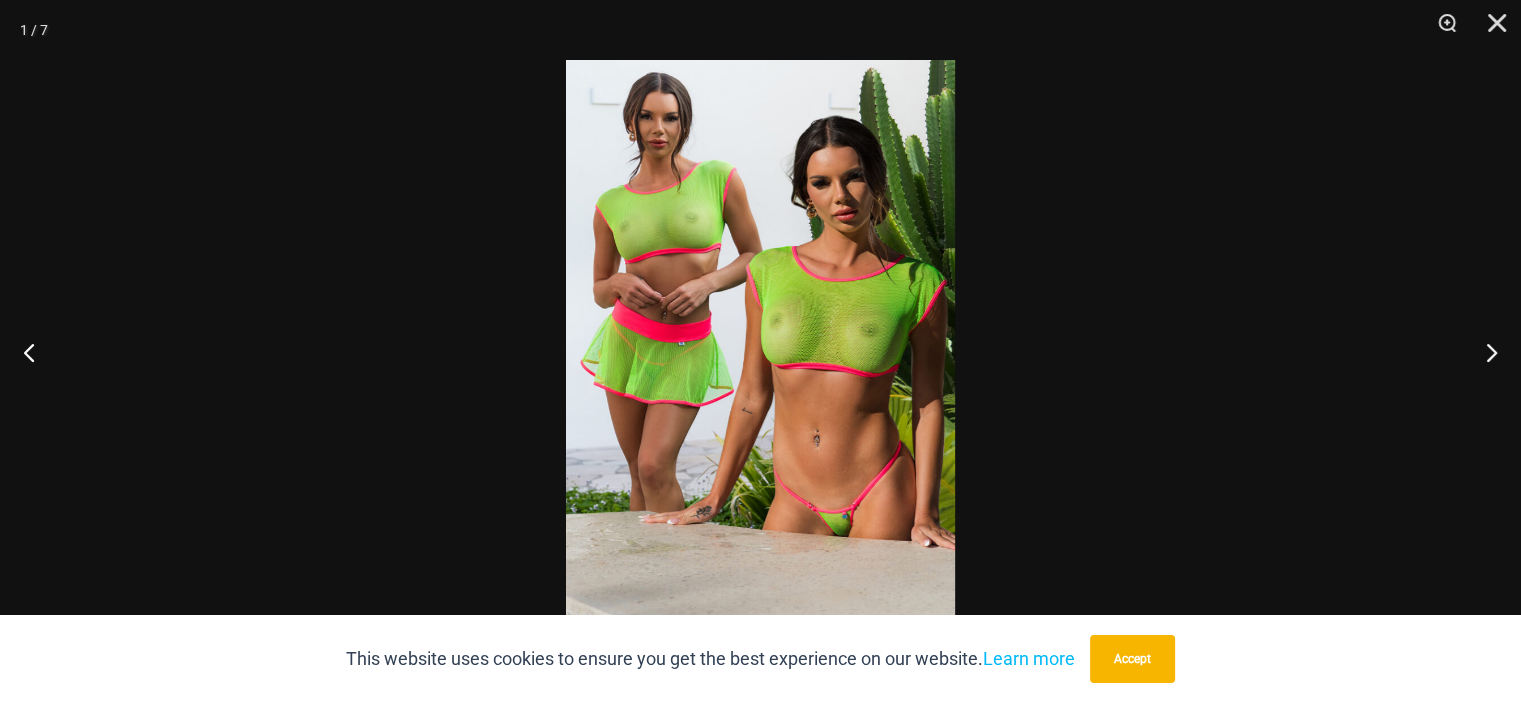 click at bounding box center (760, 351) 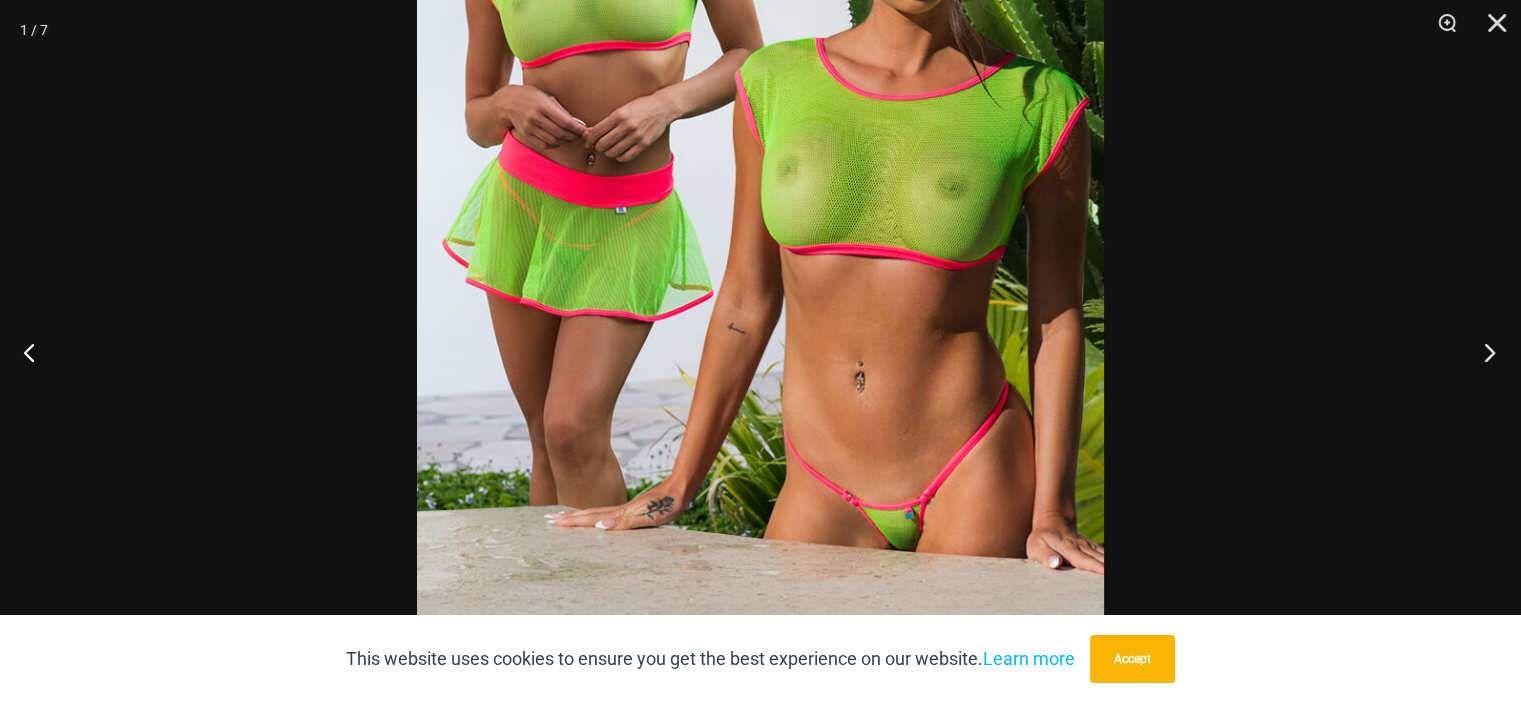 click at bounding box center (1483, 352) 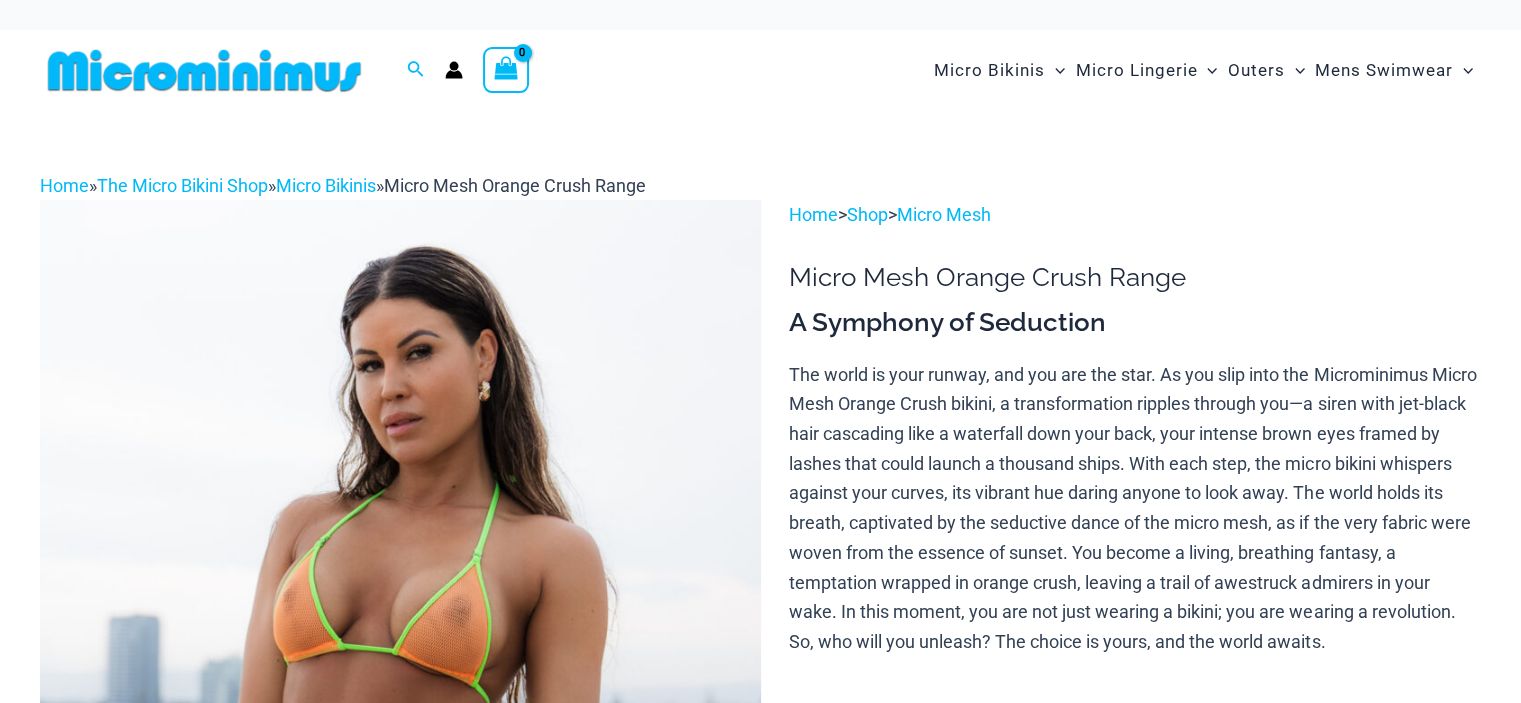scroll, scrollTop: 428, scrollLeft: 0, axis: vertical 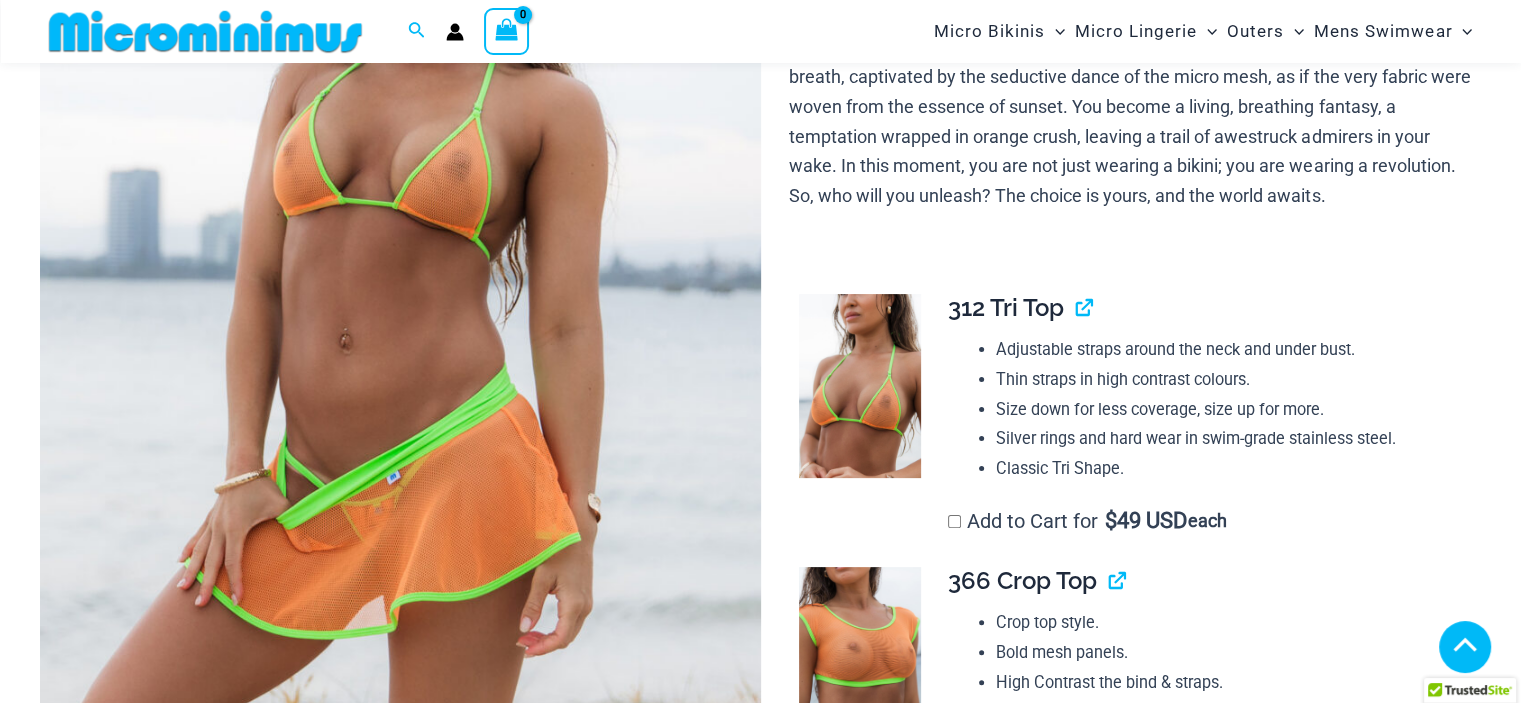 click at bounding box center [400, 1025] 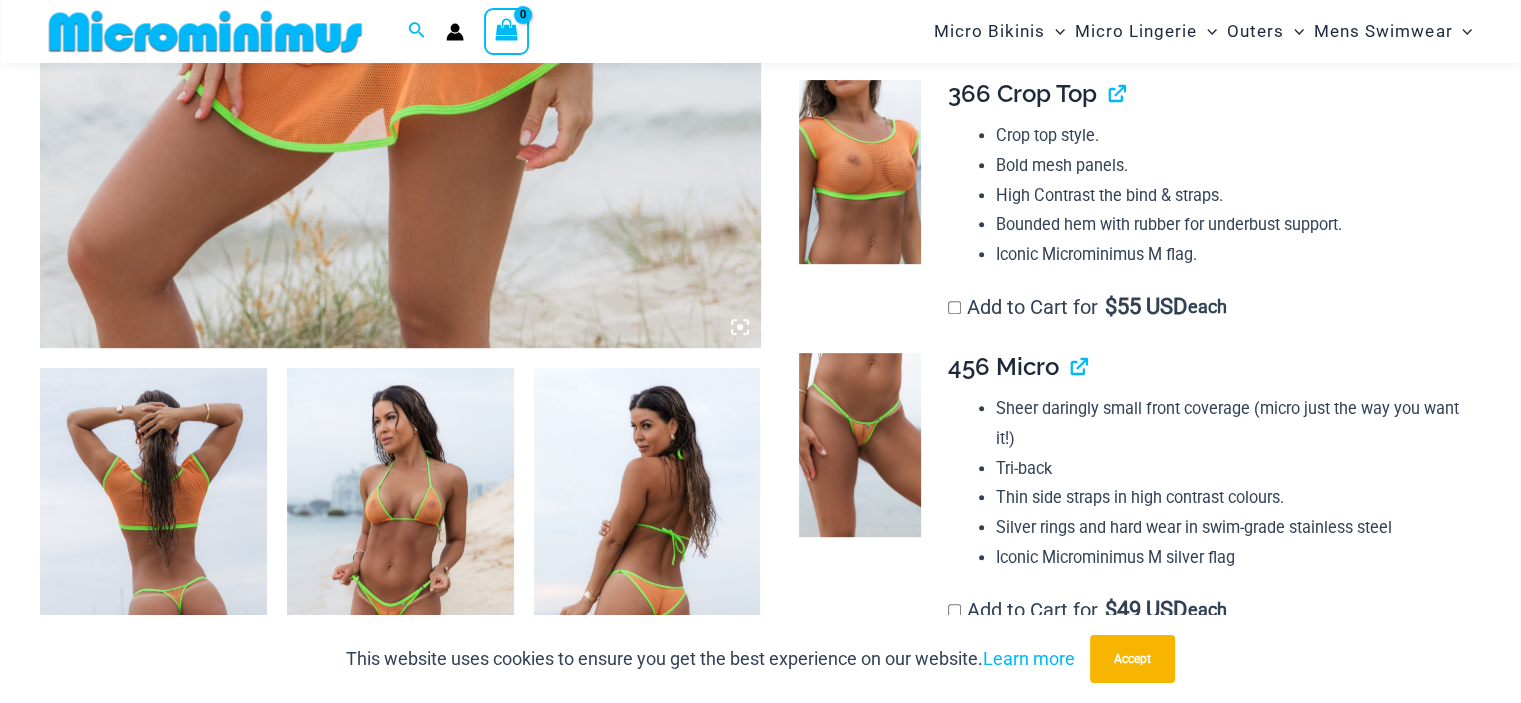 click at bounding box center (400, 538) 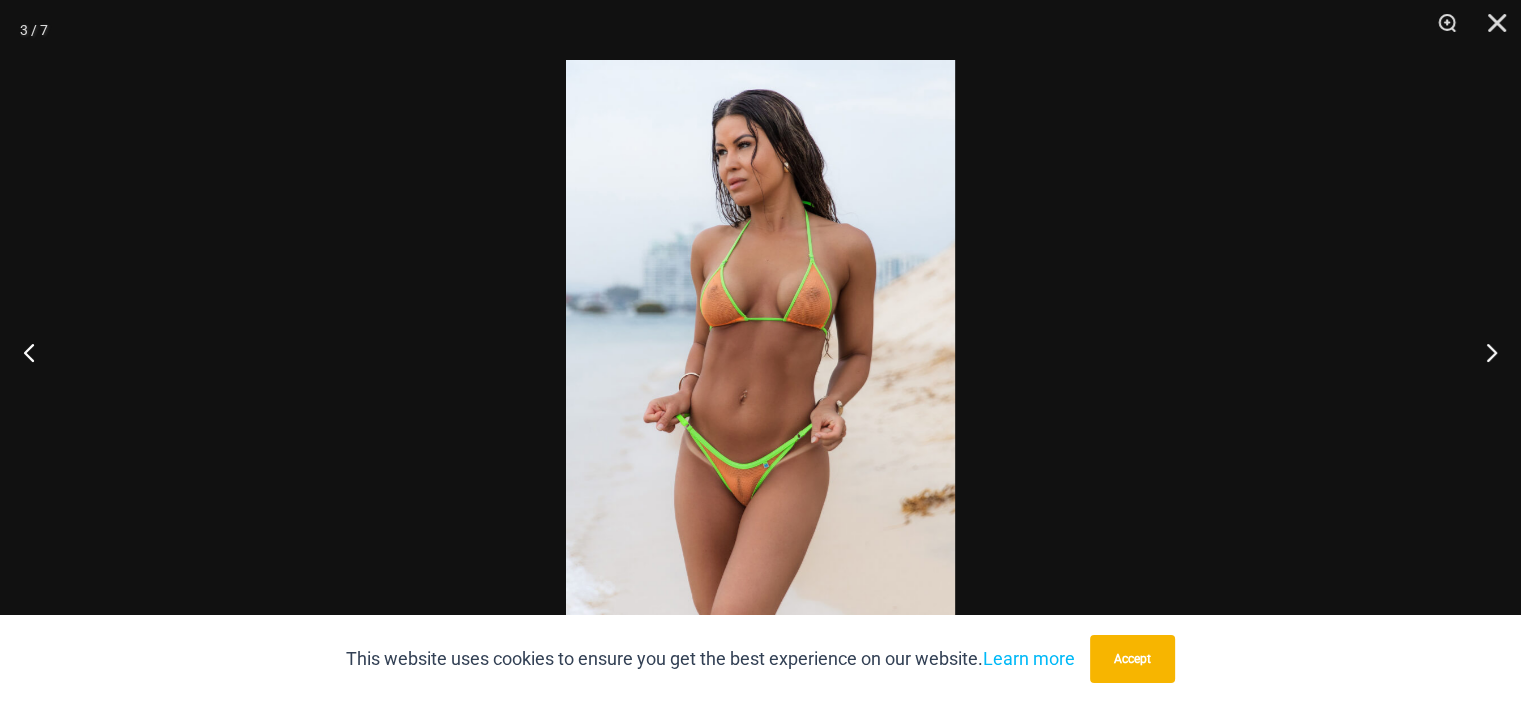 click at bounding box center [760, 351] 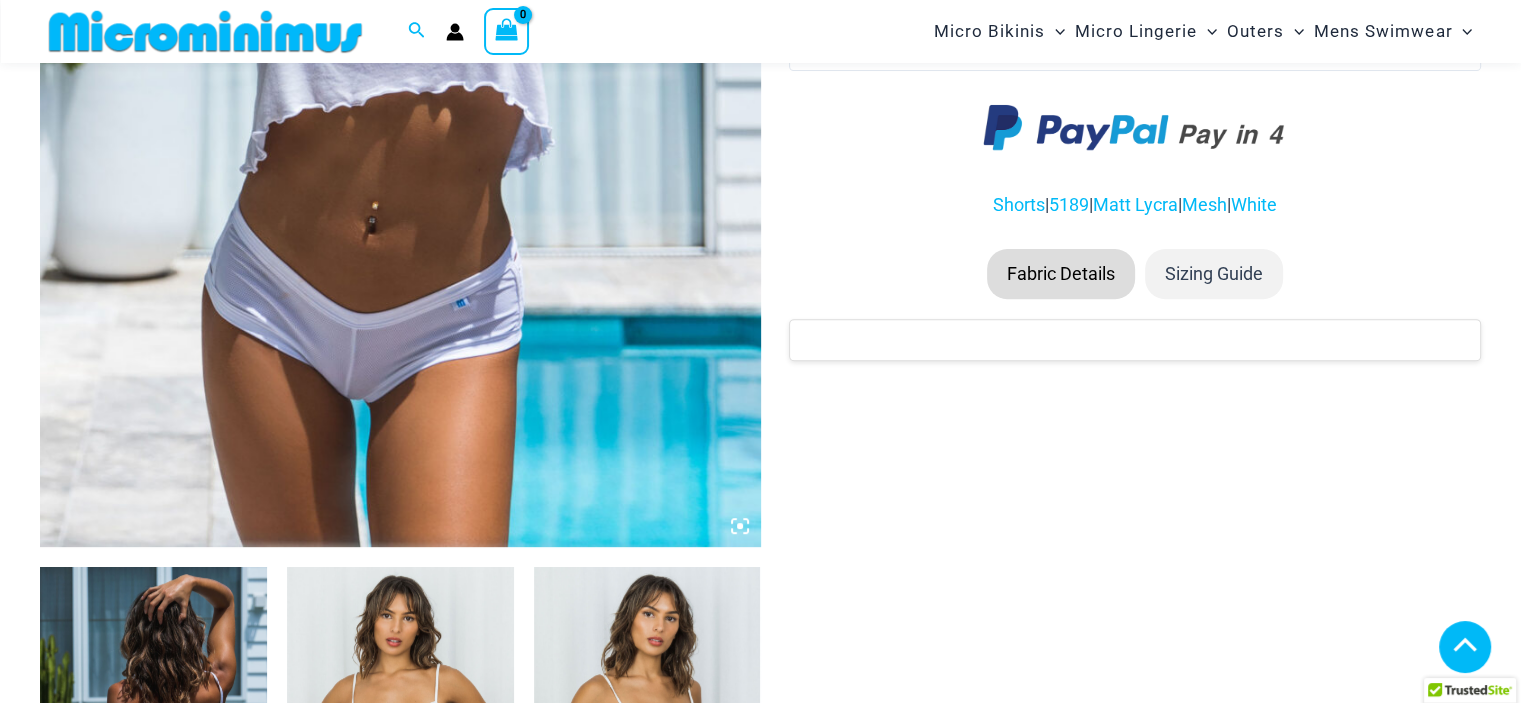 scroll, scrollTop: 1990, scrollLeft: 0, axis: vertical 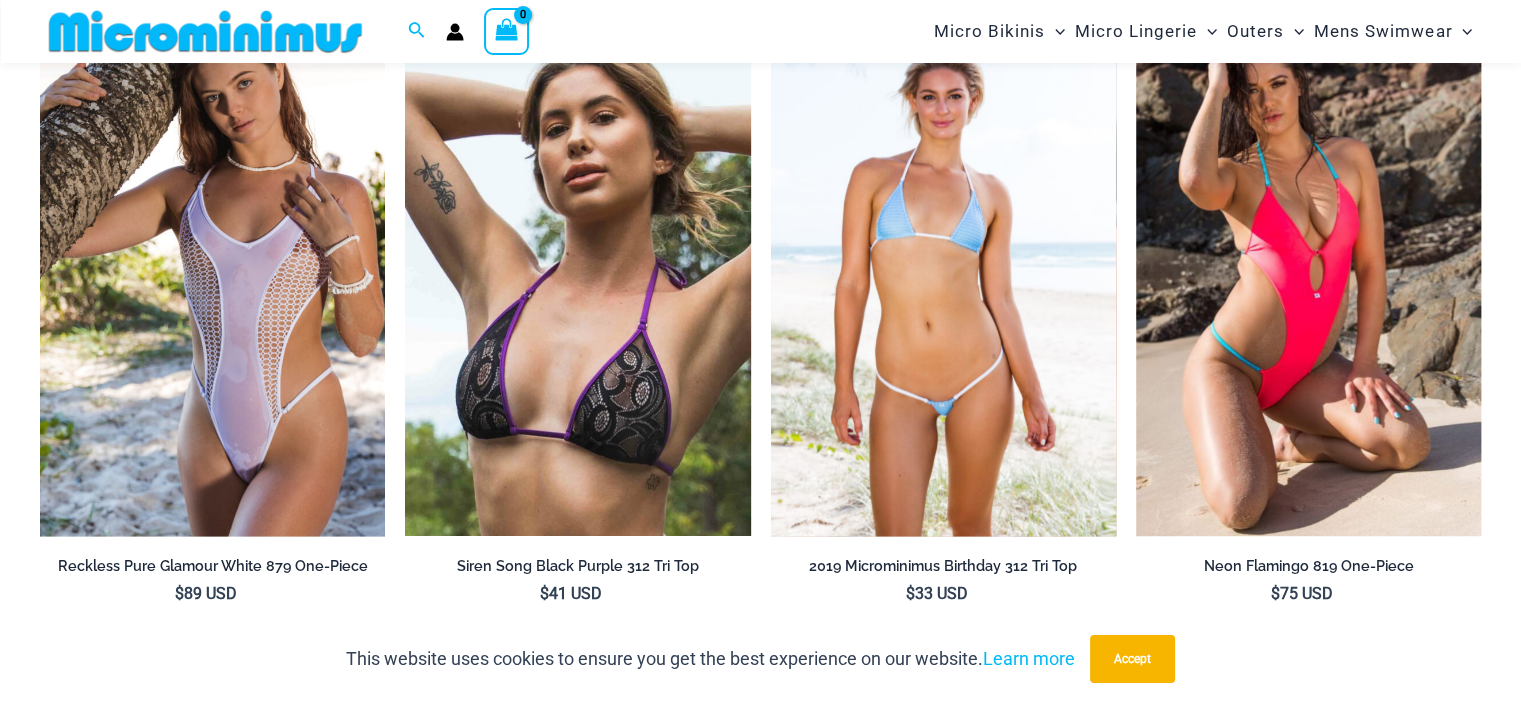 click at bounding box center [943, 277] 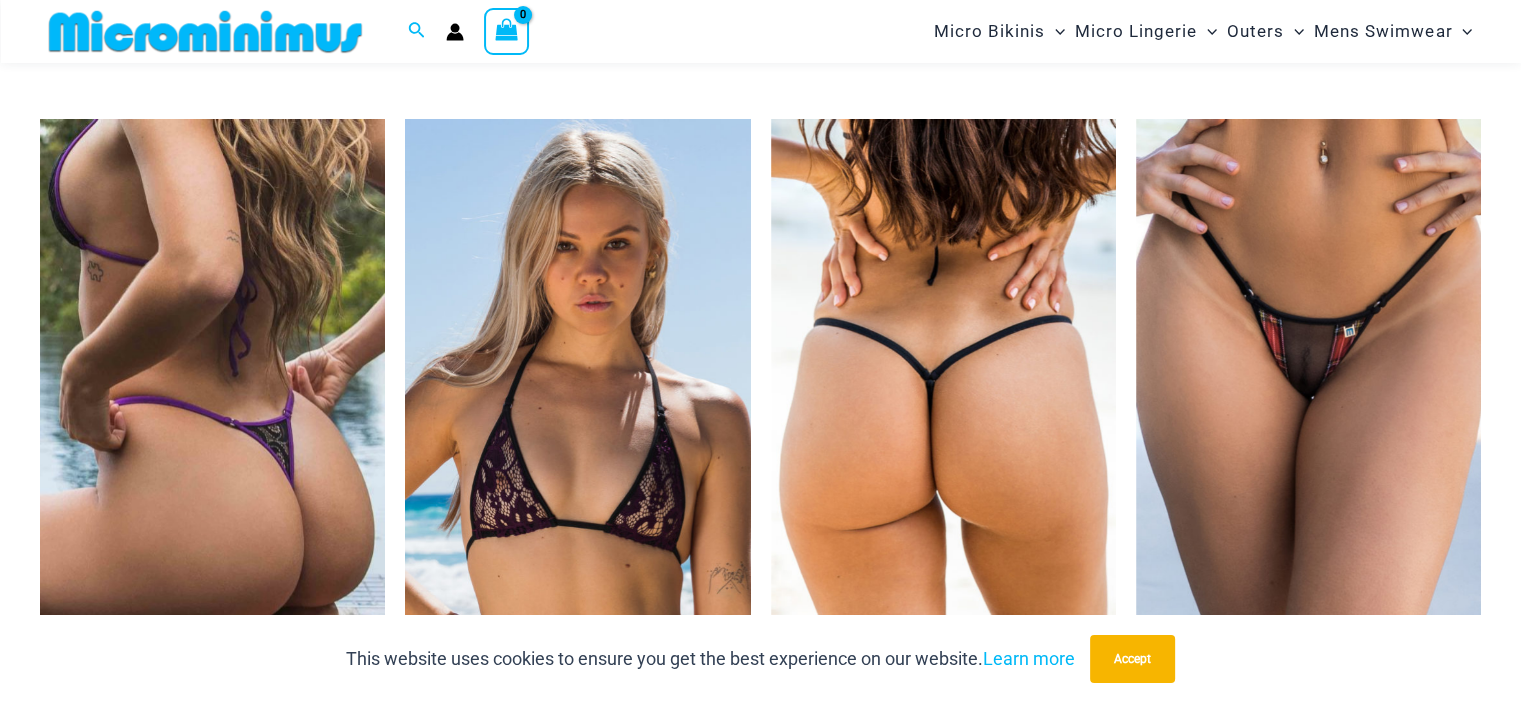 scroll, scrollTop: 2656, scrollLeft: 0, axis: vertical 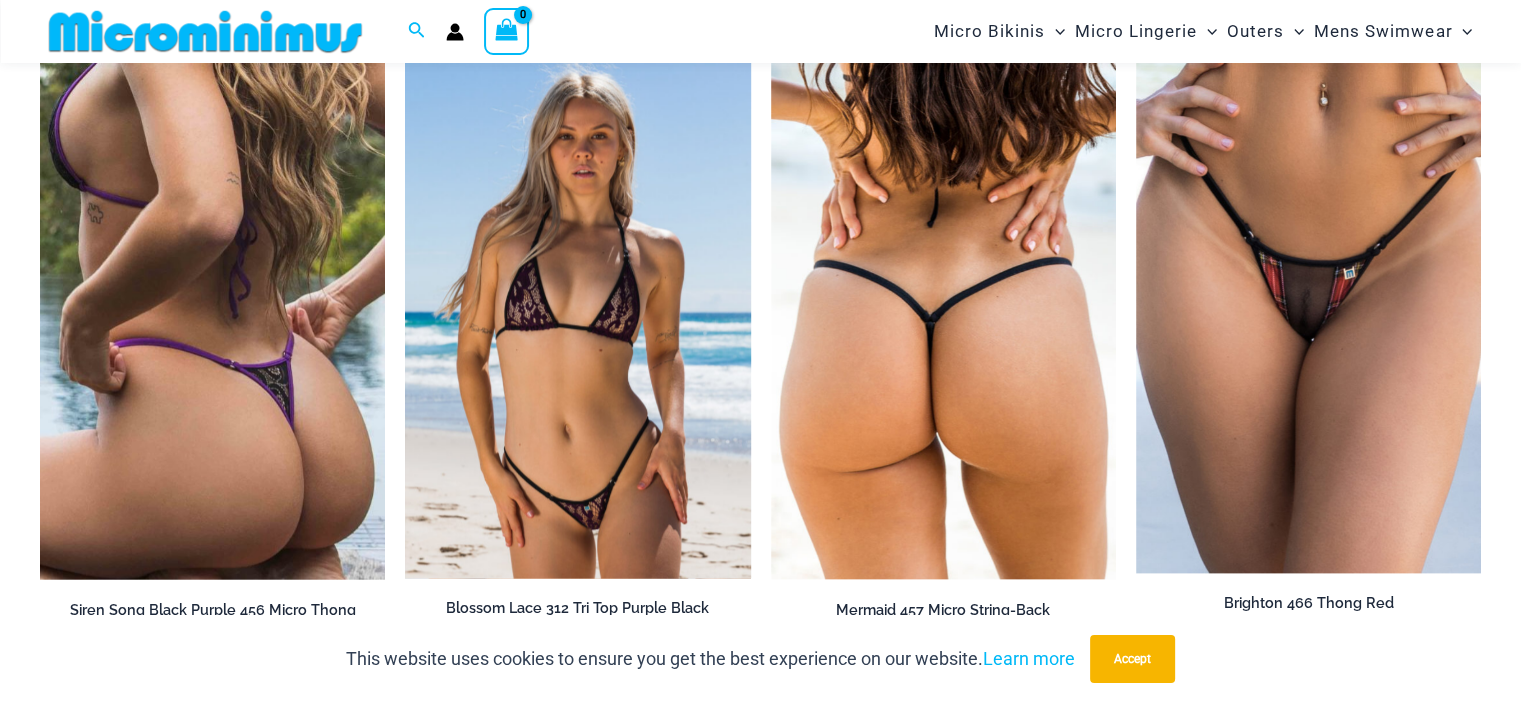 click at bounding box center [577, 319] 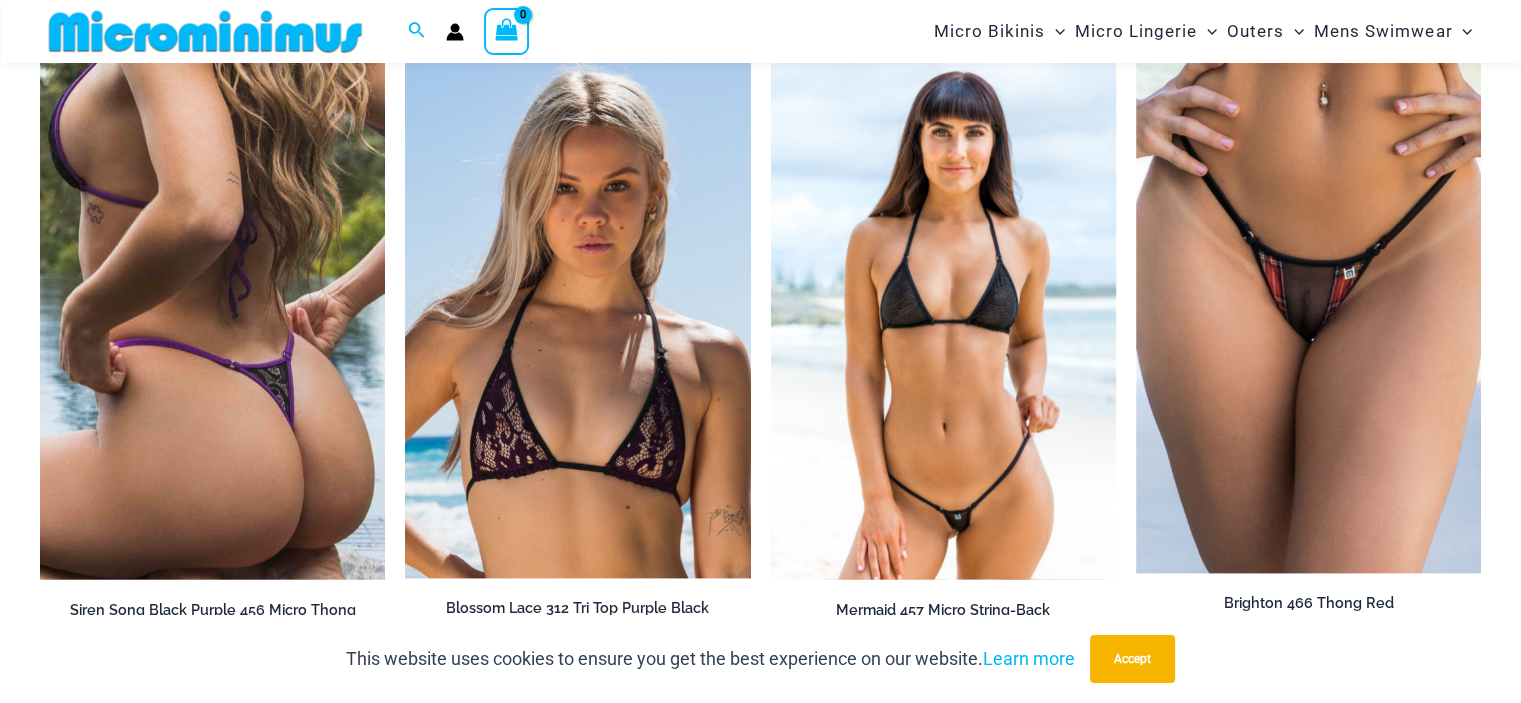 click at bounding box center (943, 320) 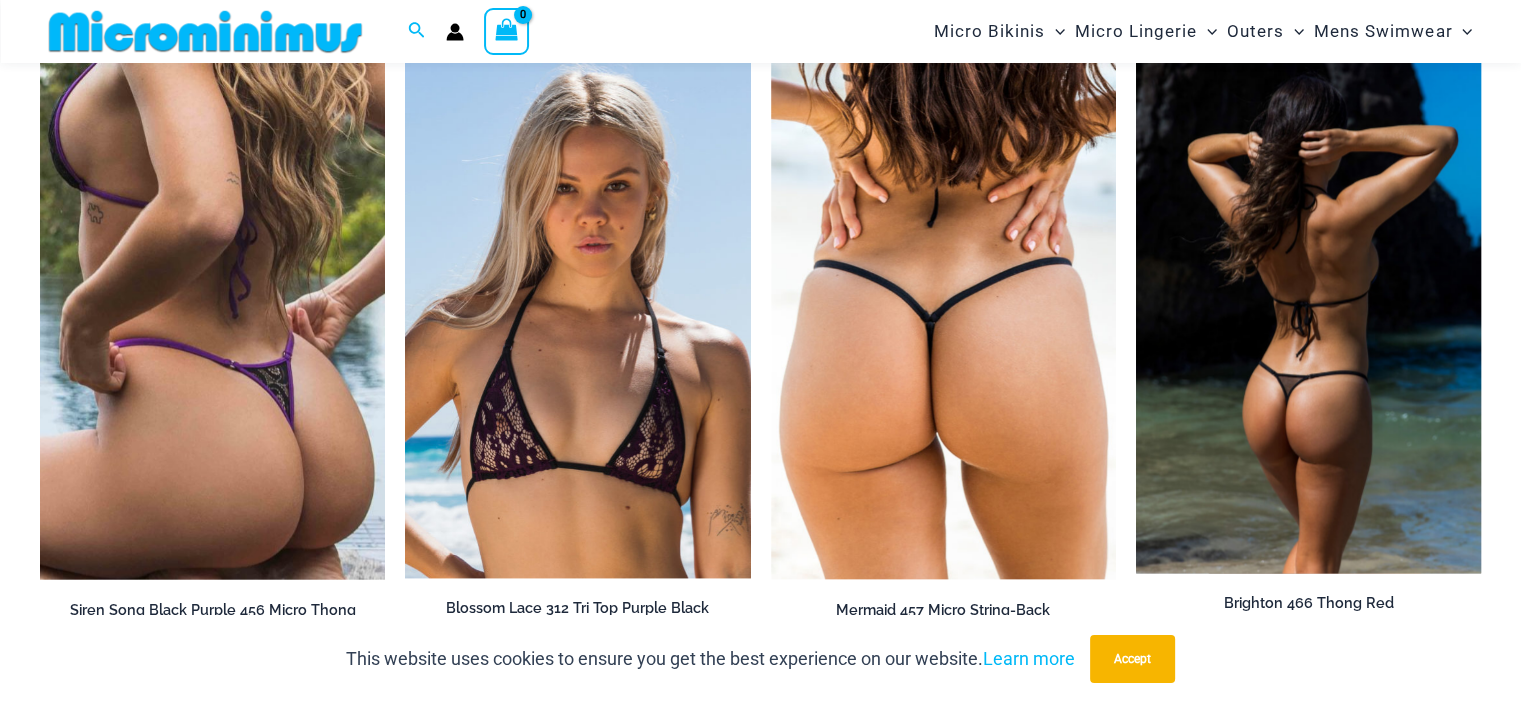 click at bounding box center (1308, 317) 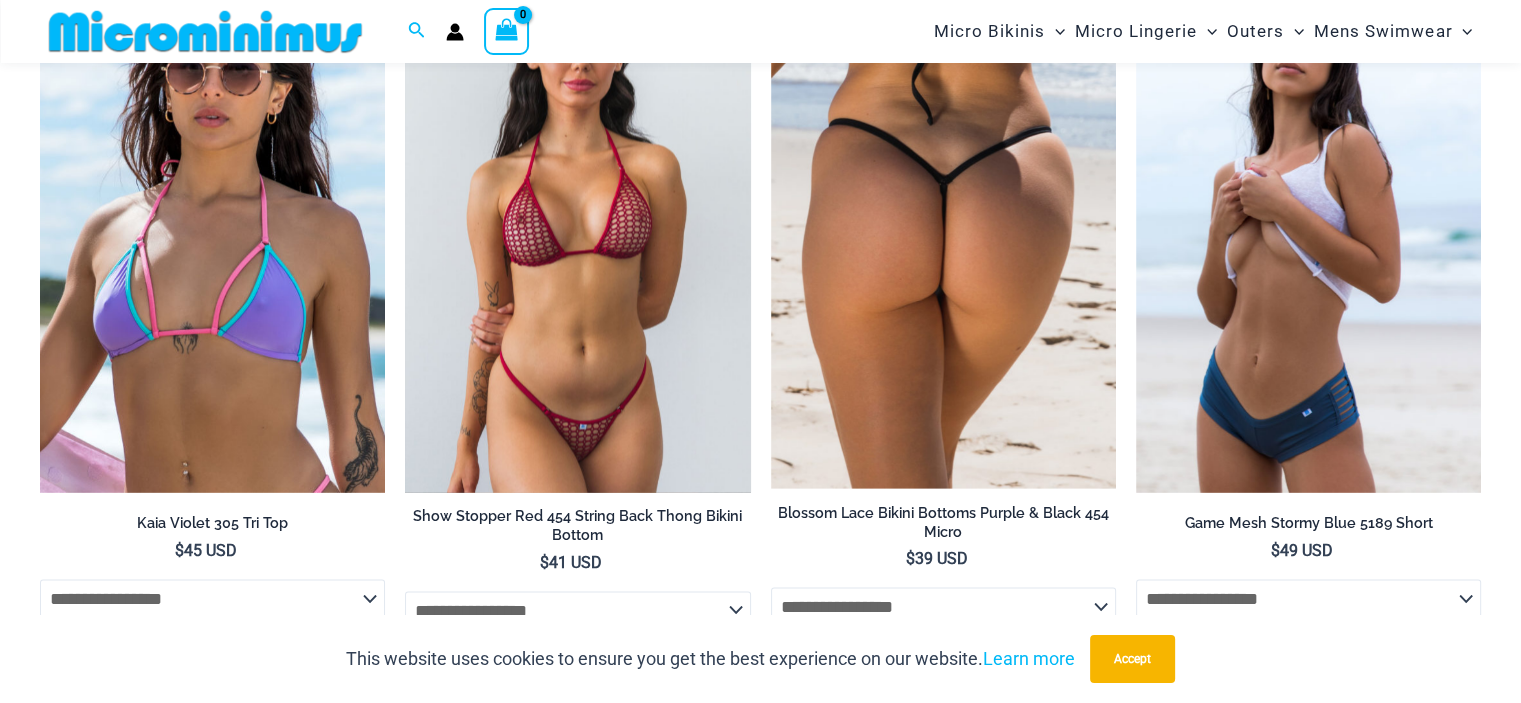 scroll, scrollTop: 3456, scrollLeft: 0, axis: vertical 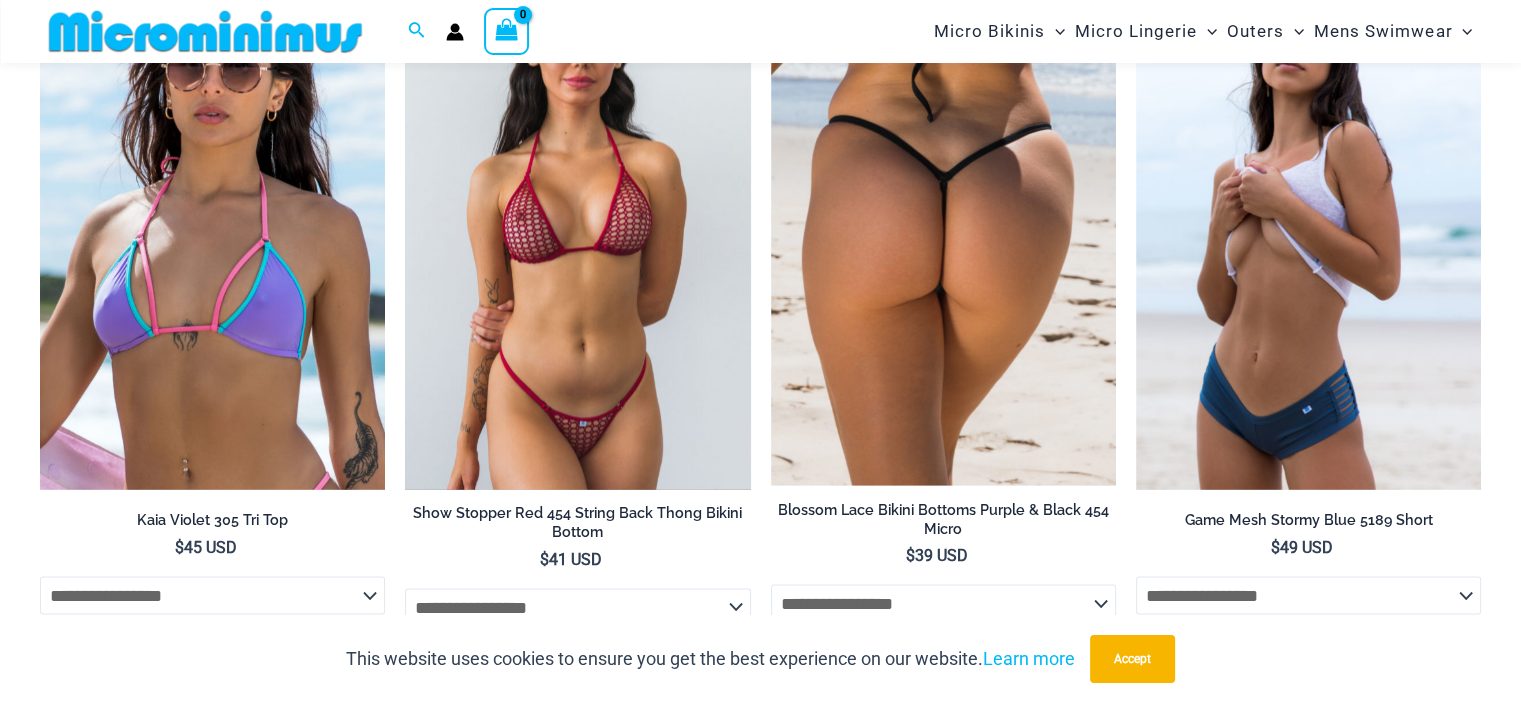 click at bounding box center [577, 230] 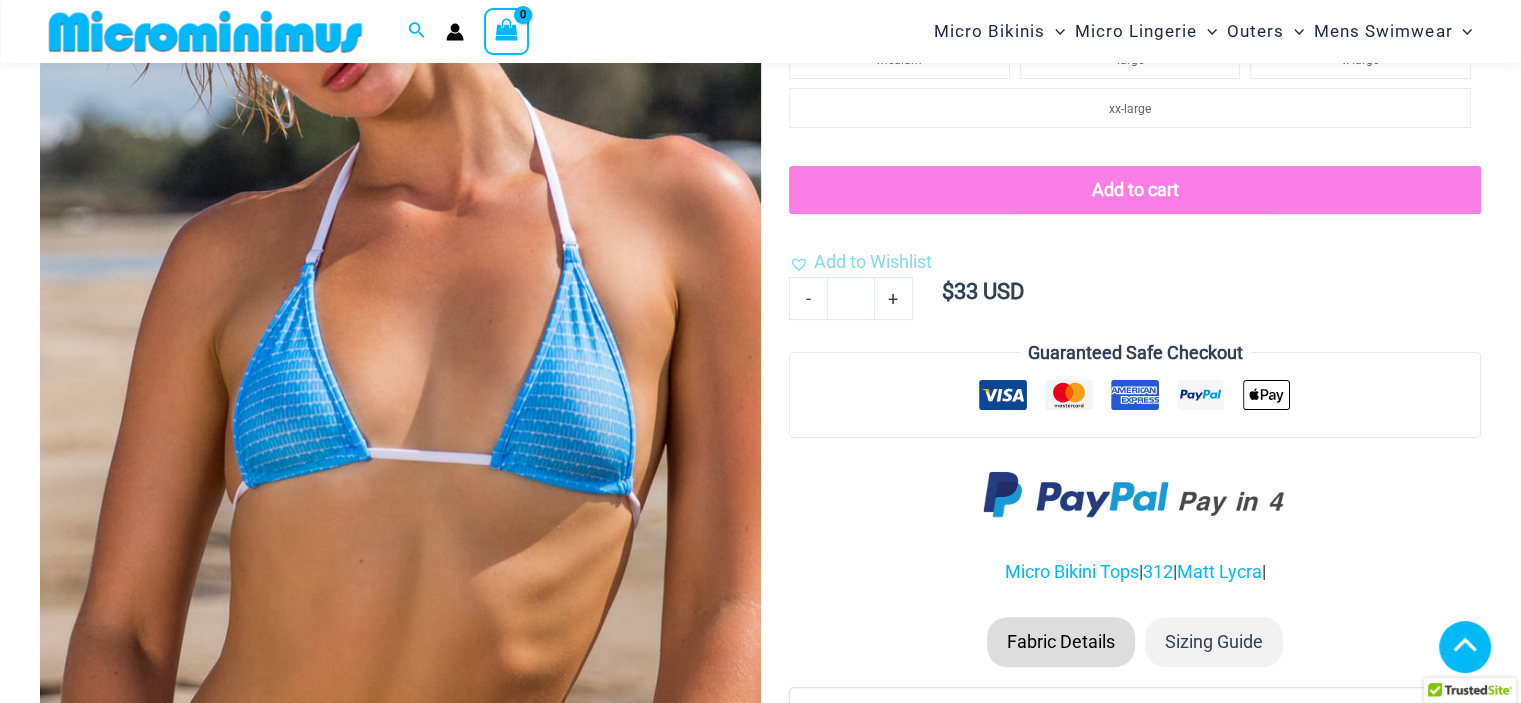scroll, scrollTop: 915, scrollLeft: 0, axis: vertical 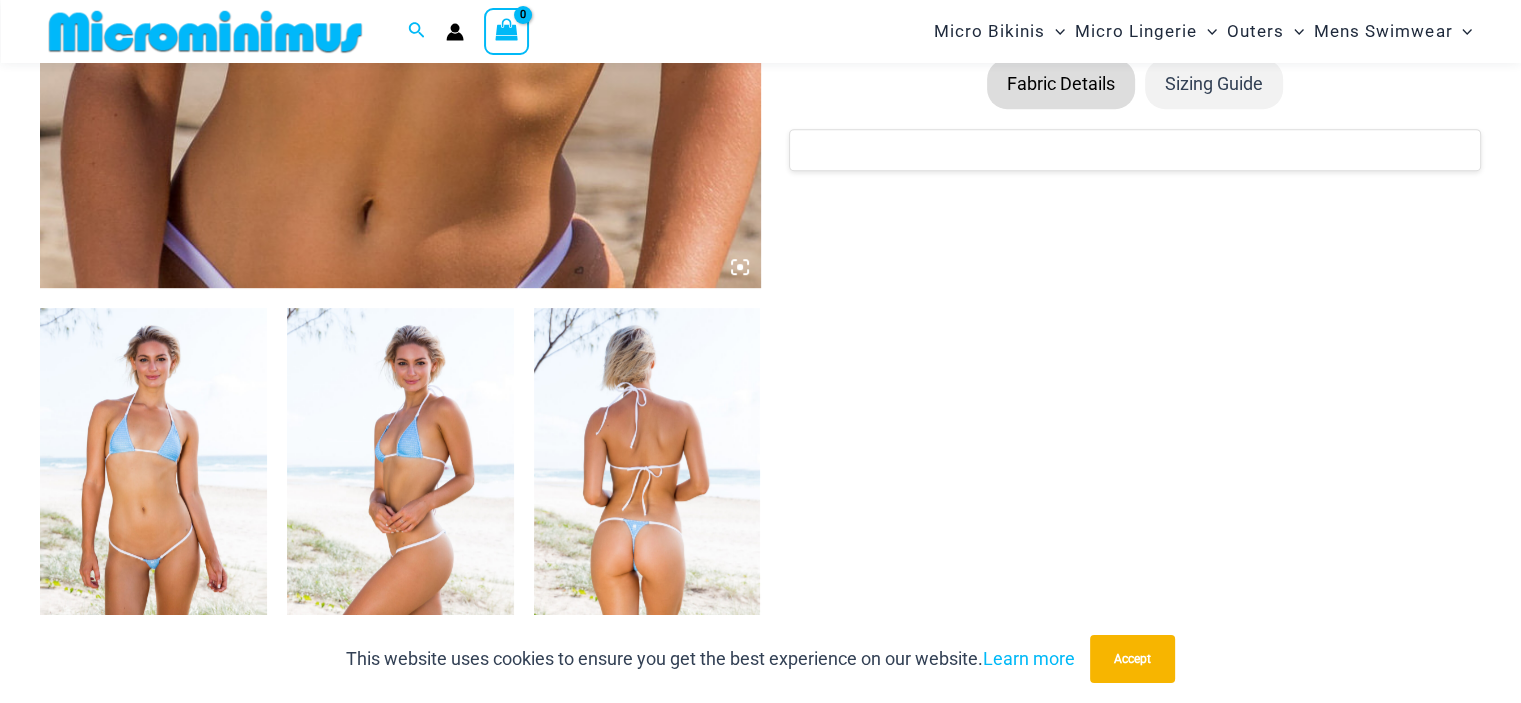 click at bounding box center (400, -253) 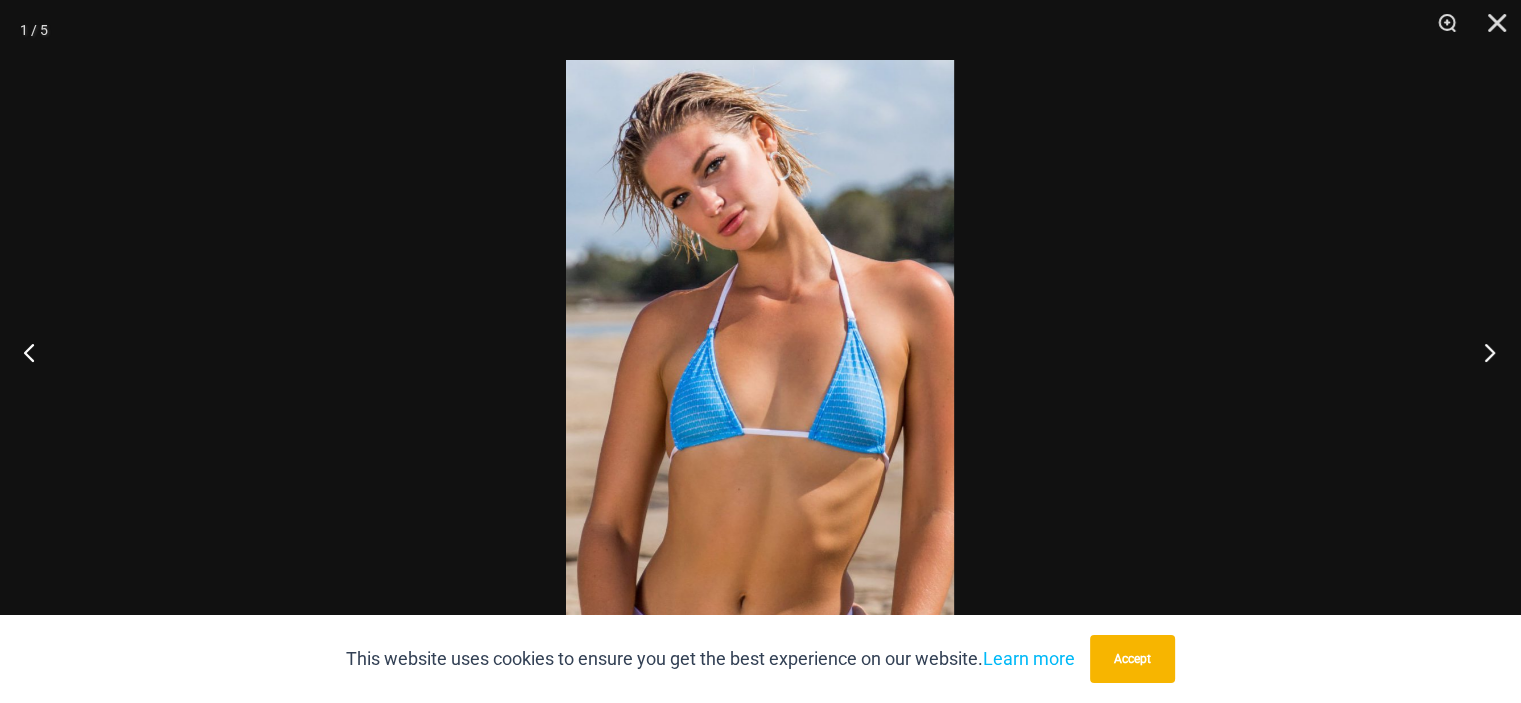 click at bounding box center [1483, 352] 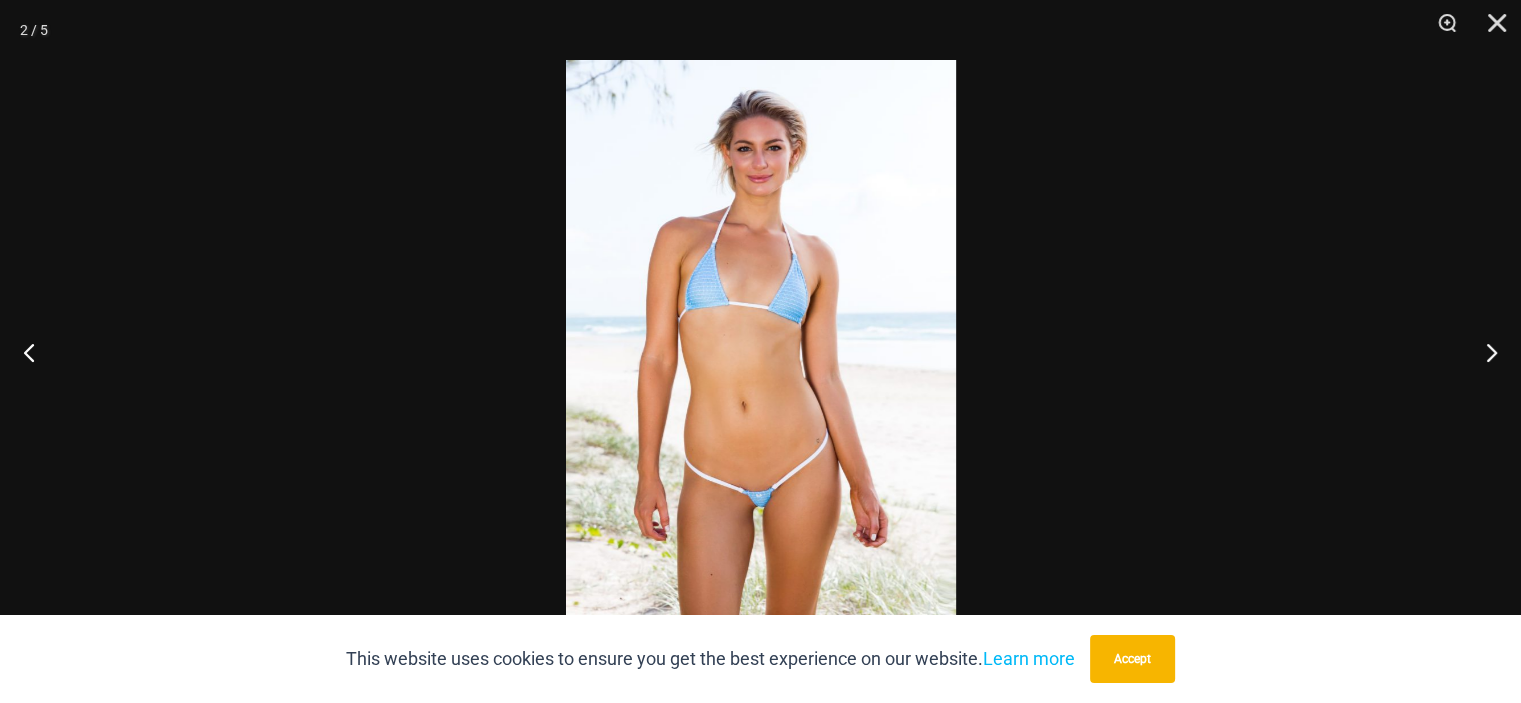 click at bounding box center [761, 351] 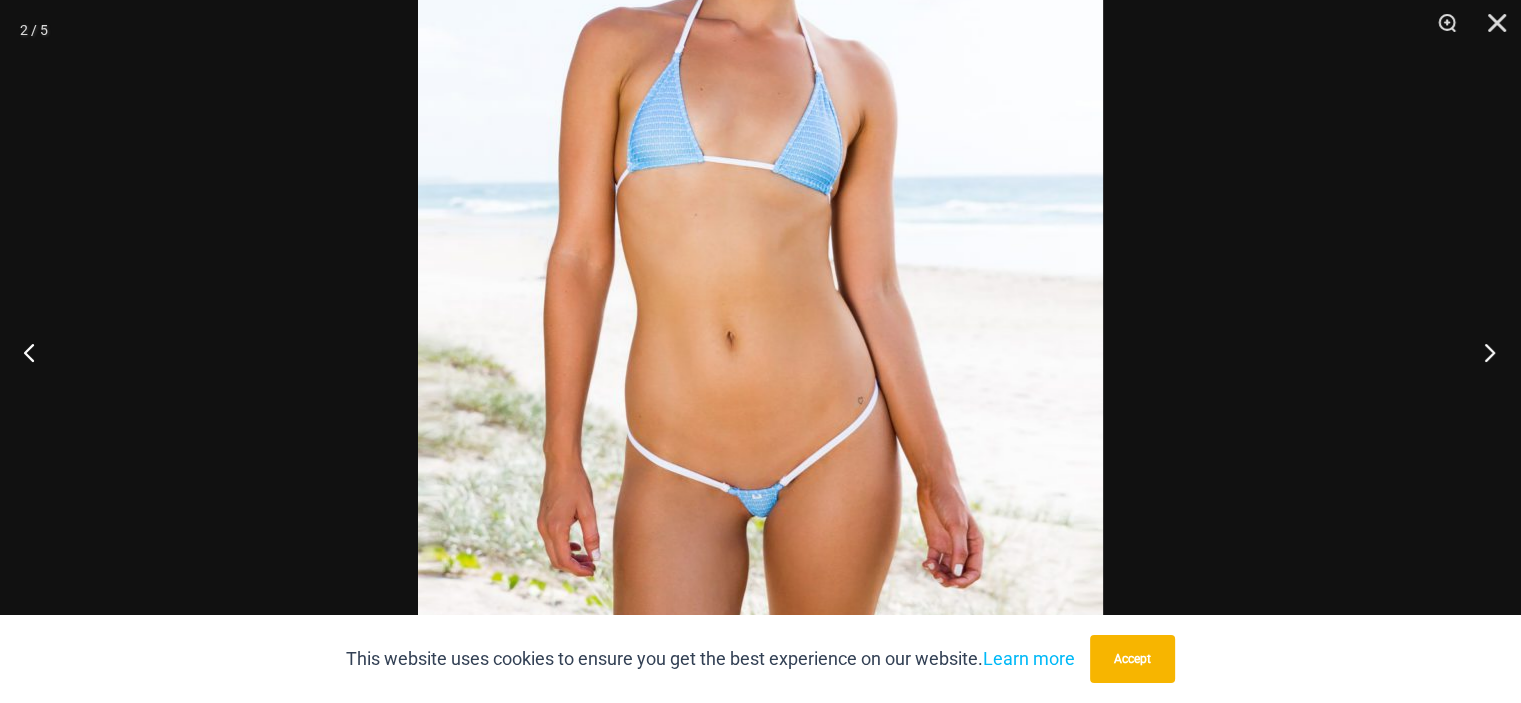 click at bounding box center [1483, 352] 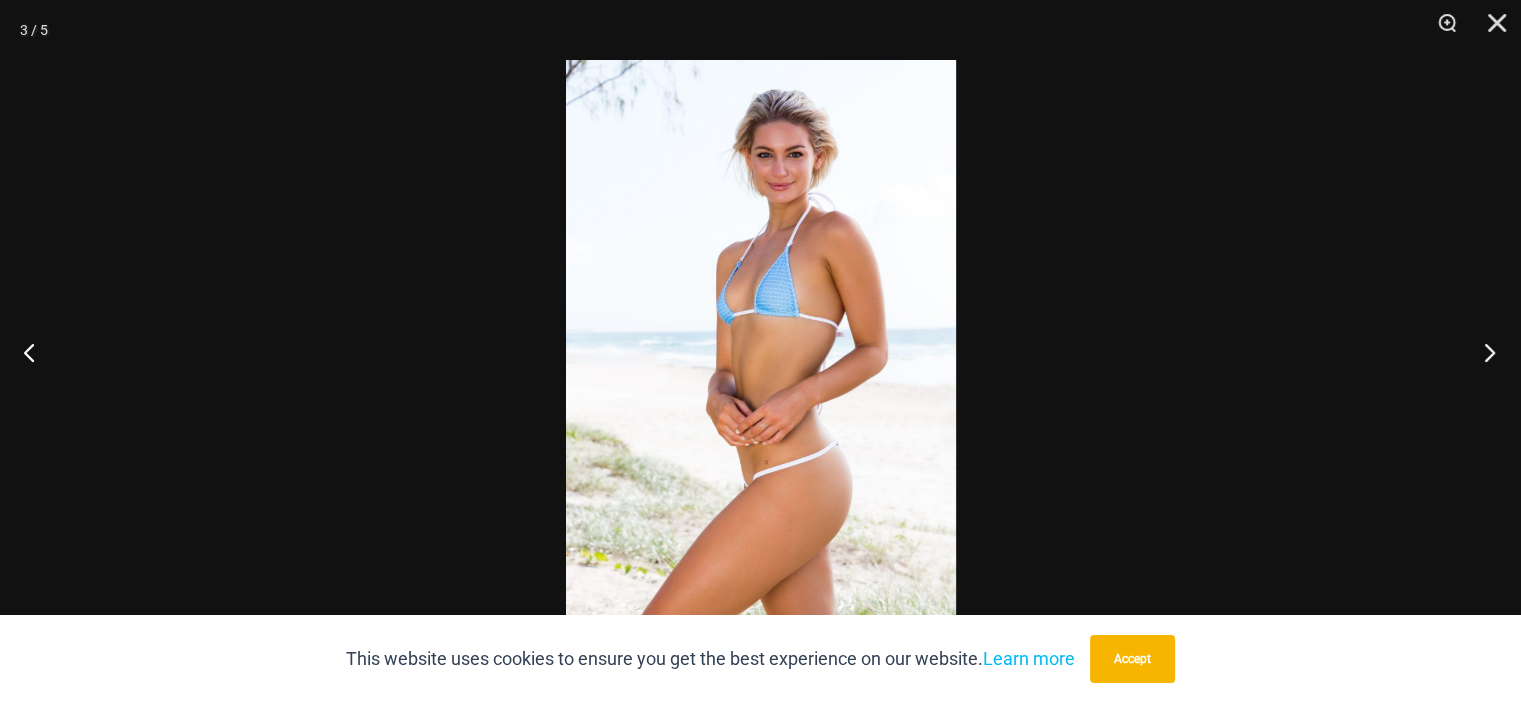 click at bounding box center [1483, 352] 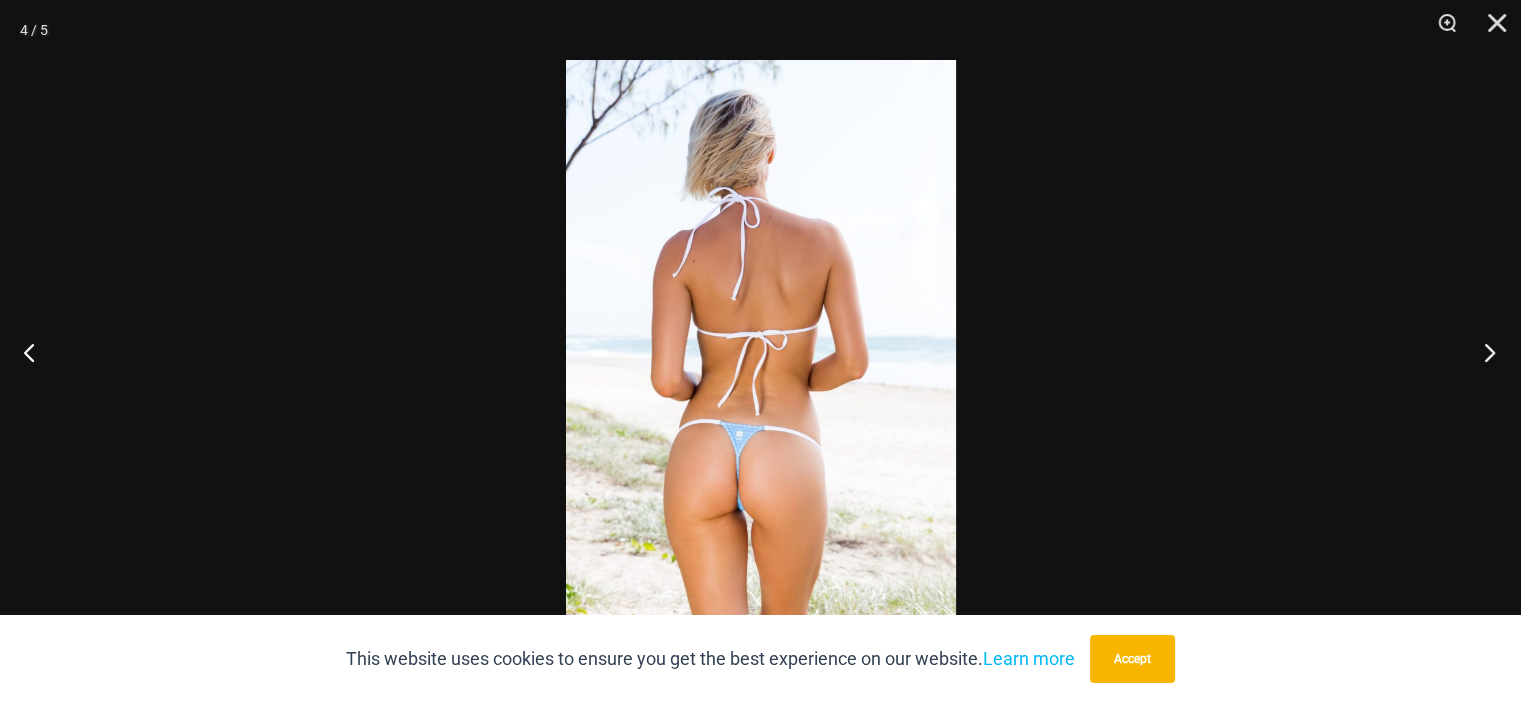 click at bounding box center [1483, 352] 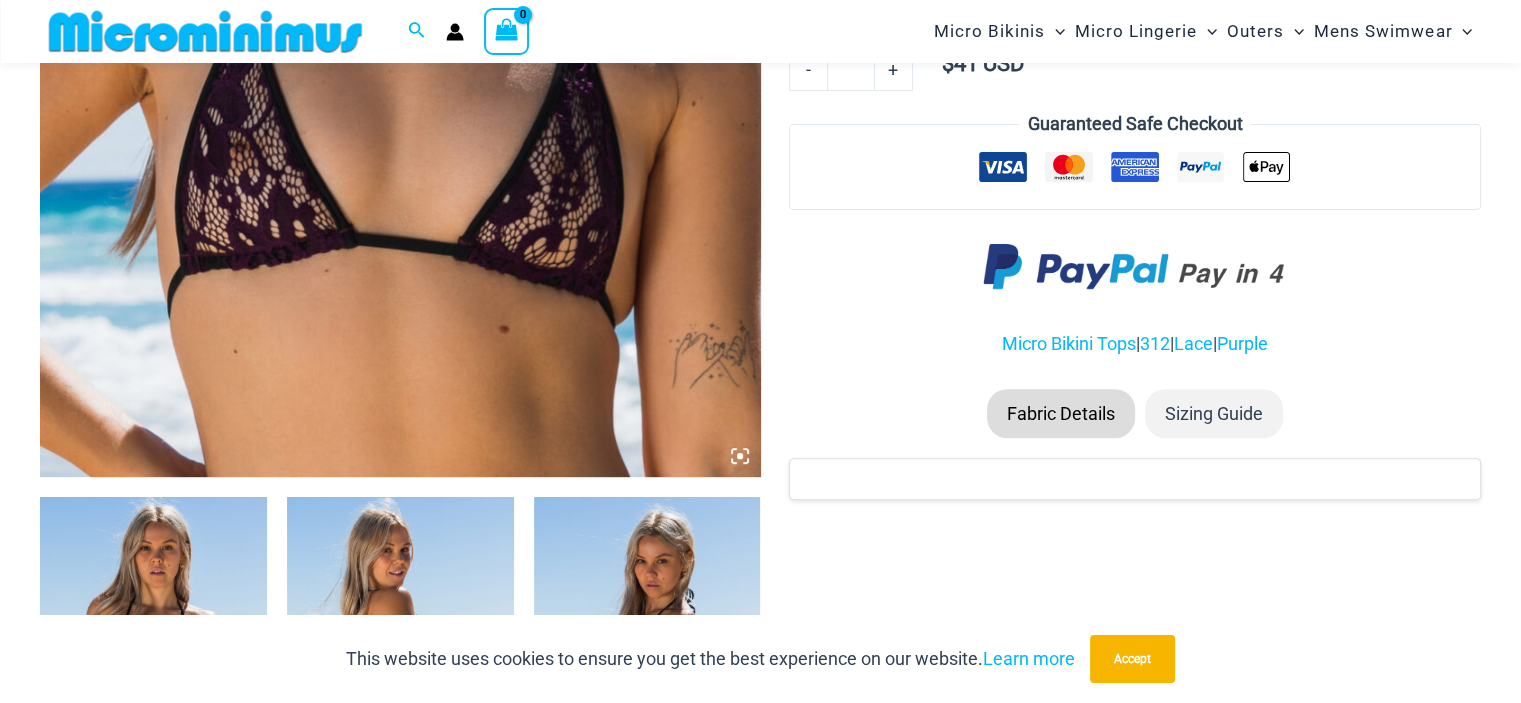 scroll, scrollTop: 515, scrollLeft: 0, axis: vertical 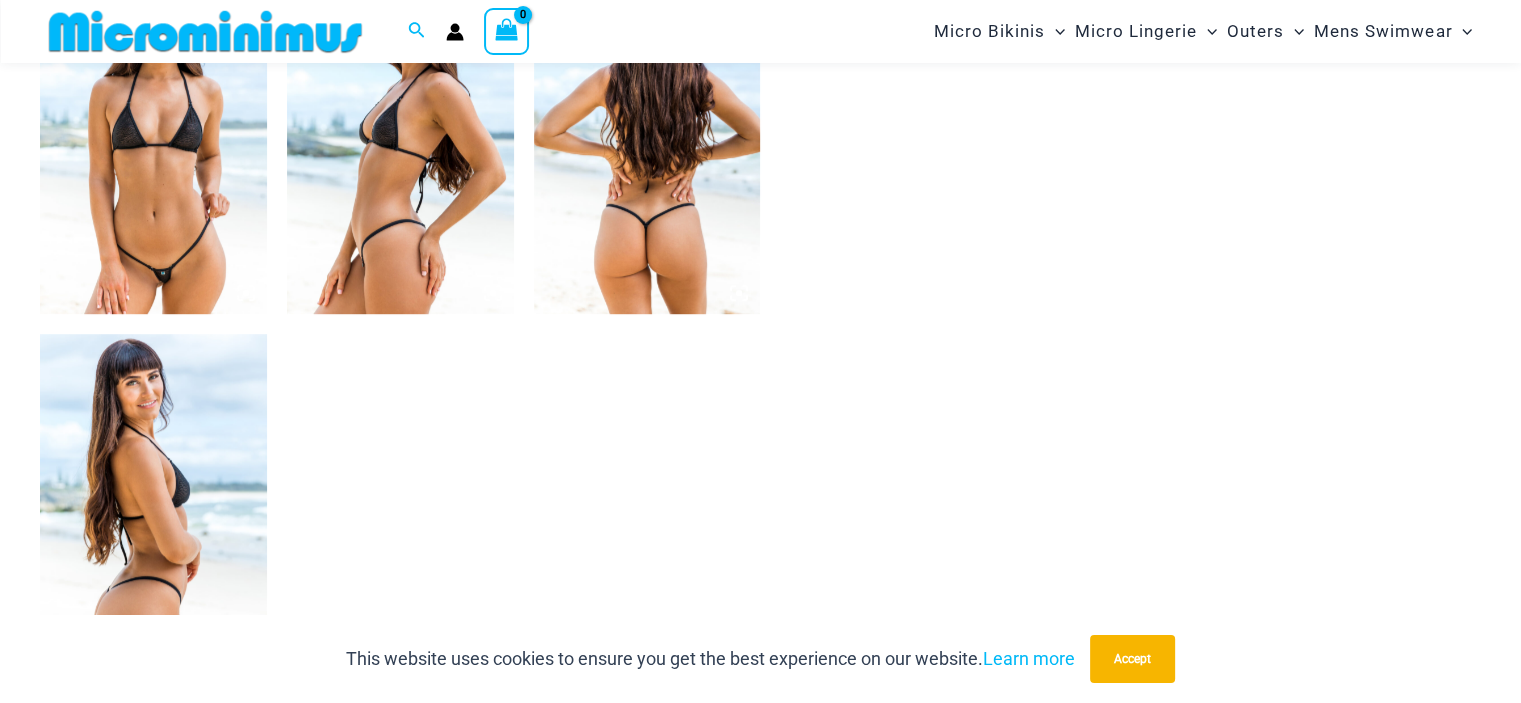 click at bounding box center [153, 144] 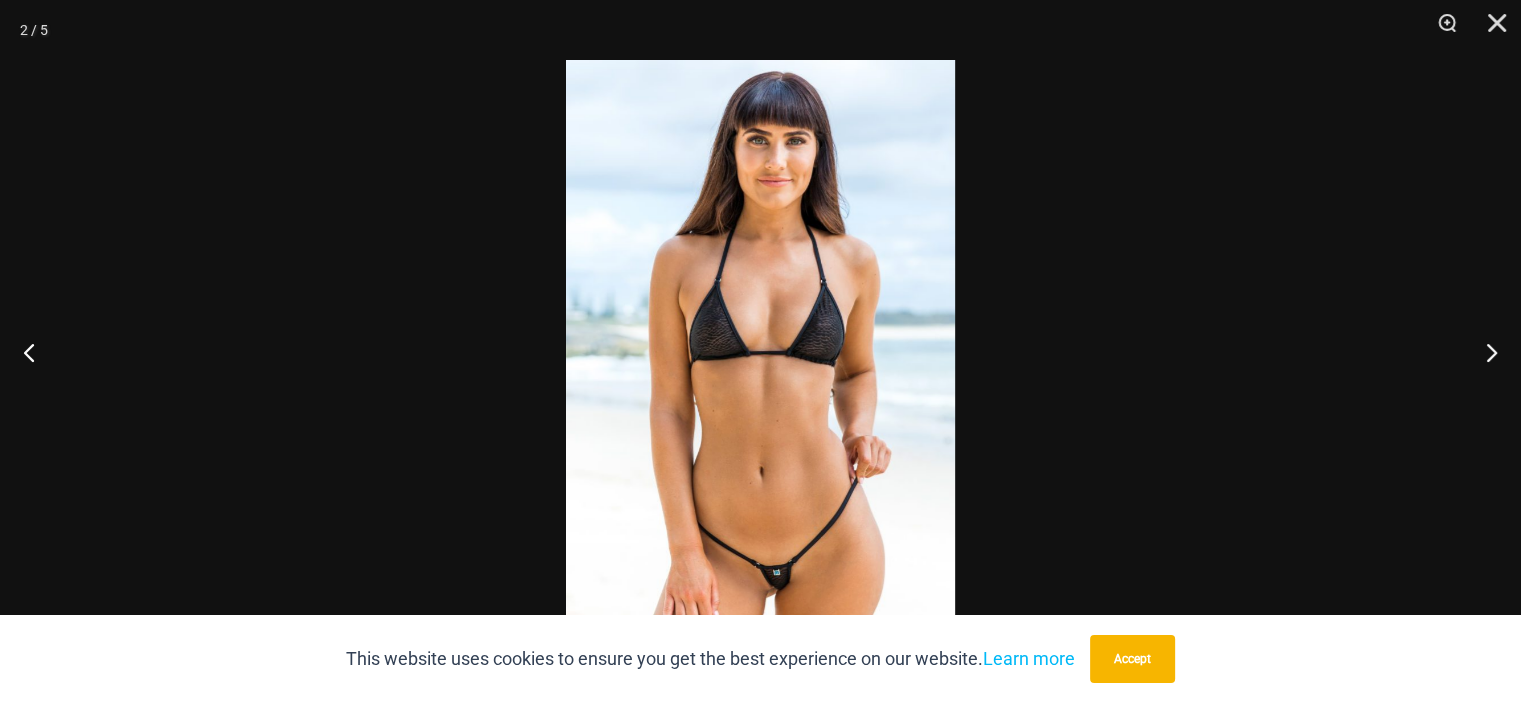 click at bounding box center [760, 351] 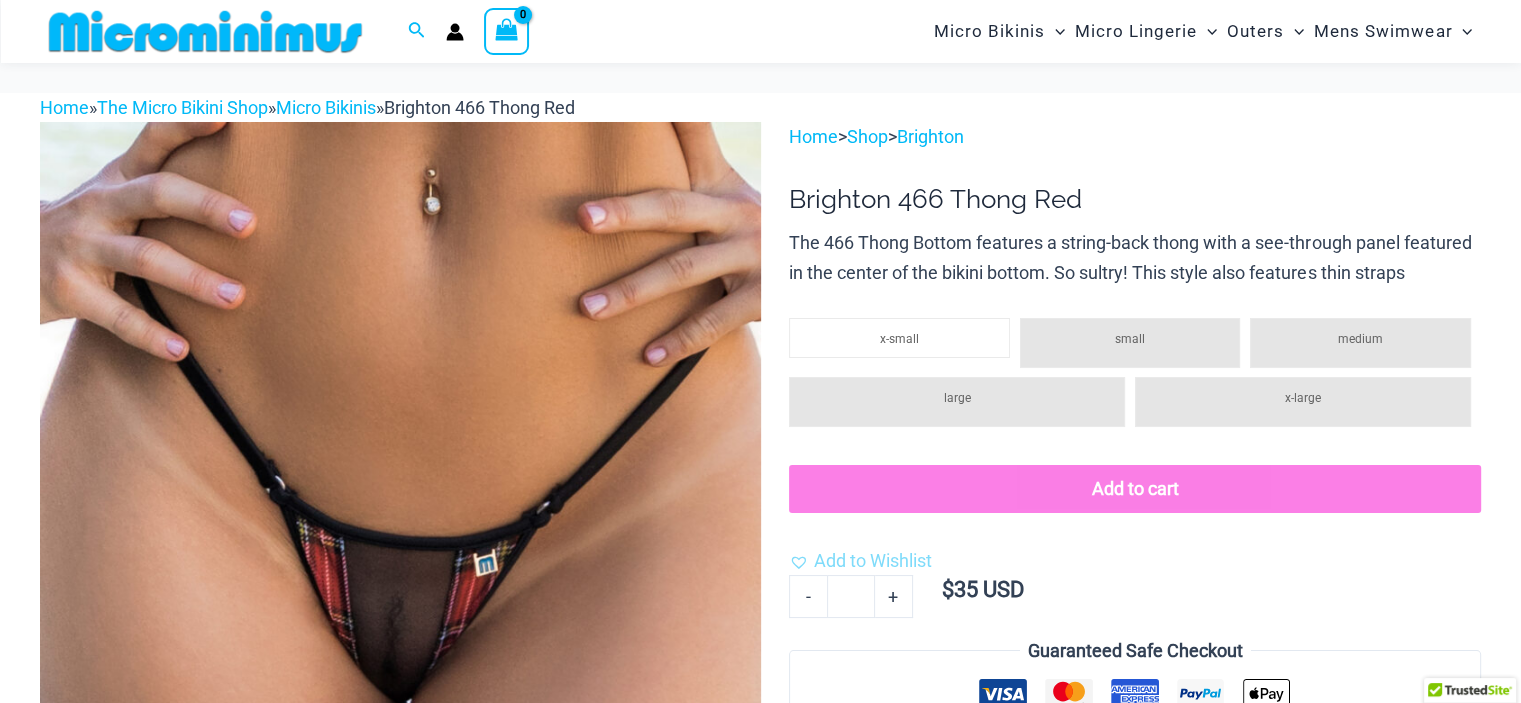 scroll, scrollTop: 260, scrollLeft: 0, axis: vertical 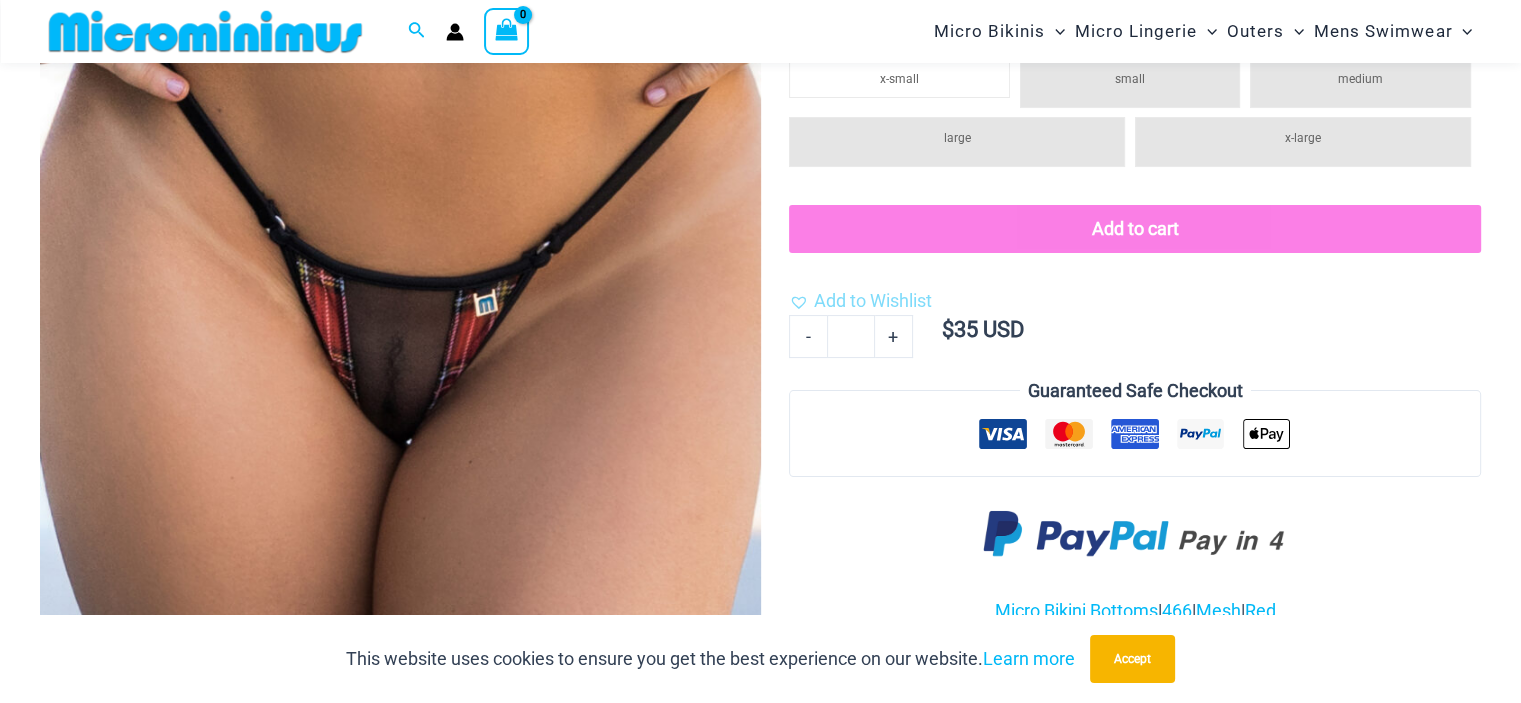 click at bounding box center (400, 395) 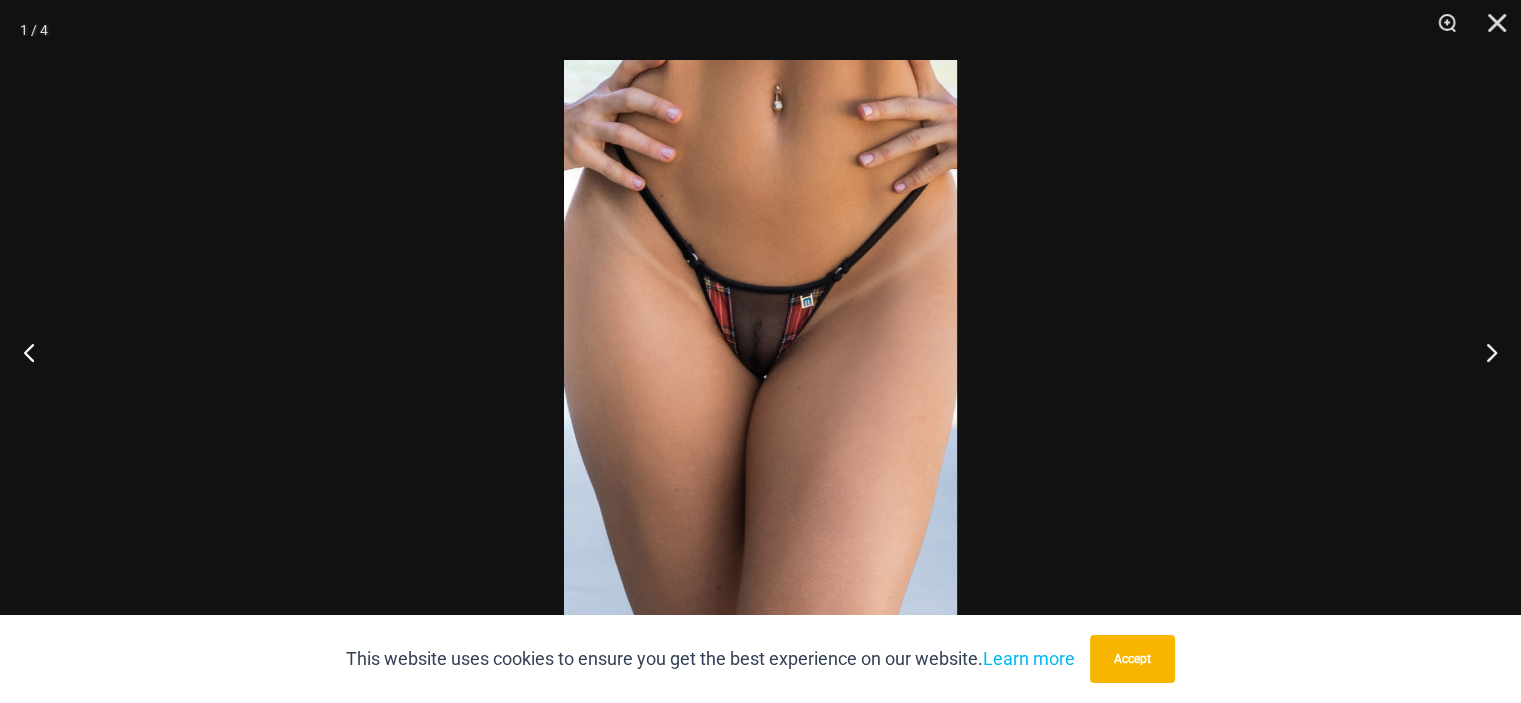 click at bounding box center (760, 351) 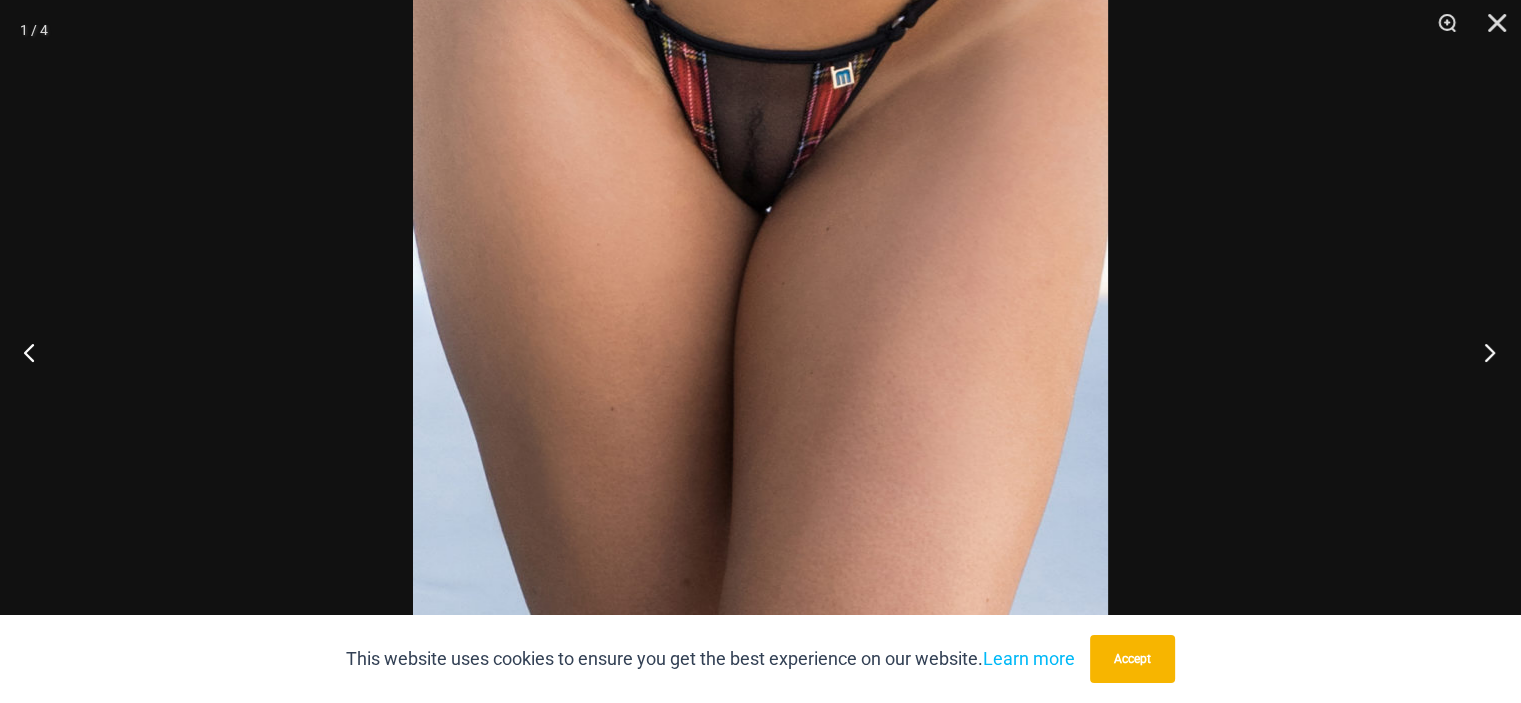 click at bounding box center (1483, 352) 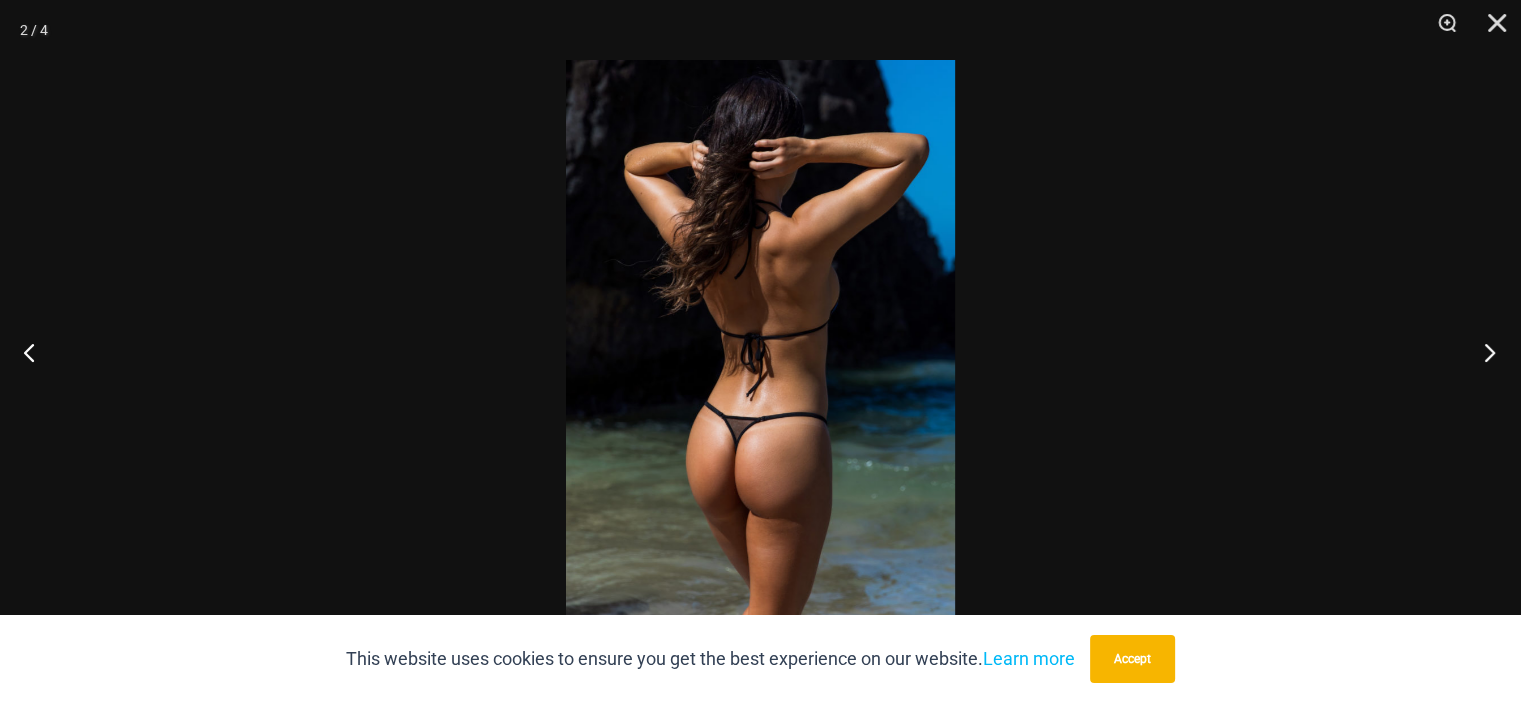 click at bounding box center (1483, 352) 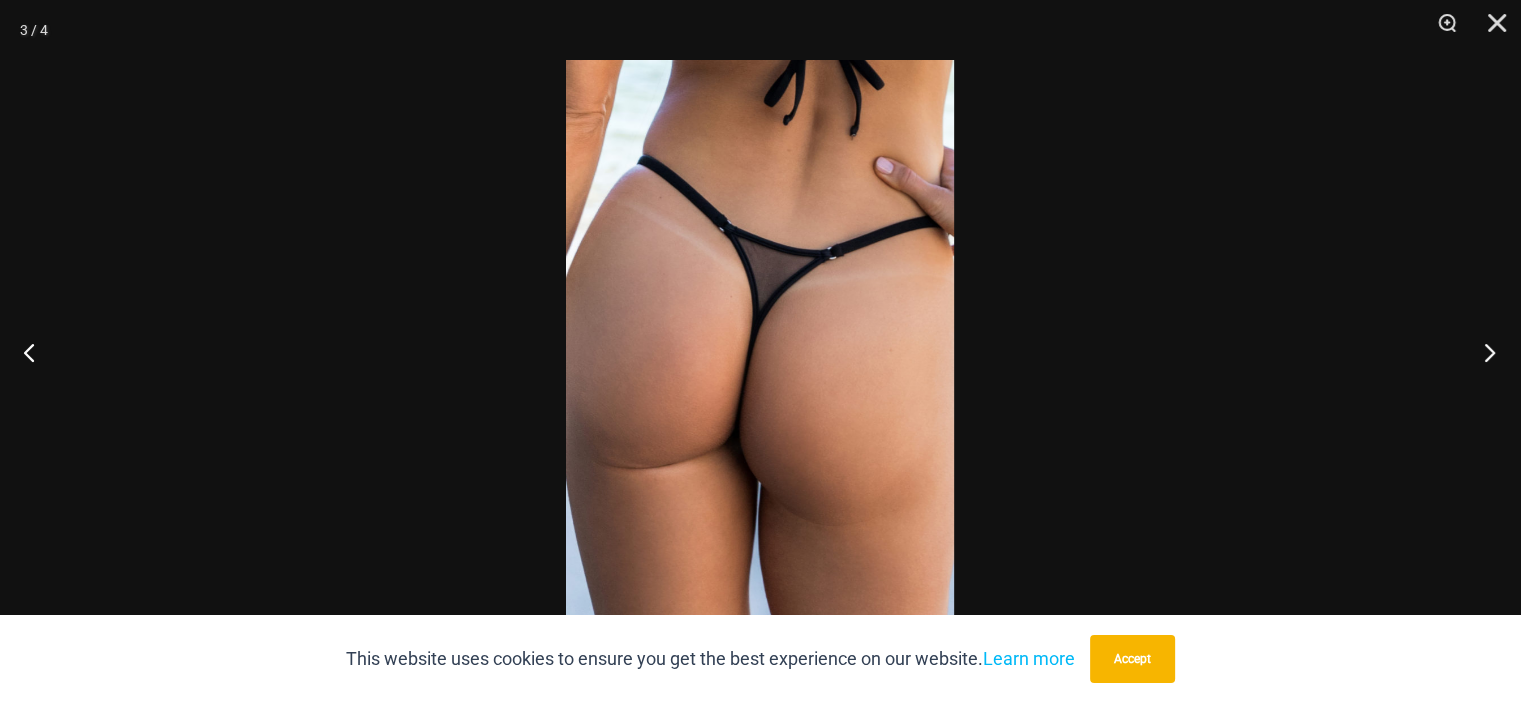 click at bounding box center [1483, 352] 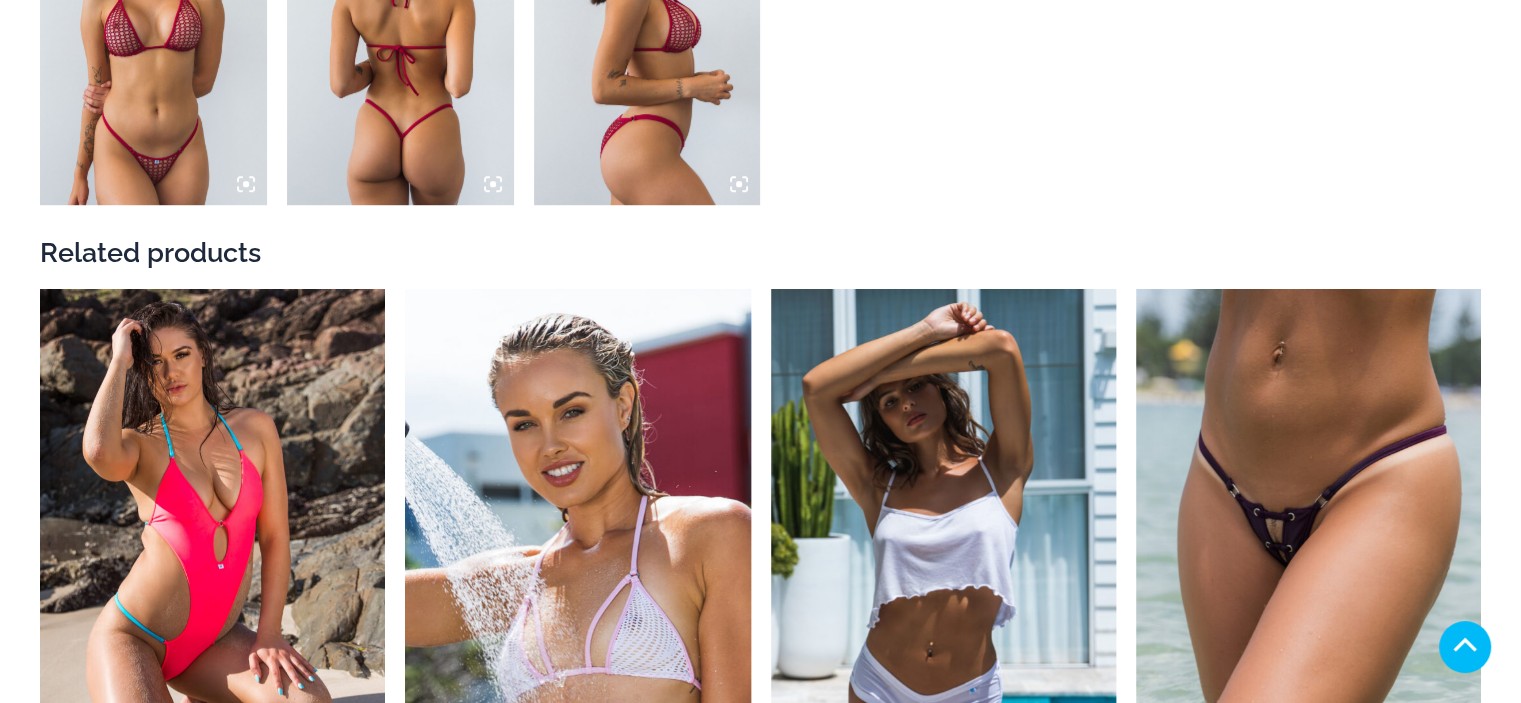 scroll, scrollTop: 1533, scrollLeft: 0, axis: vertical 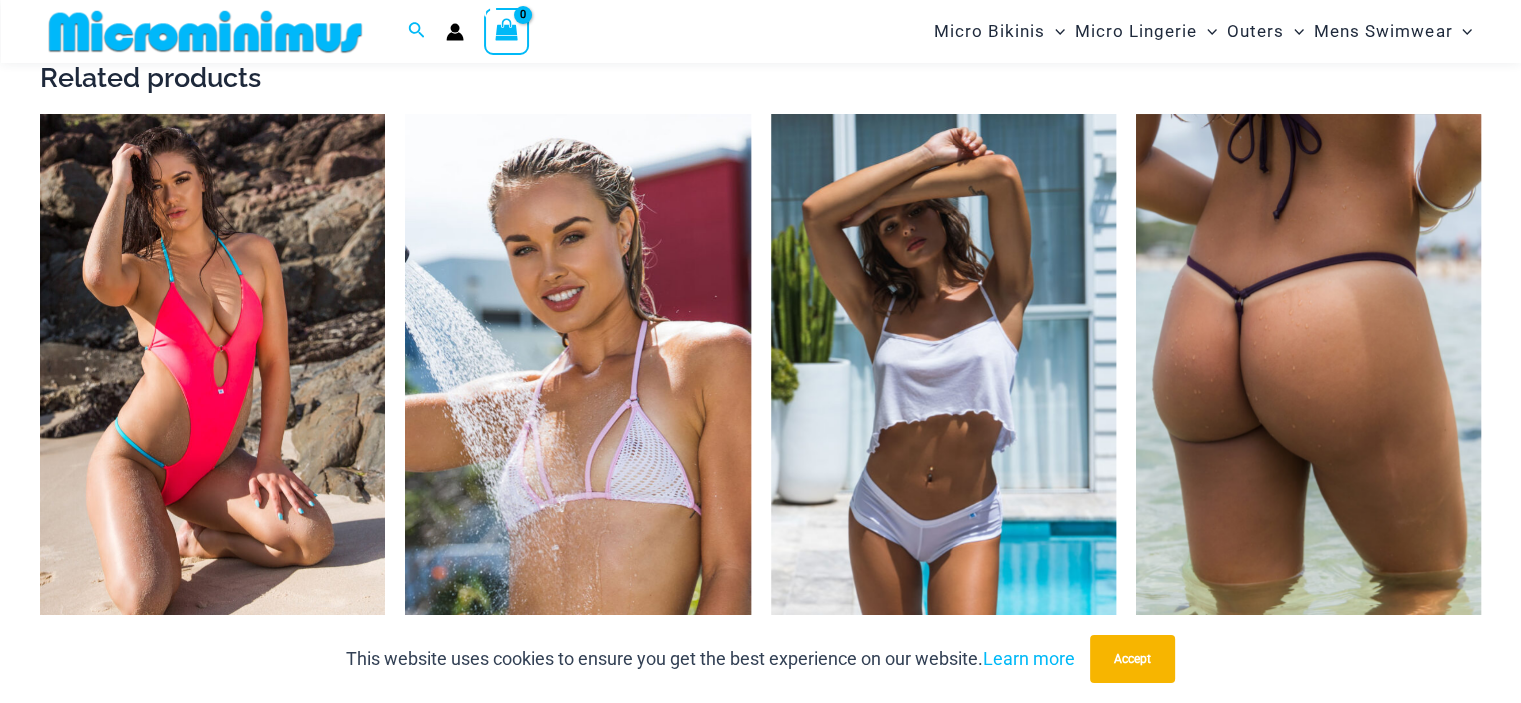 click at bounding box center (1308, 373) 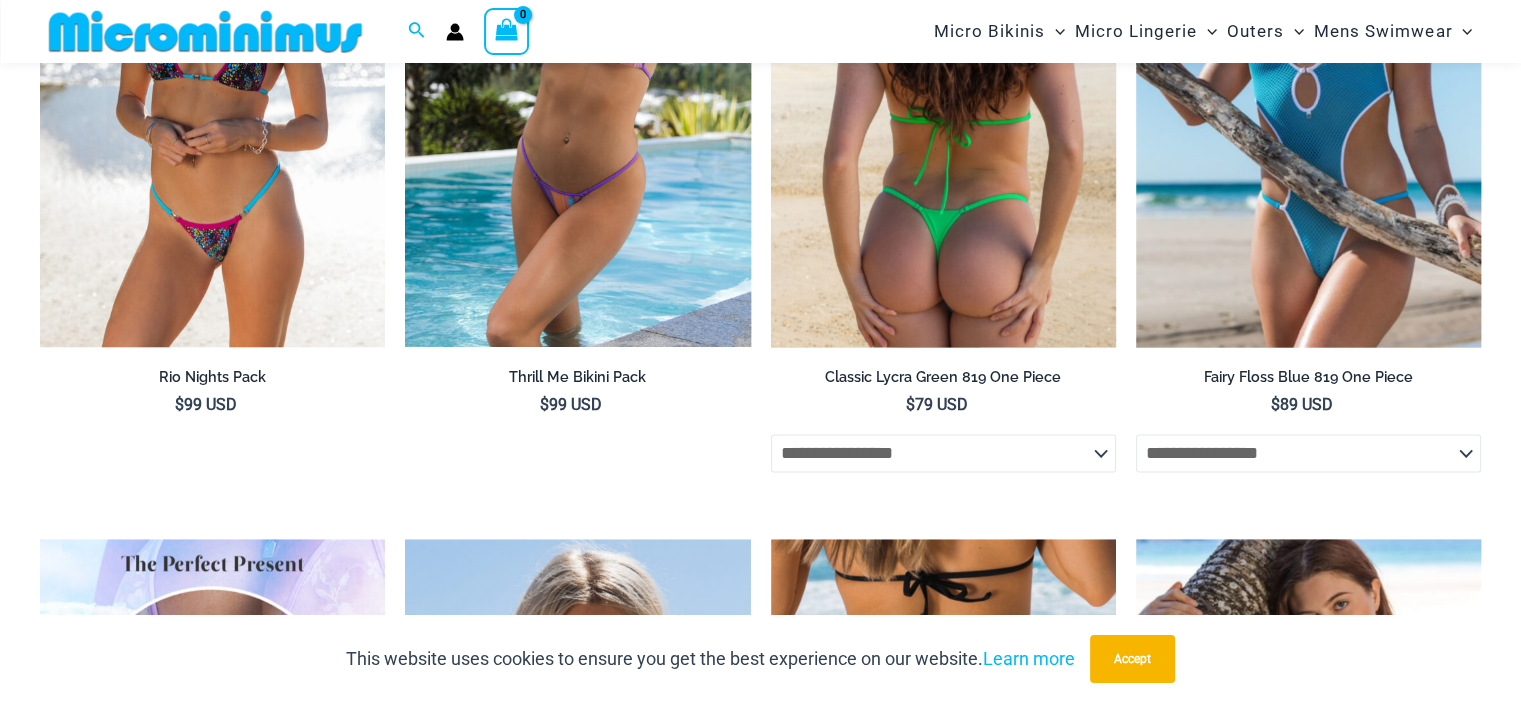scroll, scrollTop: 2200, scrollLeft: 0, axis: vertical 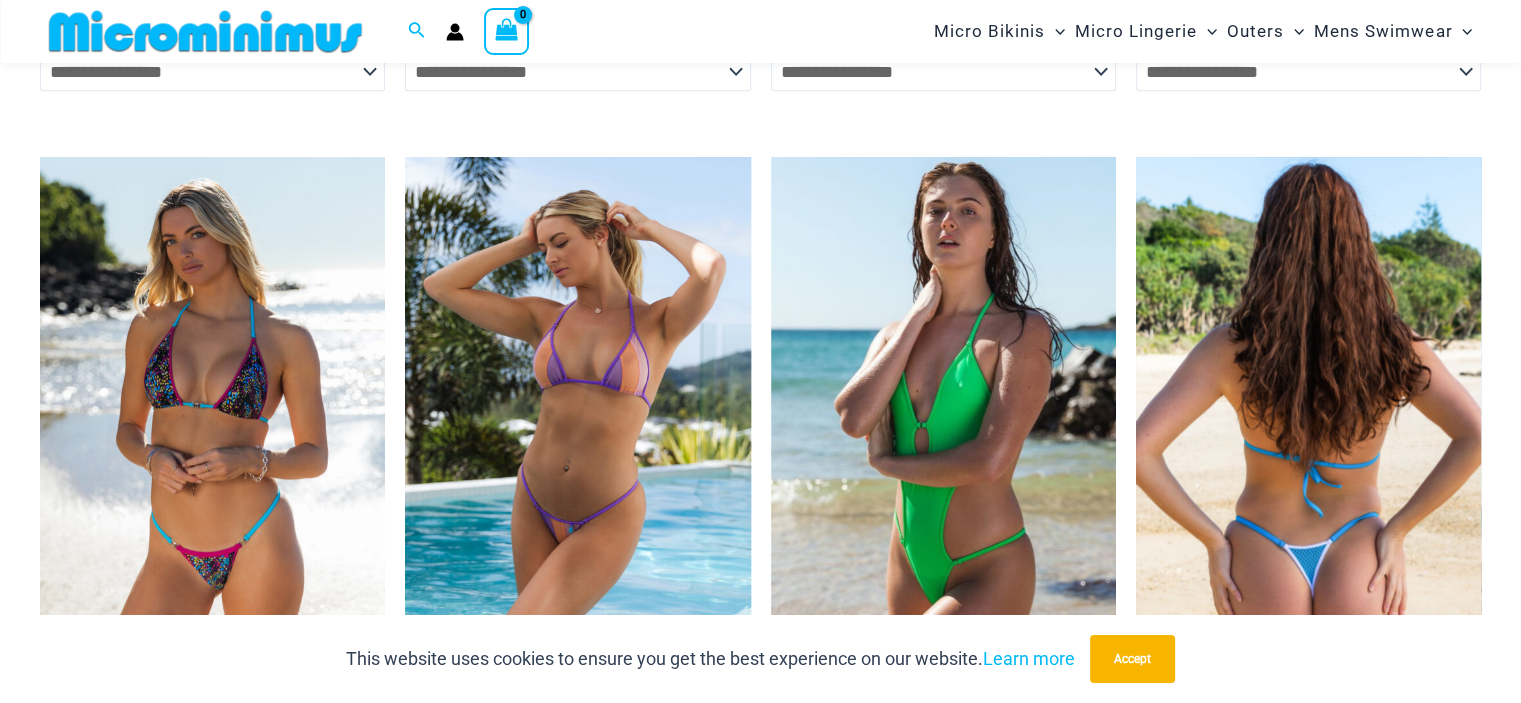 click at bounding box center (1308, 416) 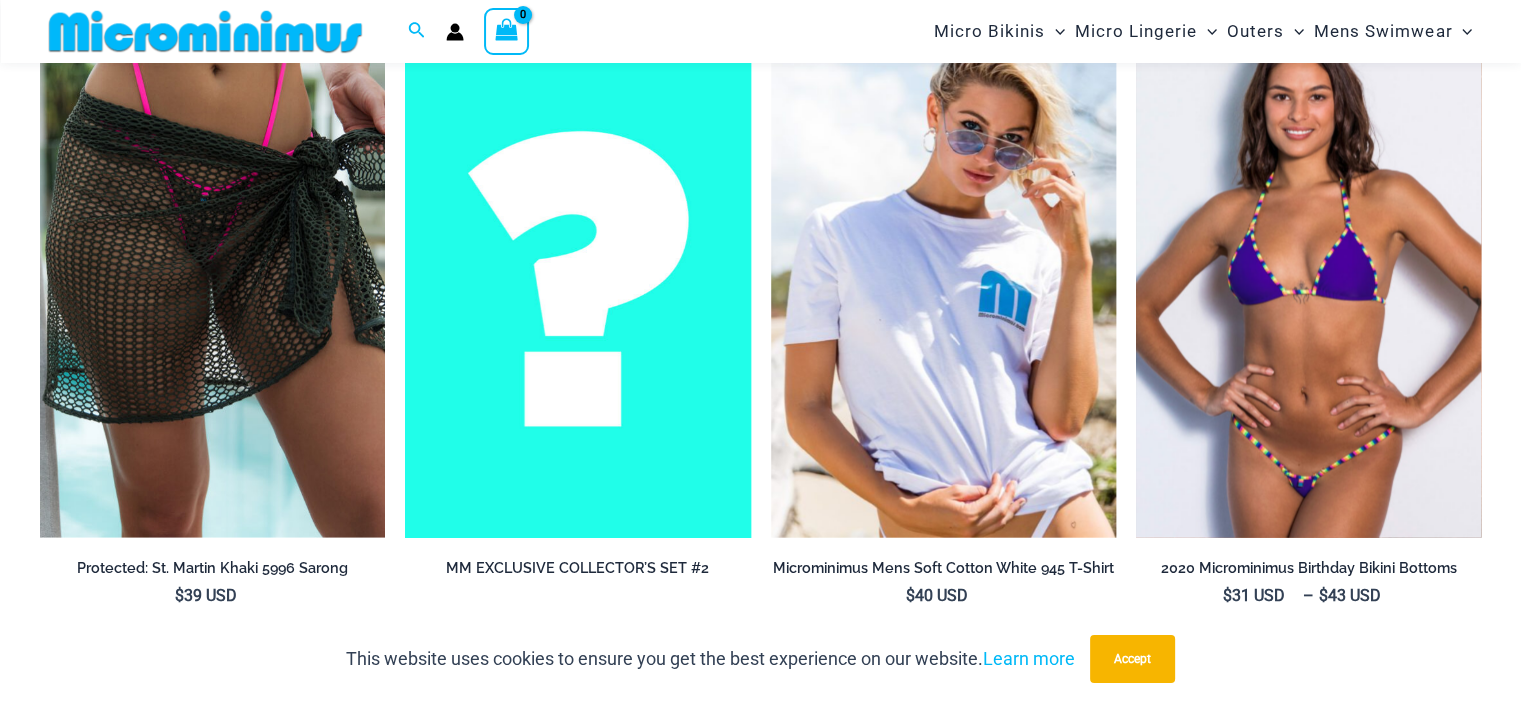 scroll, scrollTop: 4200, scrollLeft: 0, axis: vertical 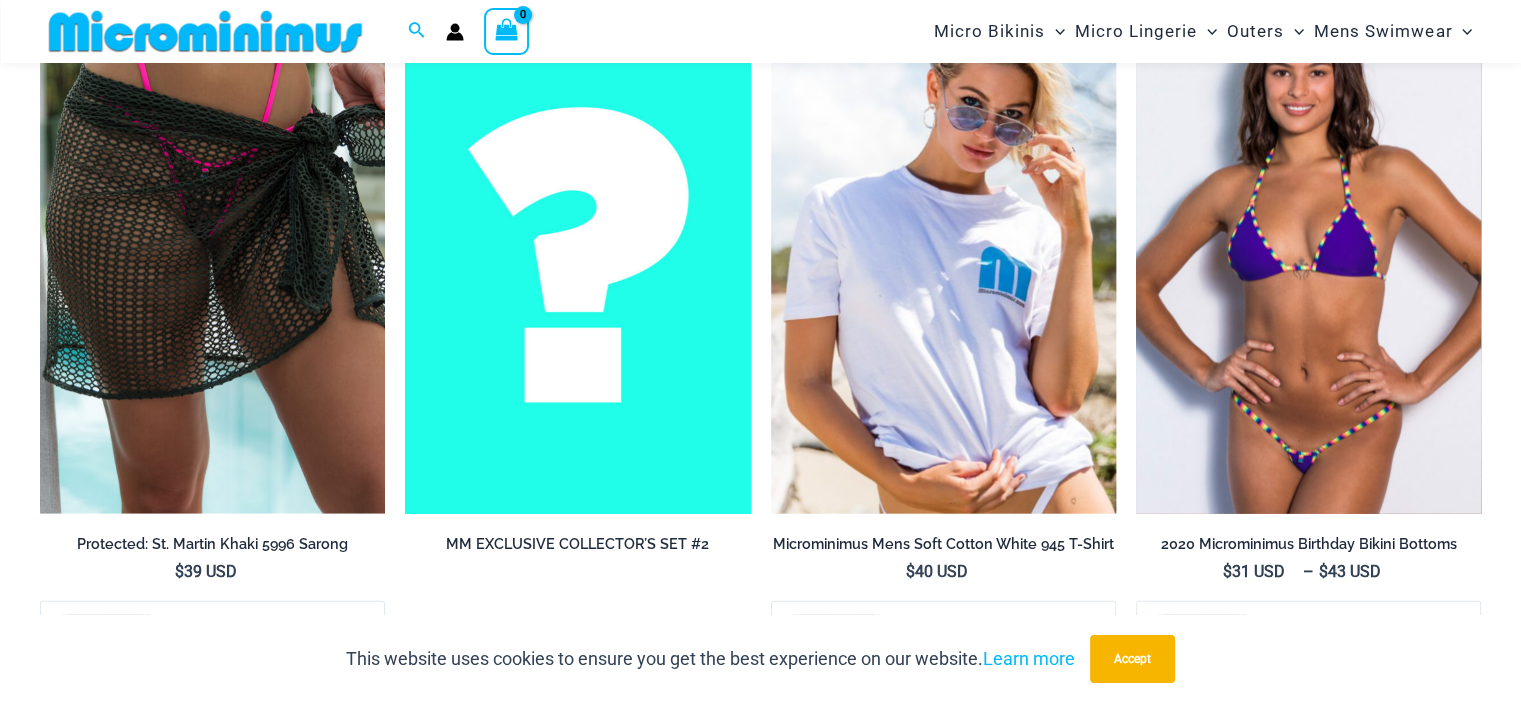 click at bounding box center [1308, 255] 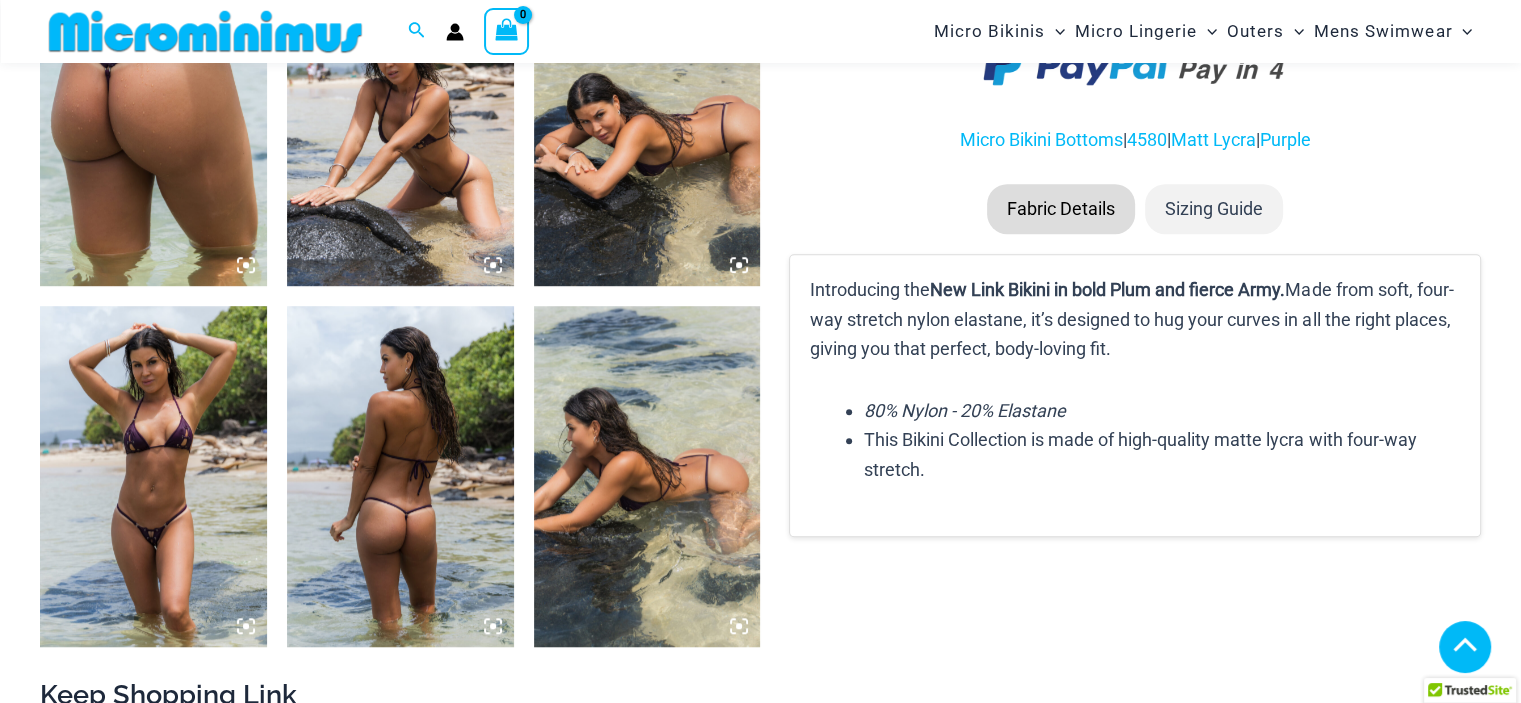 scroll, scrollTop: 1386, scrollLeft: 0, axis: vertical 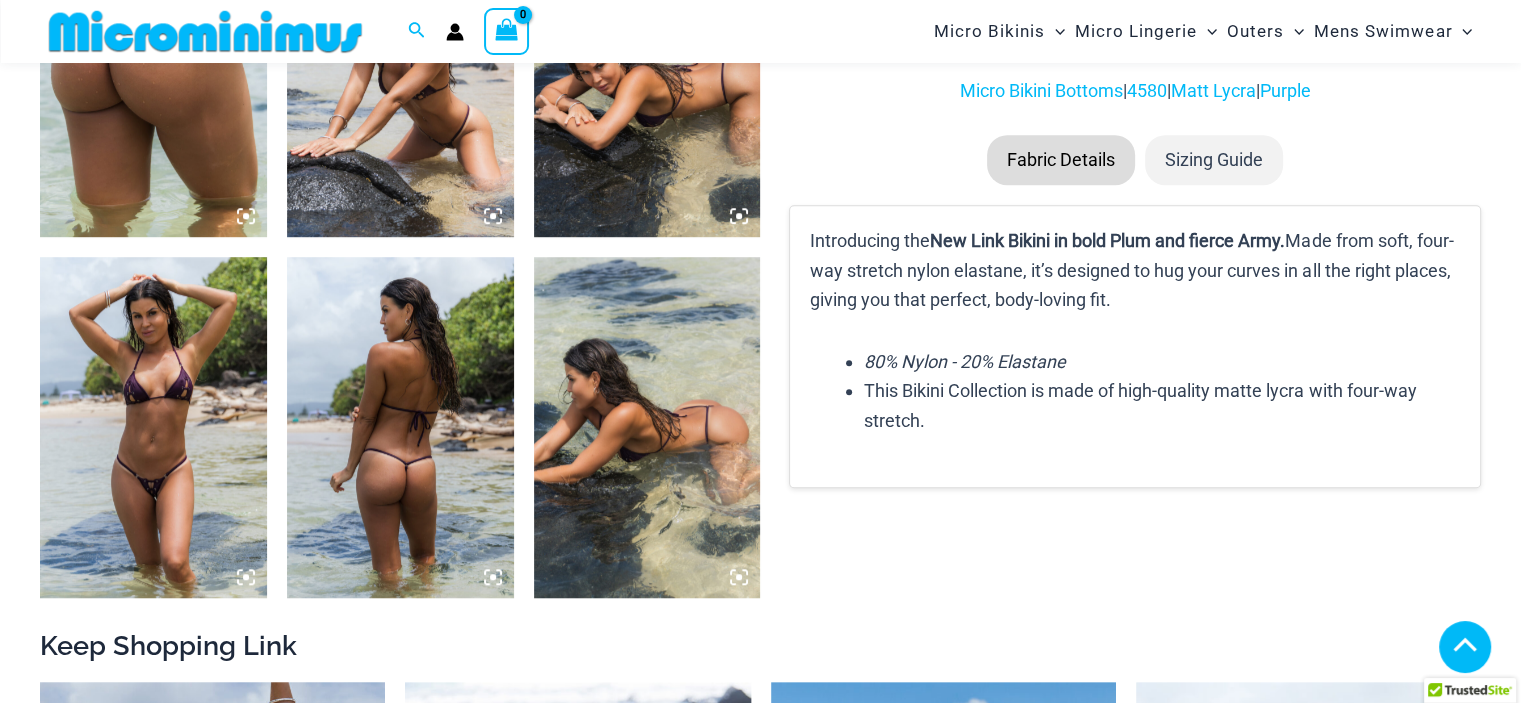 click at bounding box center (153, 427) 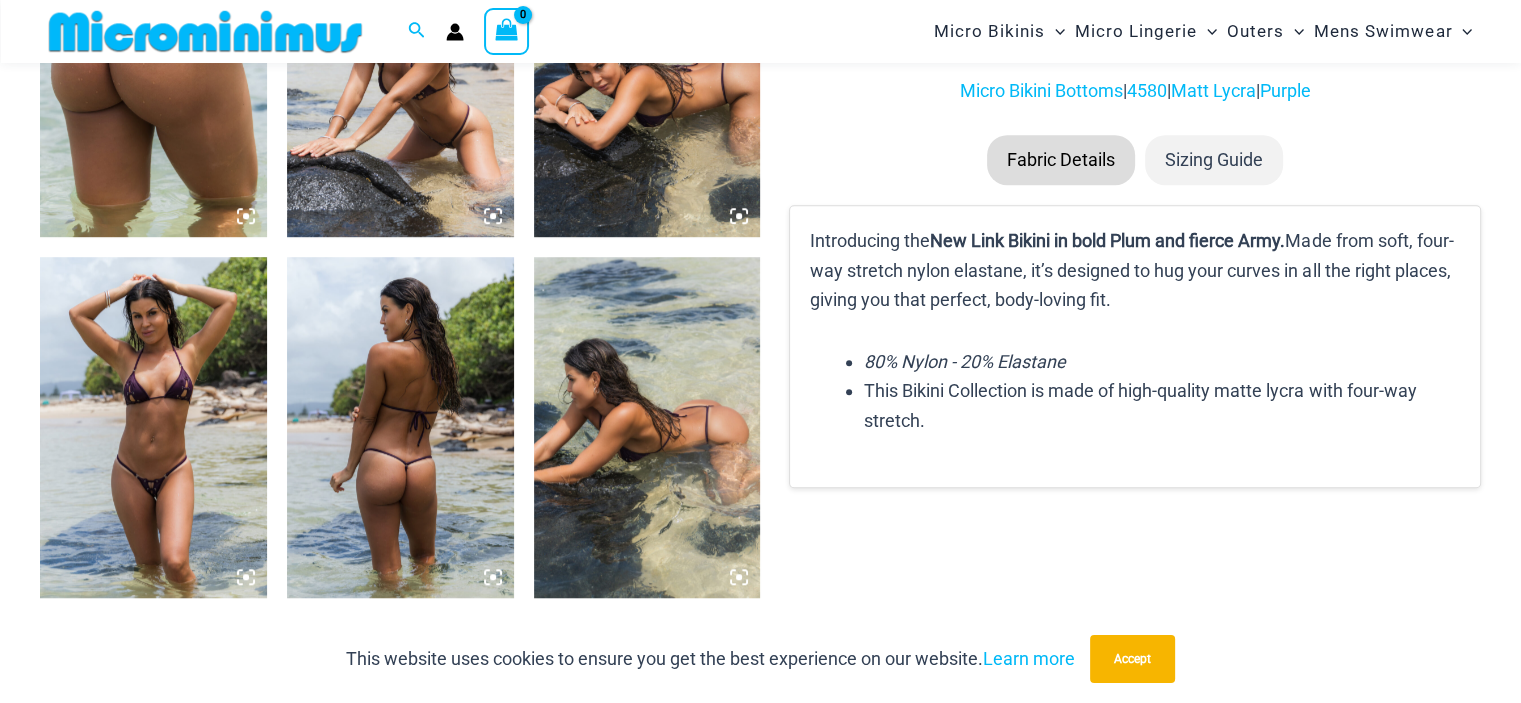 click at bounding box center [153, 427] 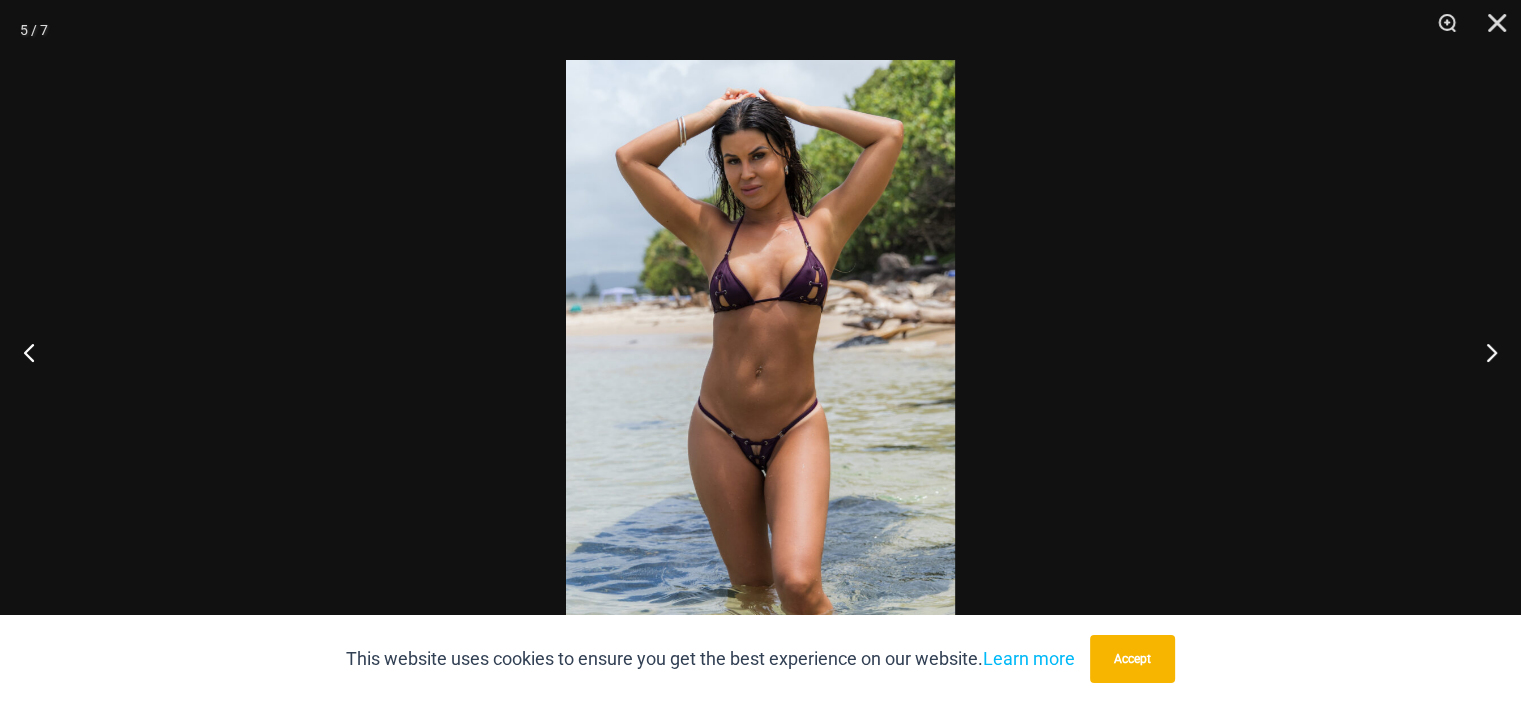 click at bounding box center (760, 351) 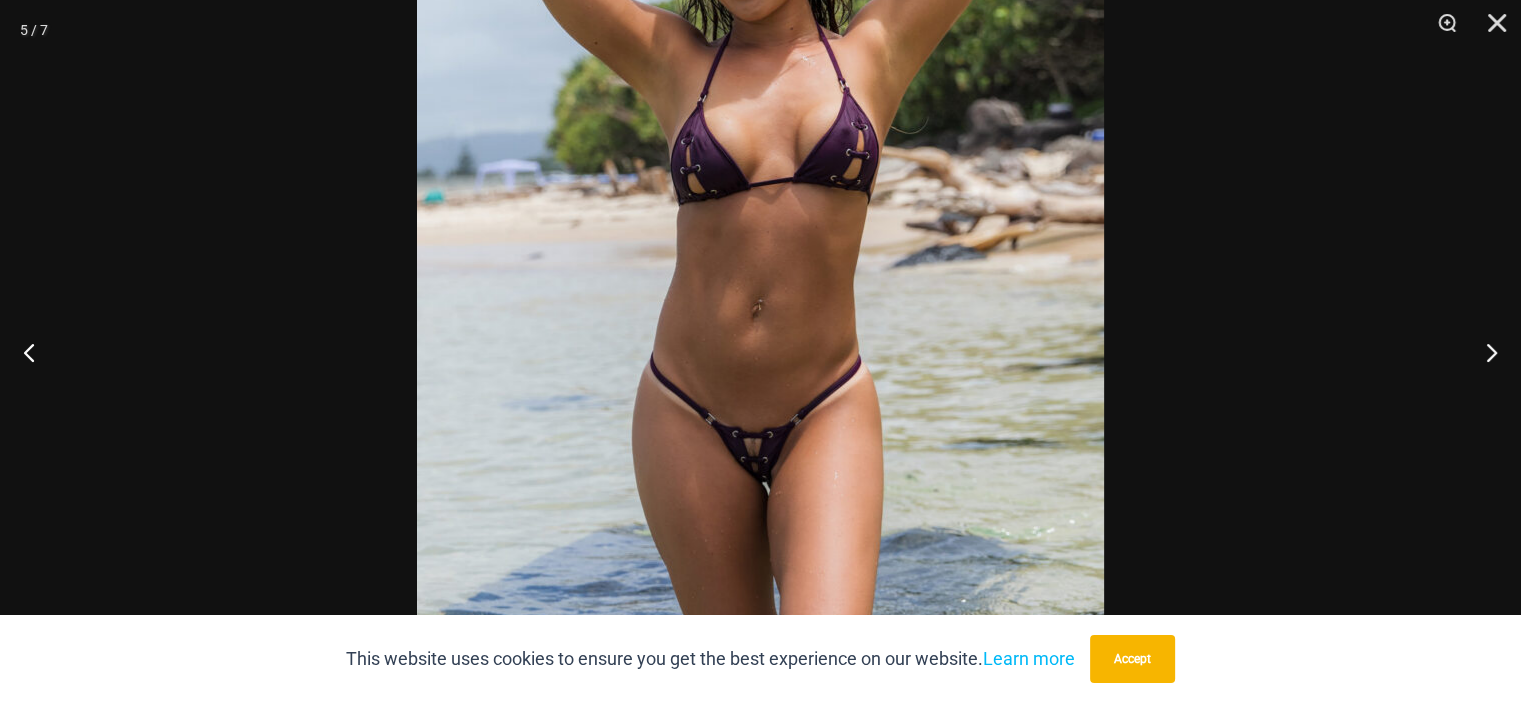 click at bounding box center [760, 273] 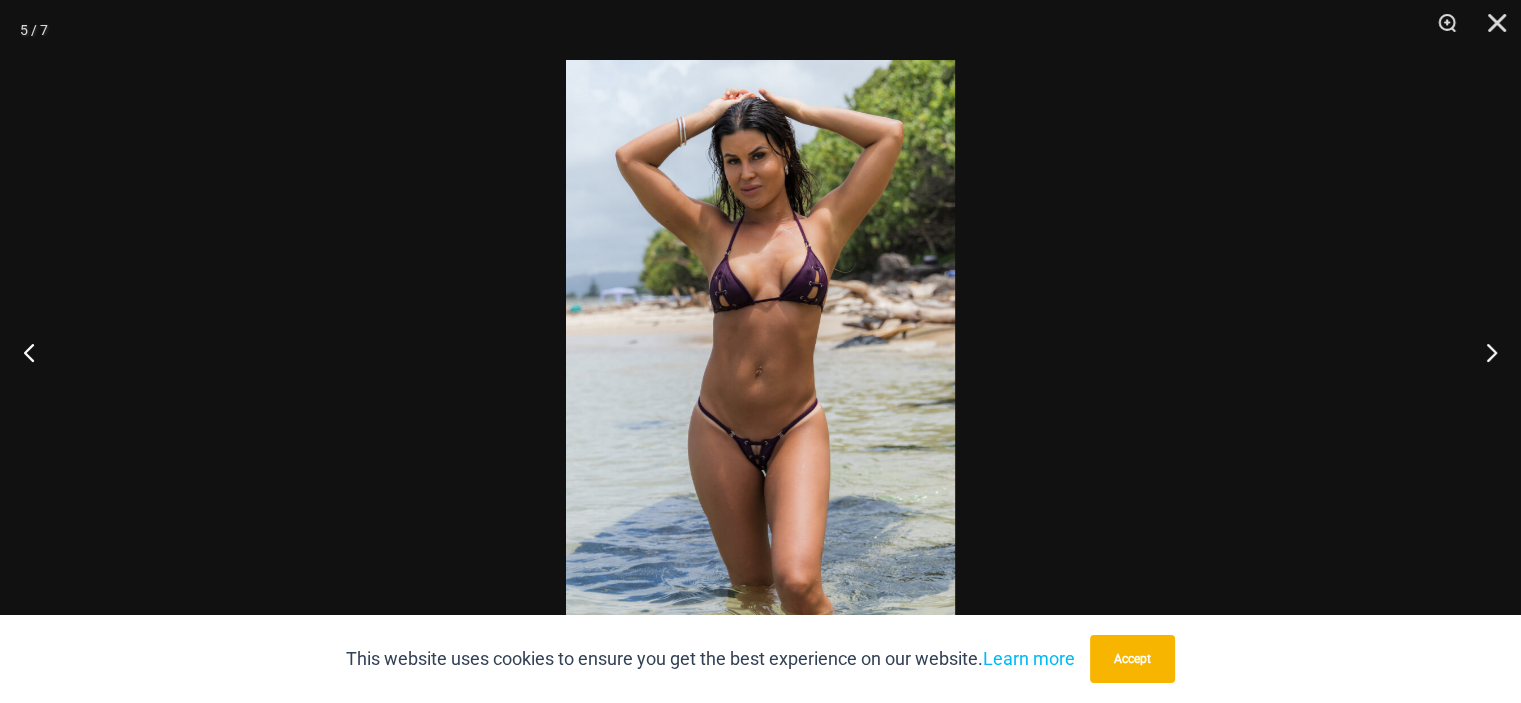 click at bounding box center [760, 351] 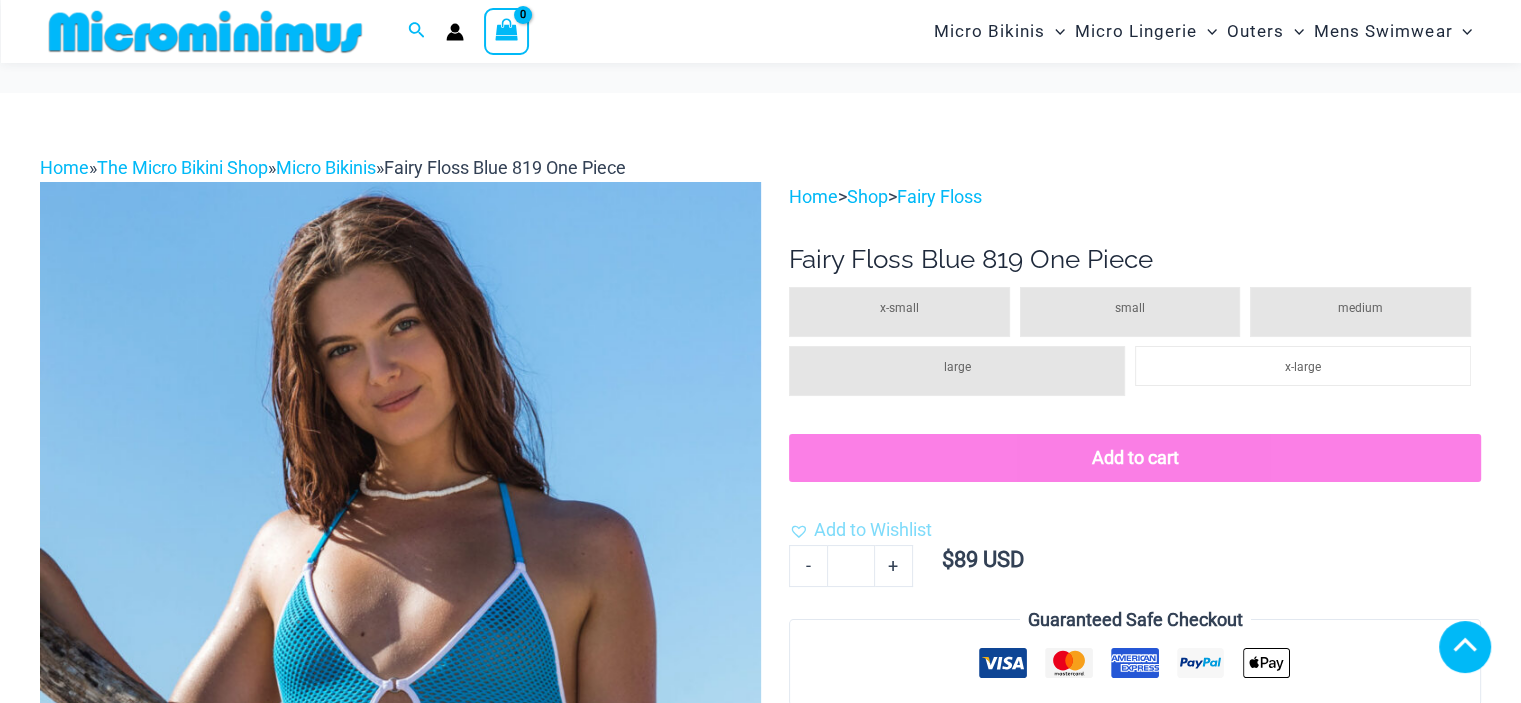 scroll, scrollTop: 592, scrollLeft: 0, axis: vertical 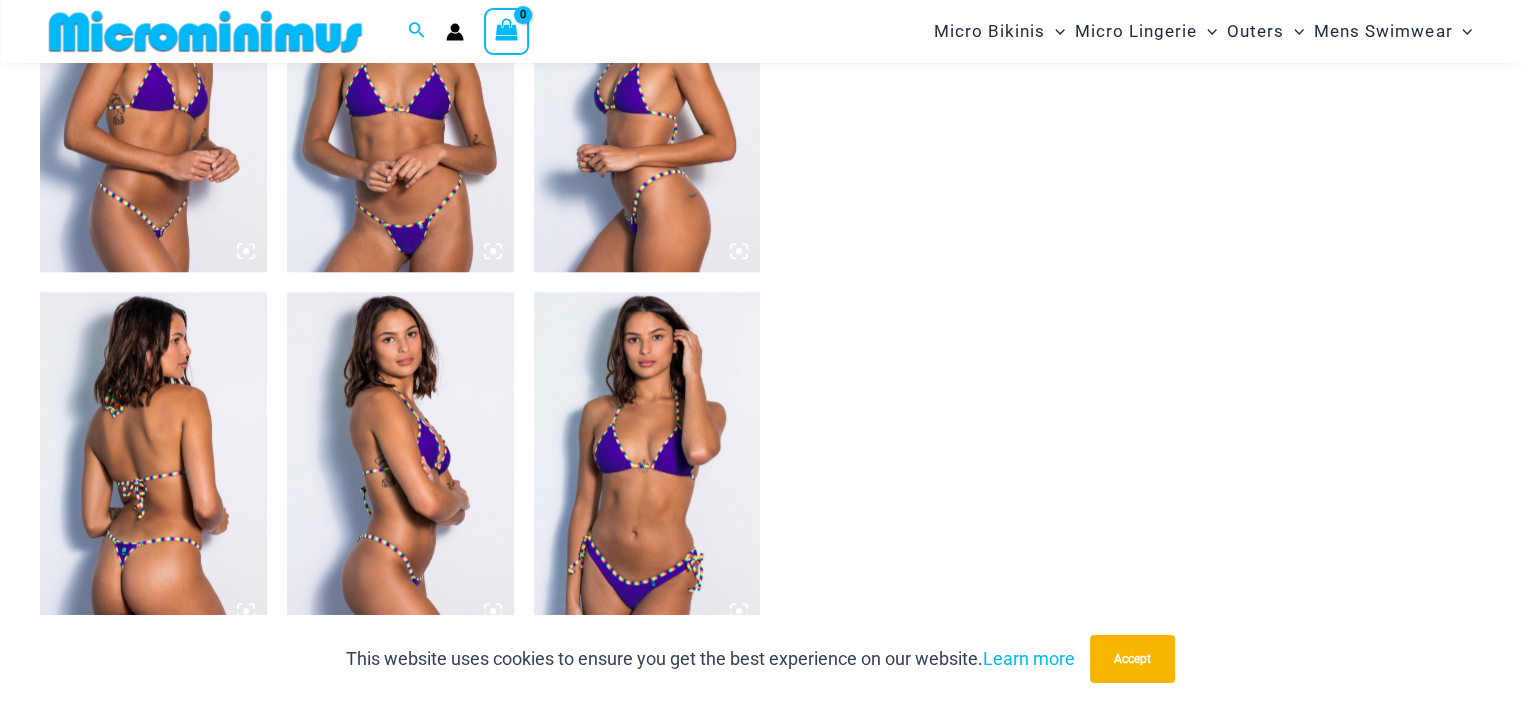 click 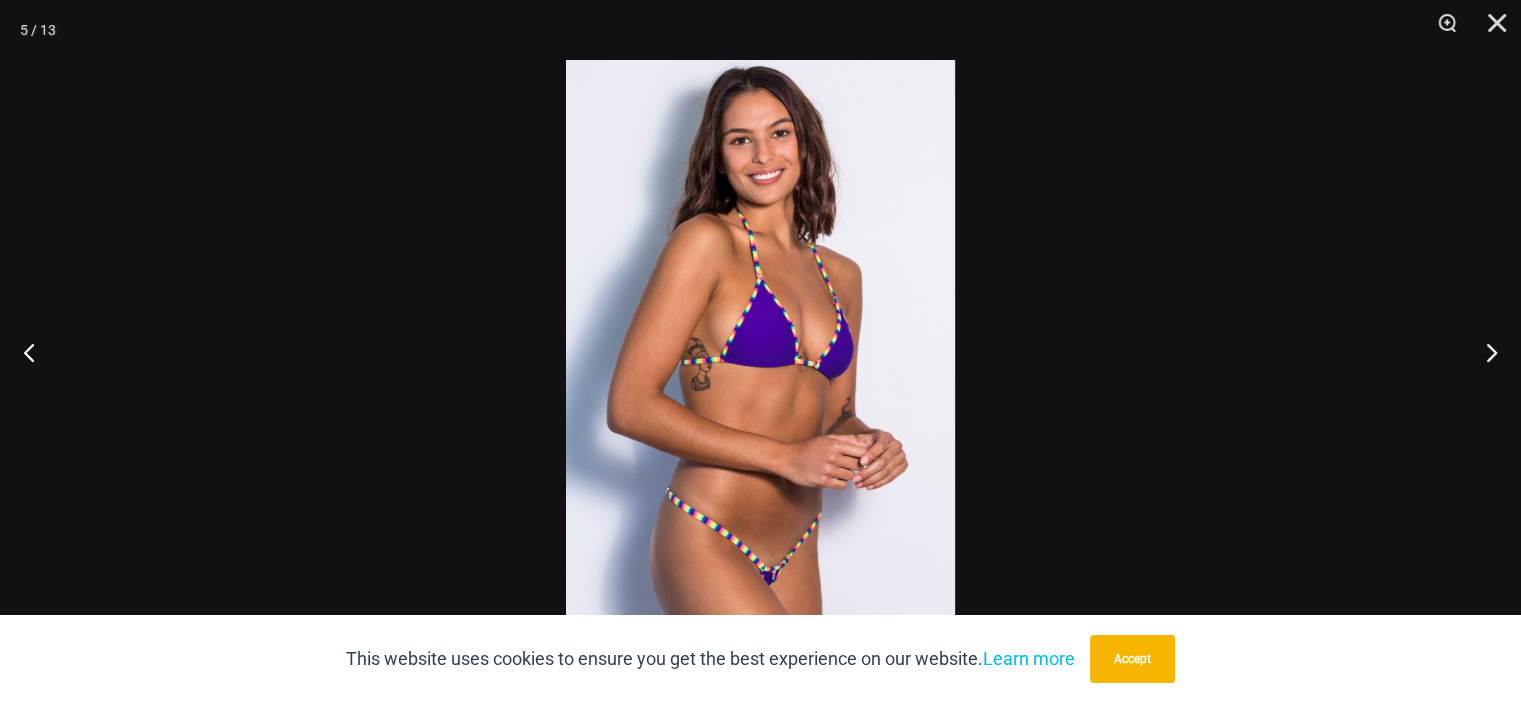 click at bounding box center [760, 351] 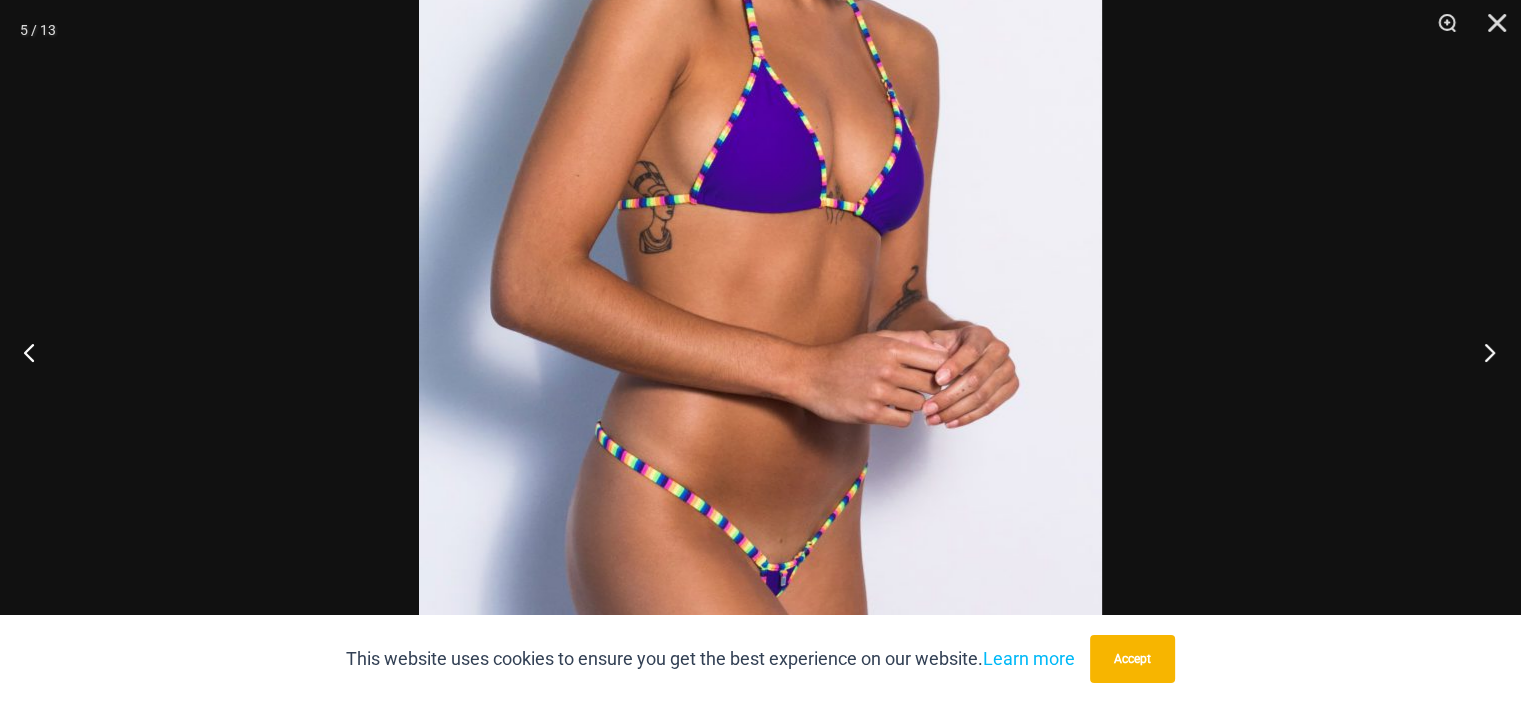 click at bounding box center (1483, 352) 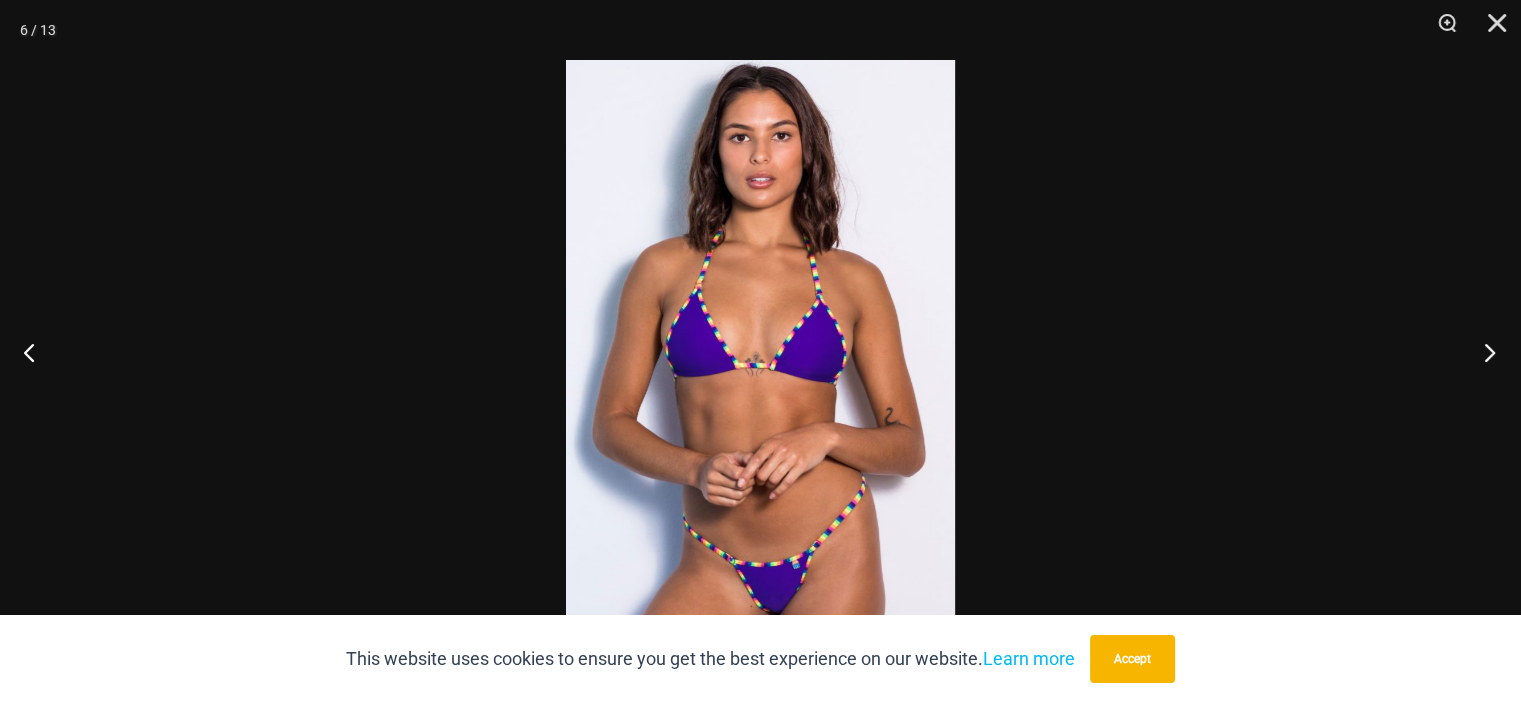 click at bounding box center [1483, 352] 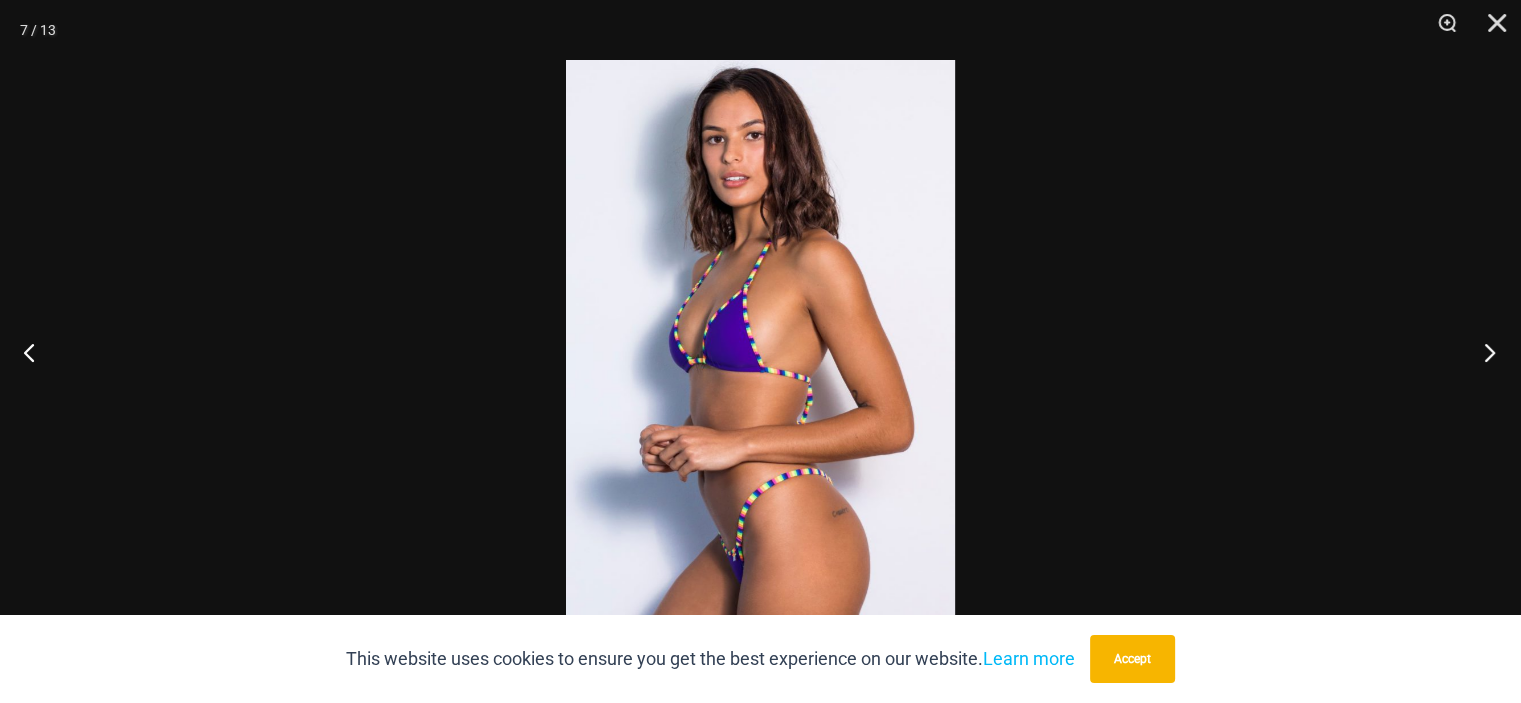 click at bounding box center (1483, 352) 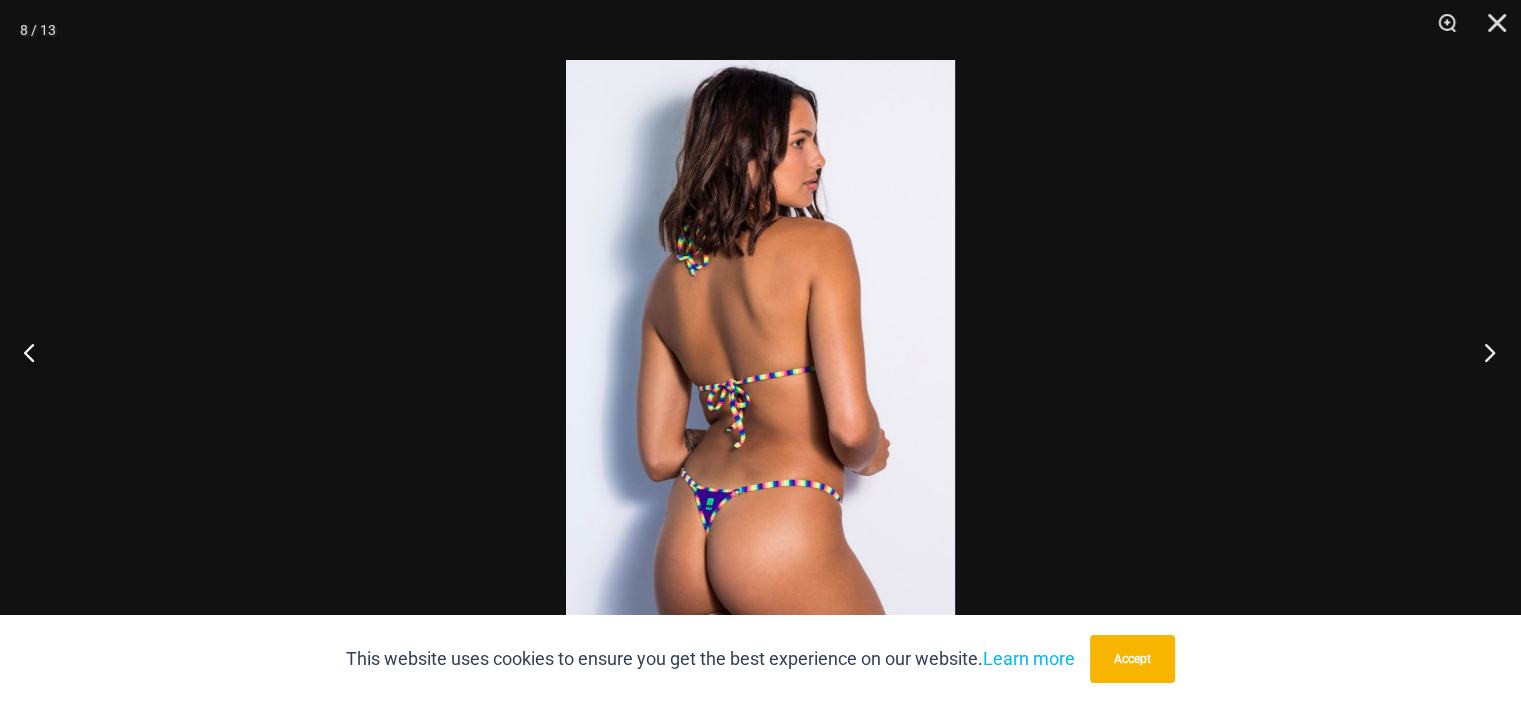 click at bounding box center [1483, 352] 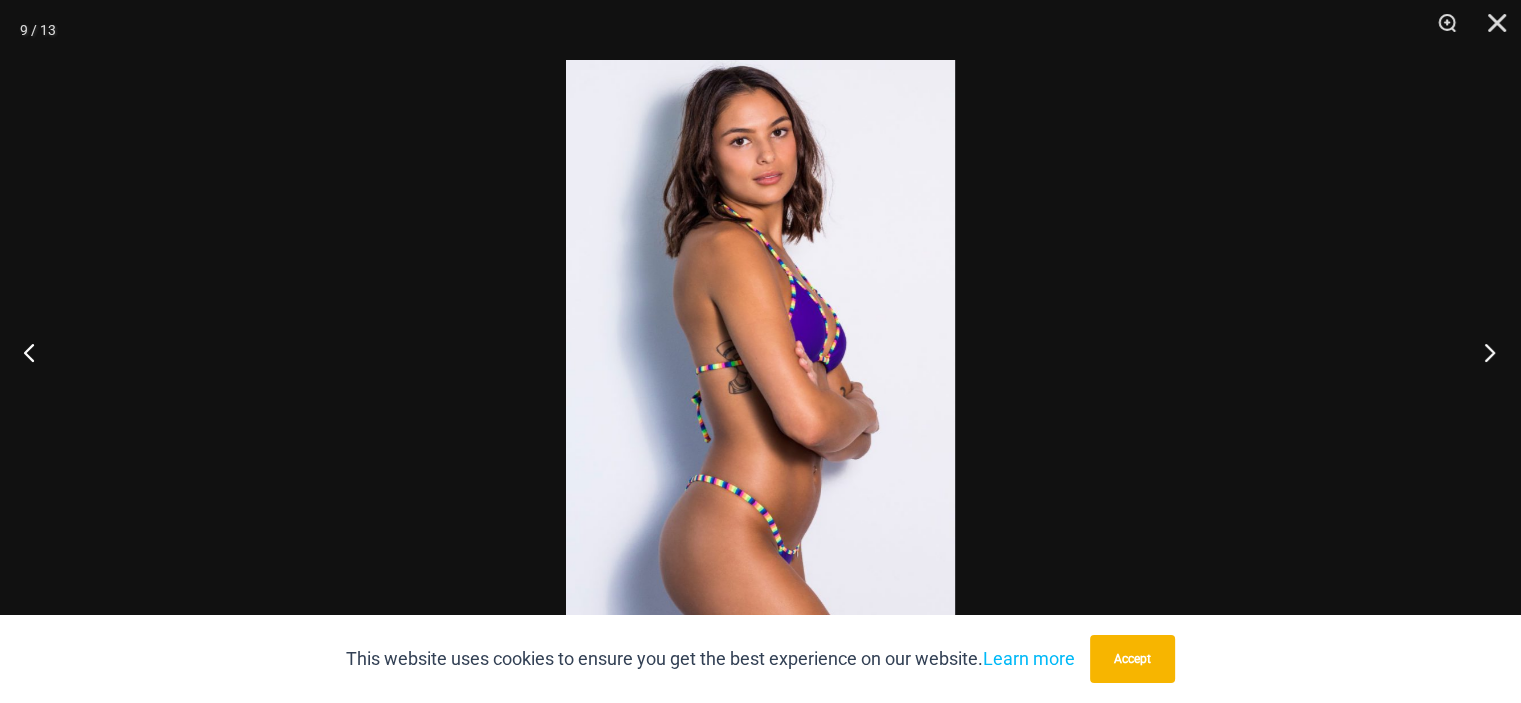 click at bounding box center (1483, 352) 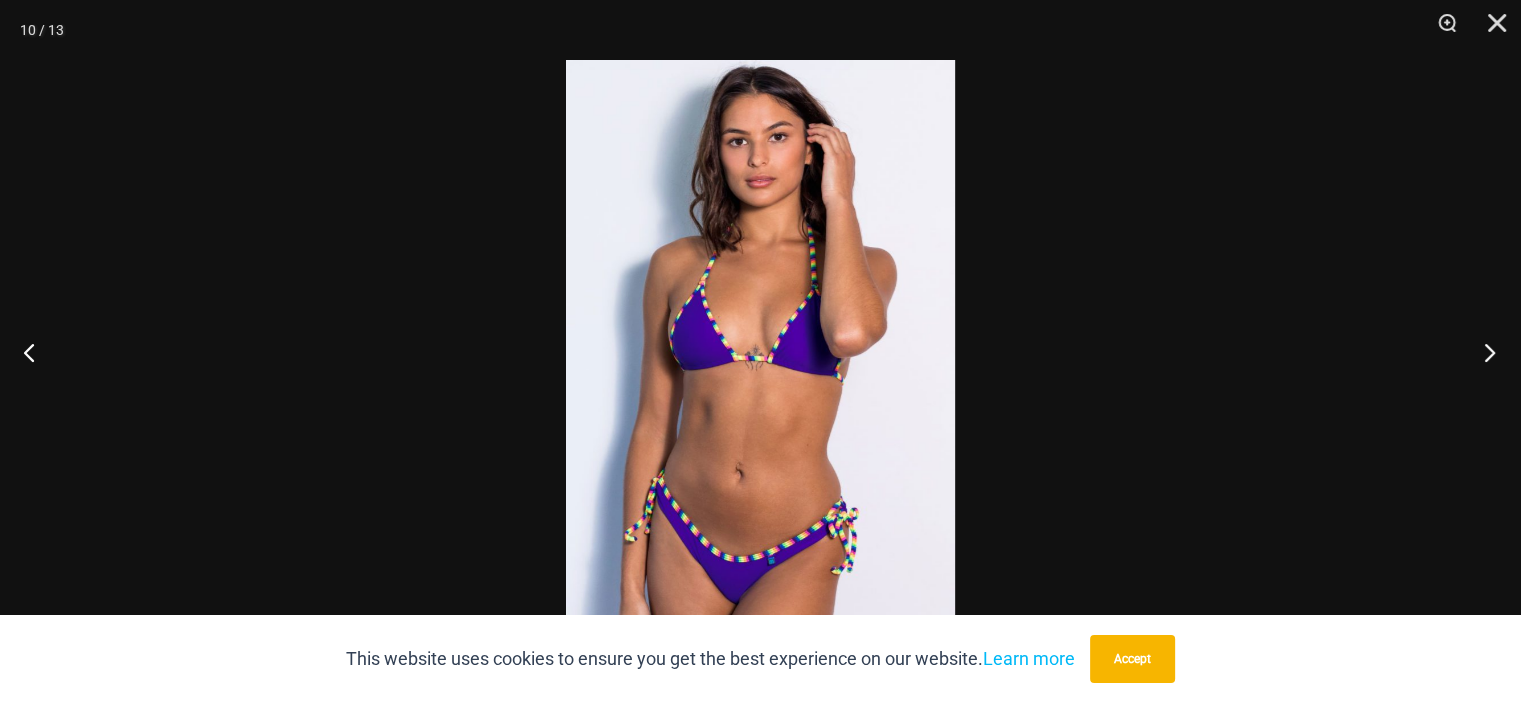 click at bounding box center (1483, 352) 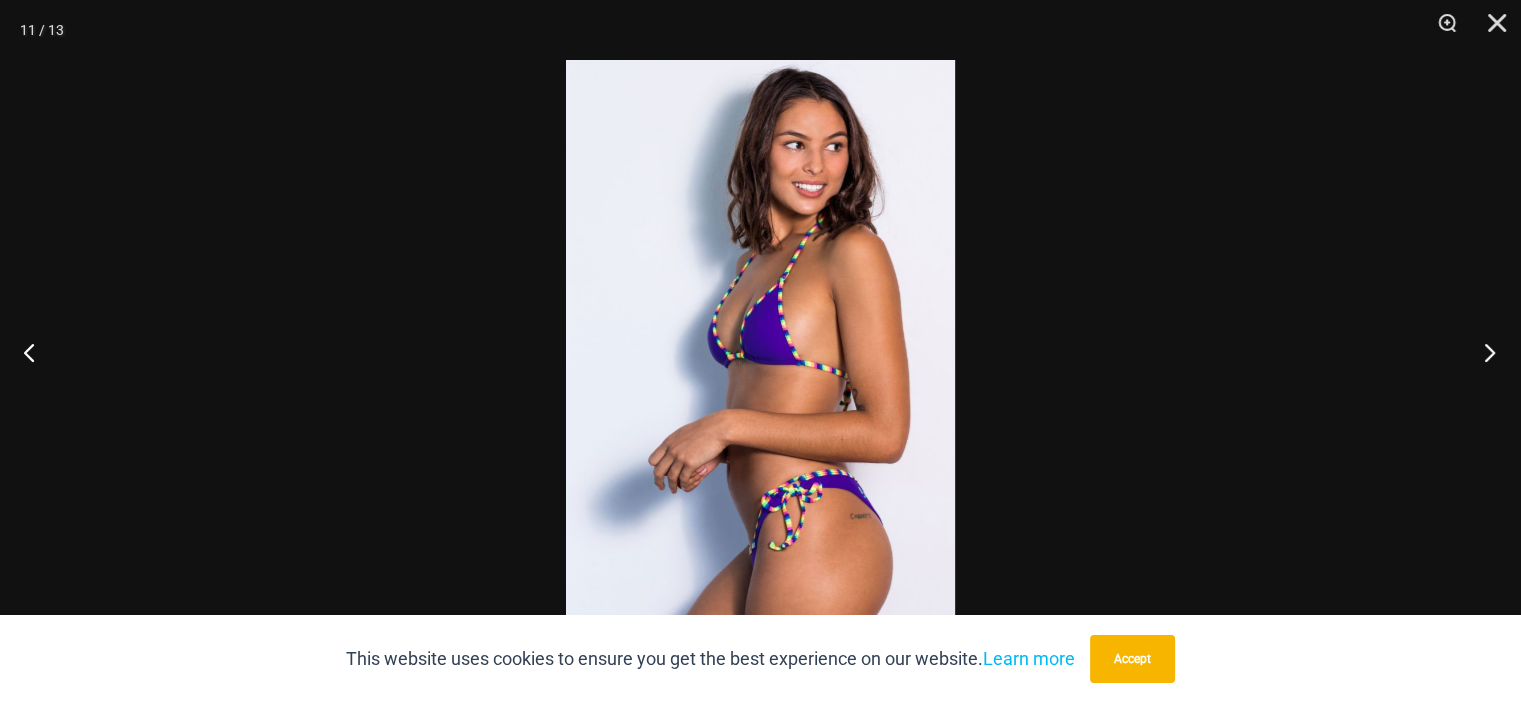 click at bounding box center (1483, 352) 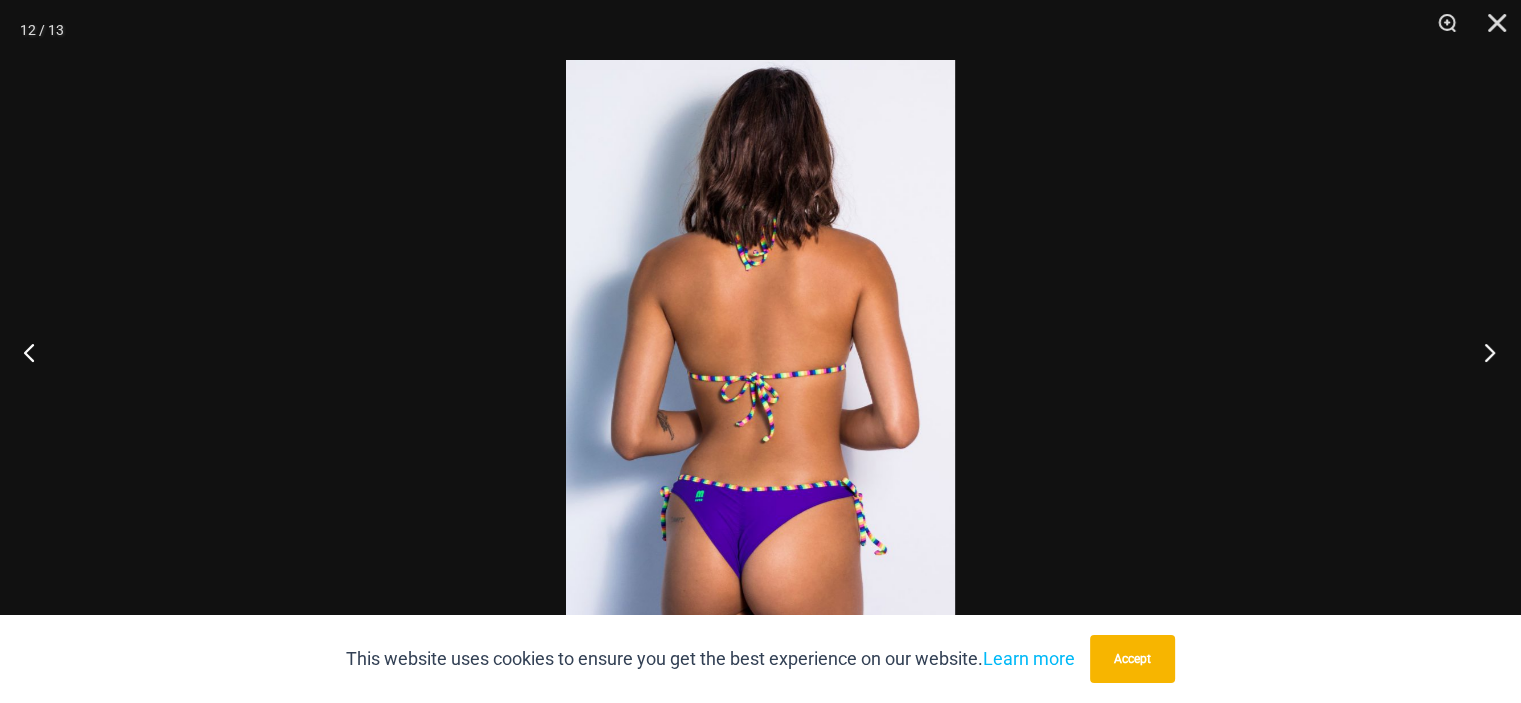 click at bounding box center [1483, 352] 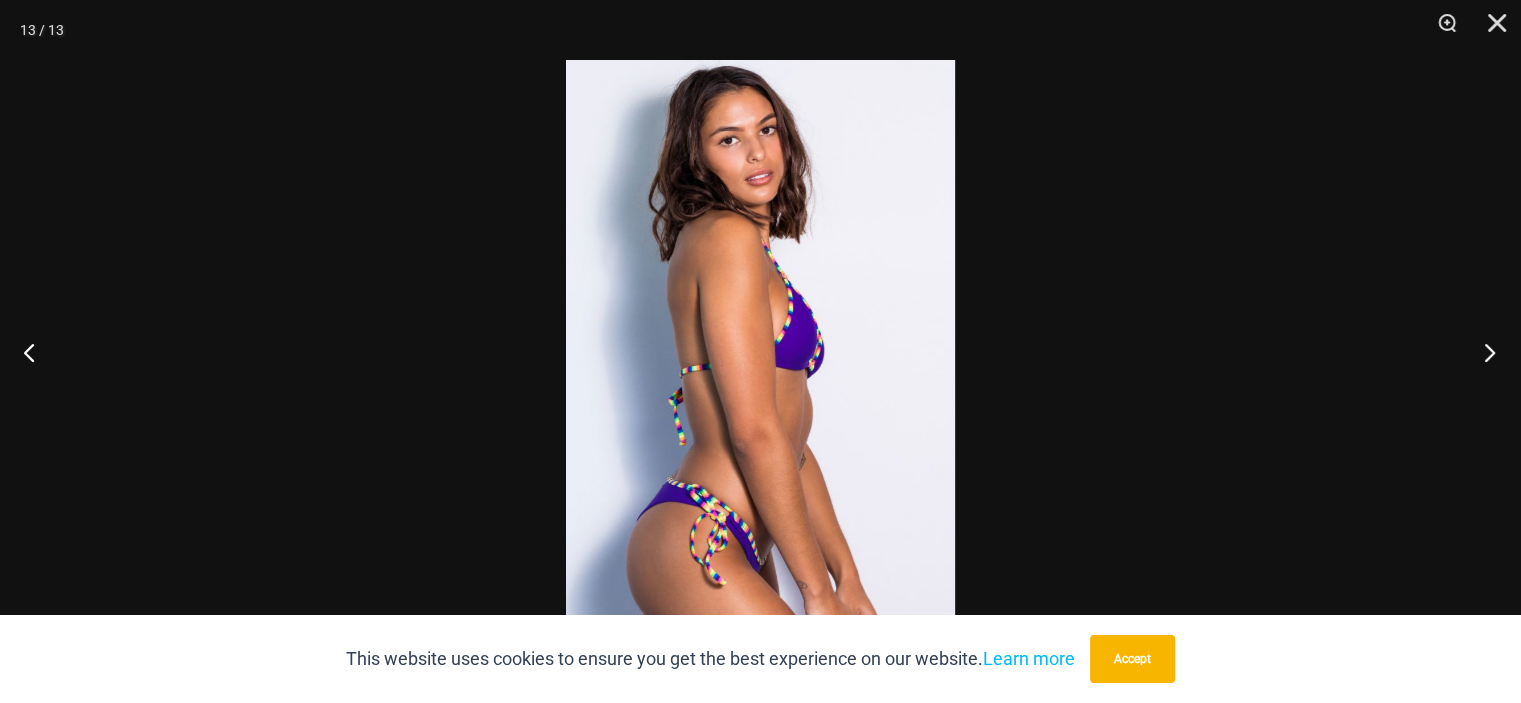 click at bounding box center (1483, 352) 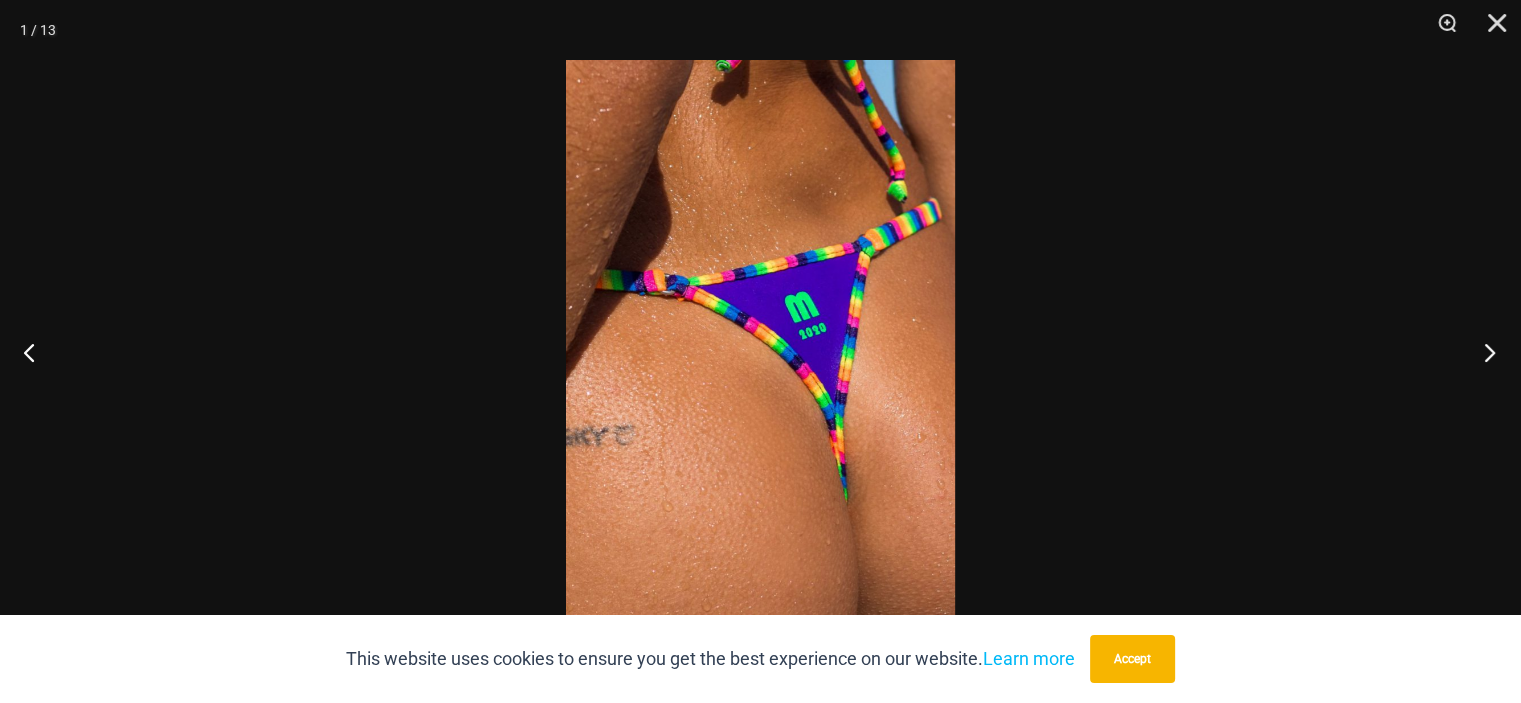 click at bounding box center [1483, 352] 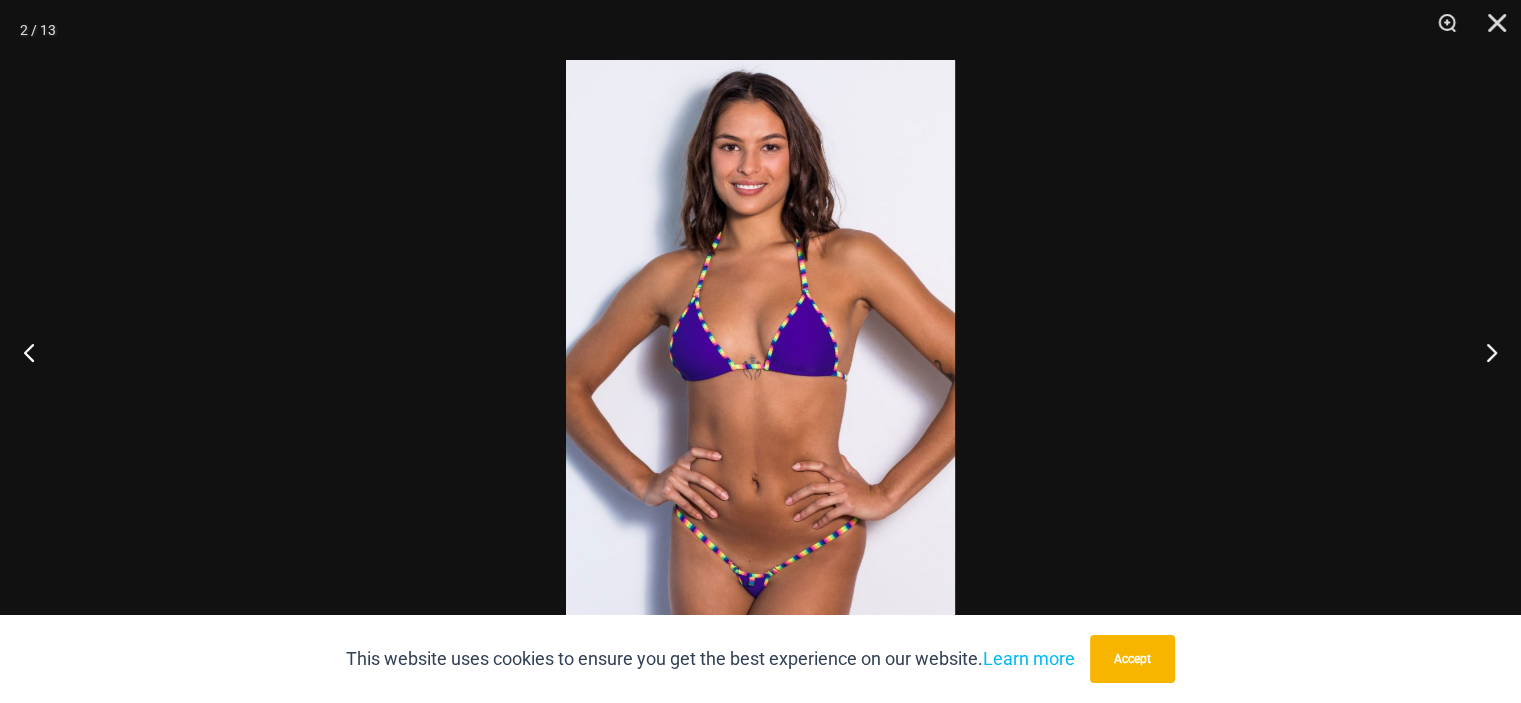 click at bounding box center [760, 351] 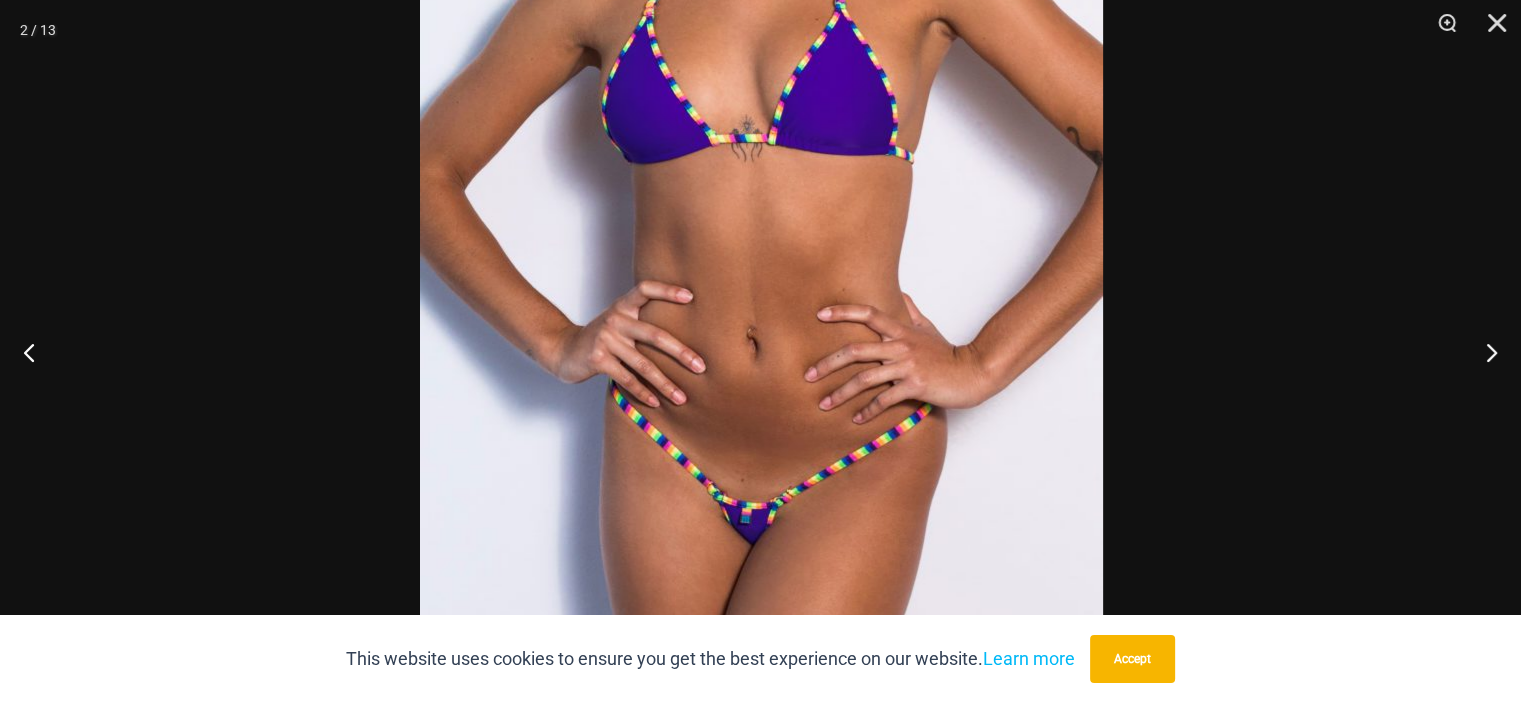 click at bounding box center [761, 112] 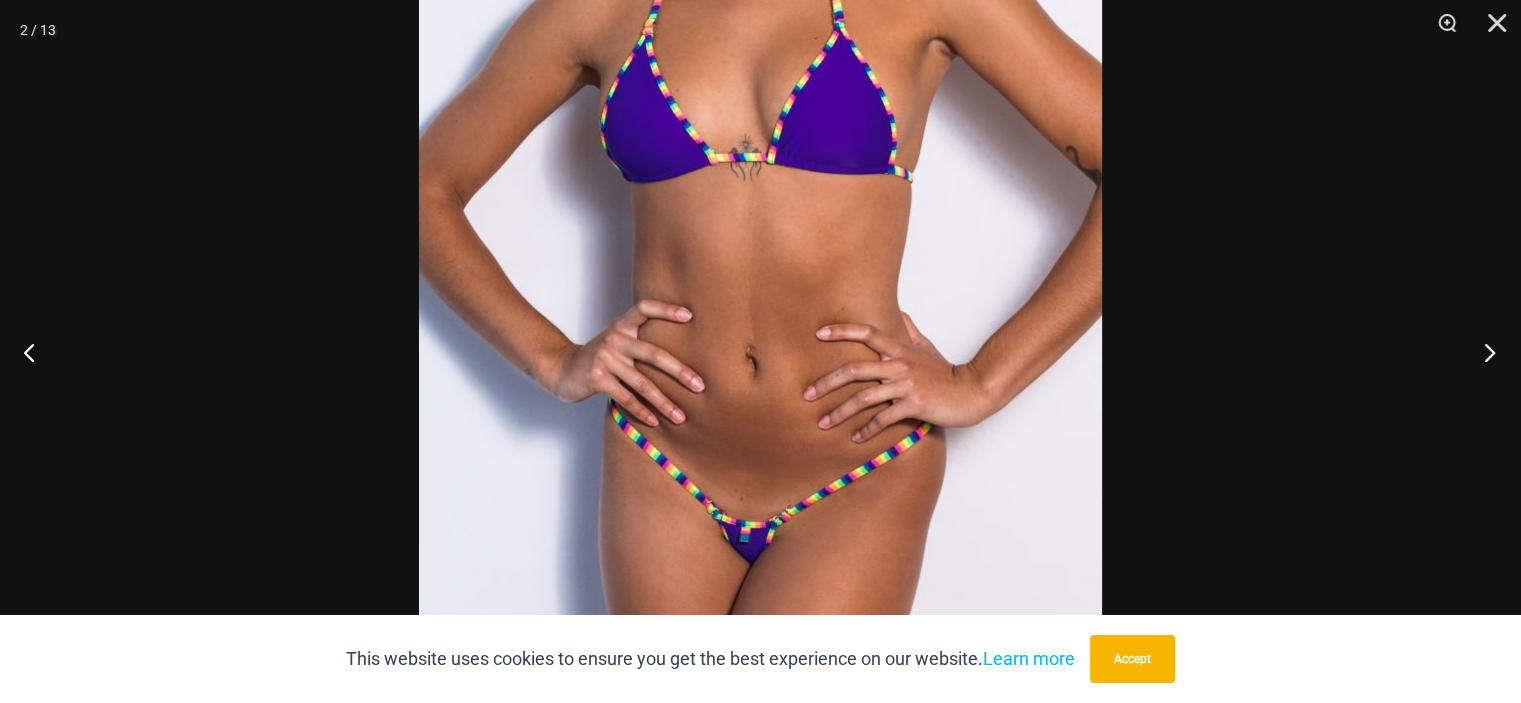 click at bounding box center [1483, 352] 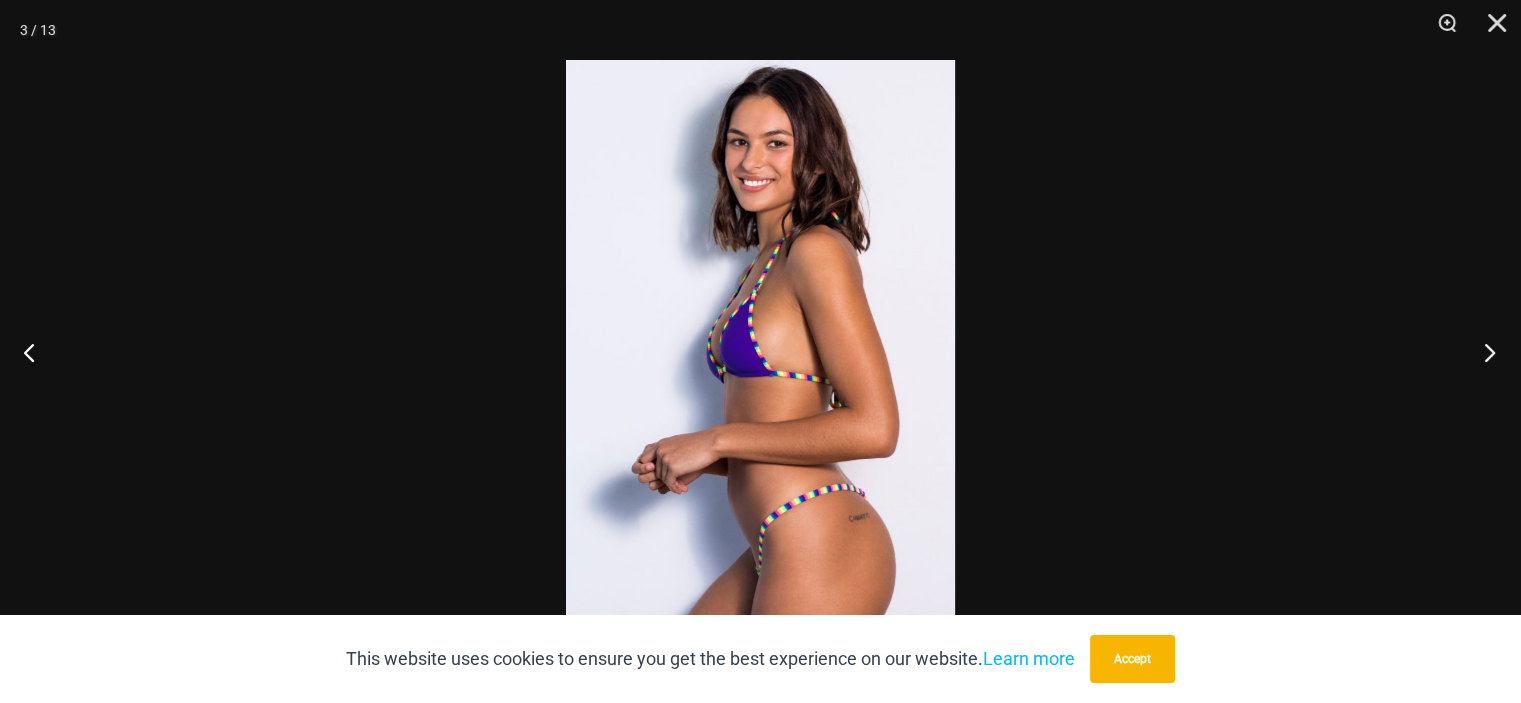 click at bounding box center [1483, 352] 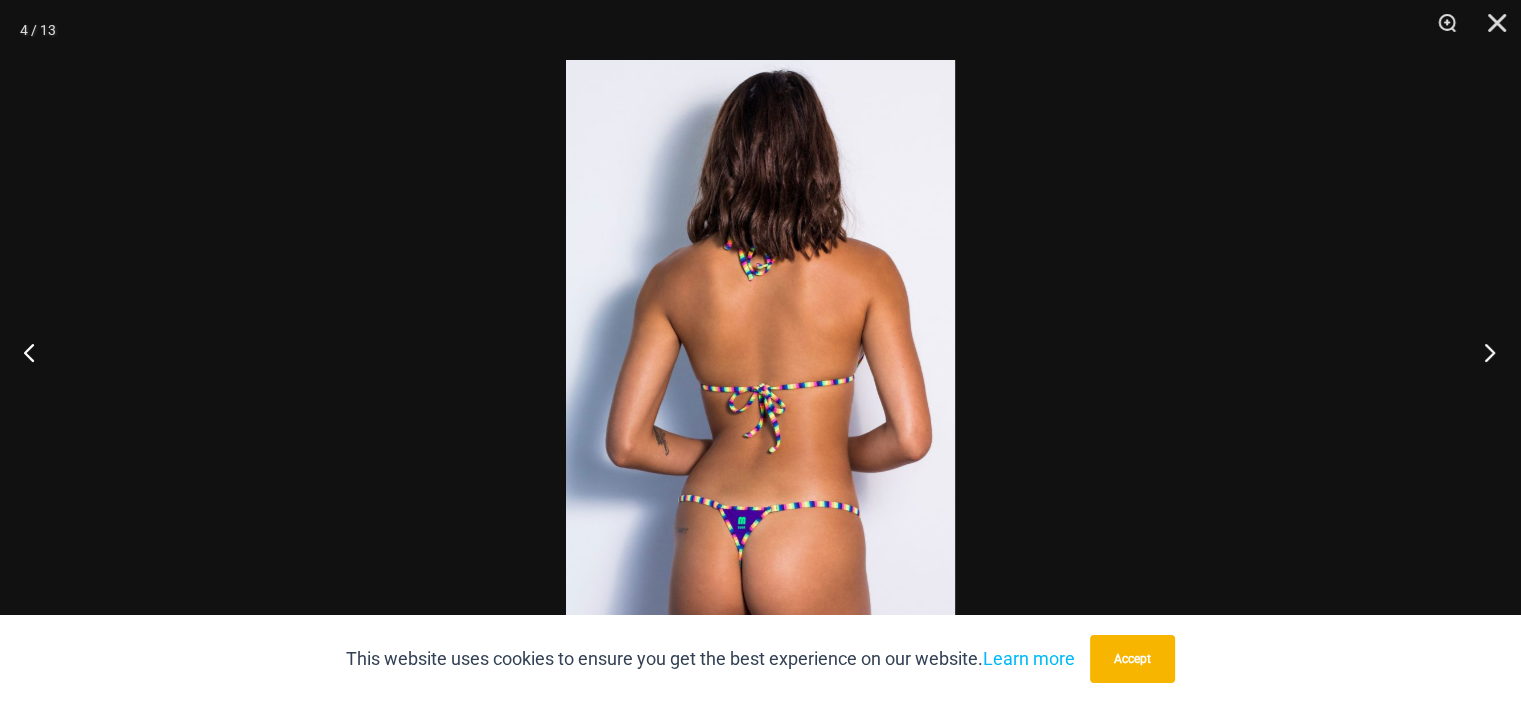 click at bounding box center [1483, 352] 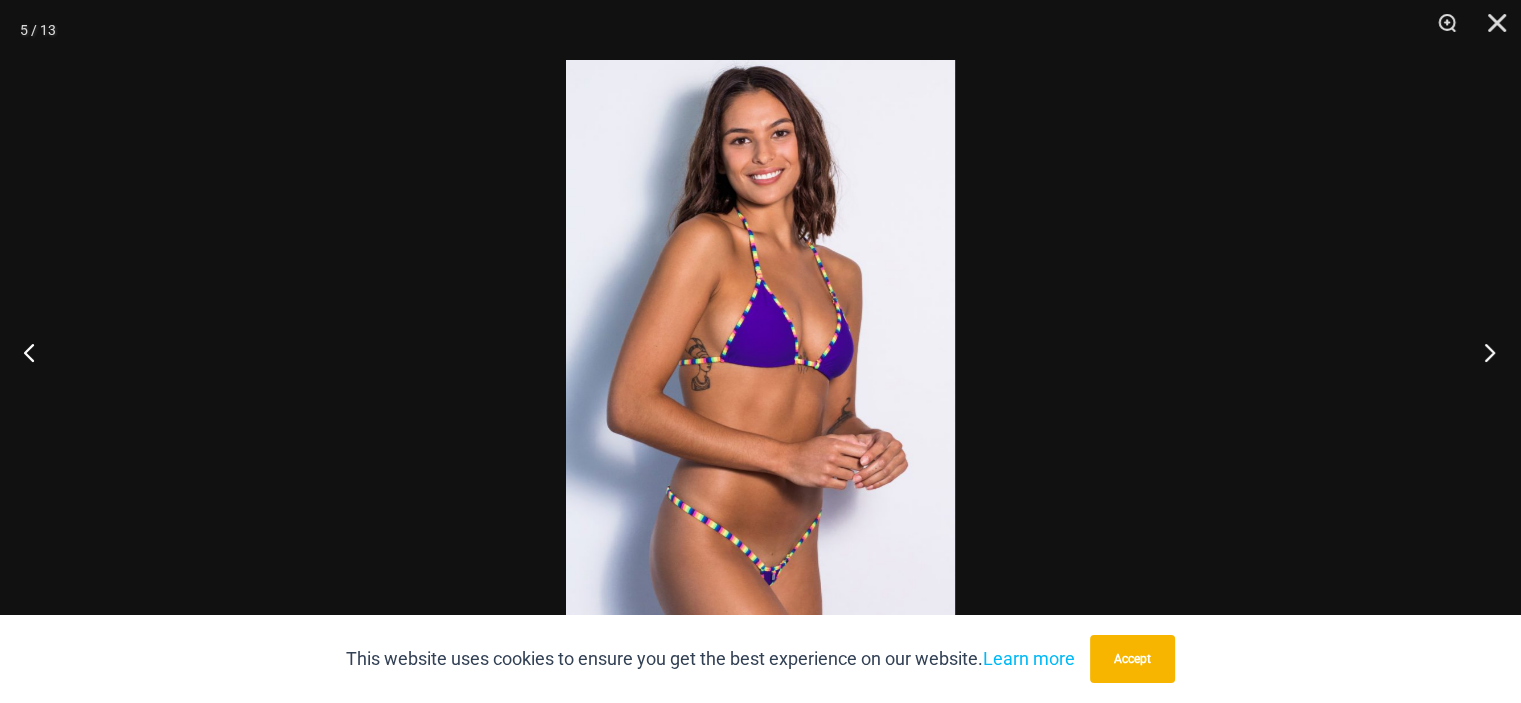 click at bounding box center (1483, 352) 